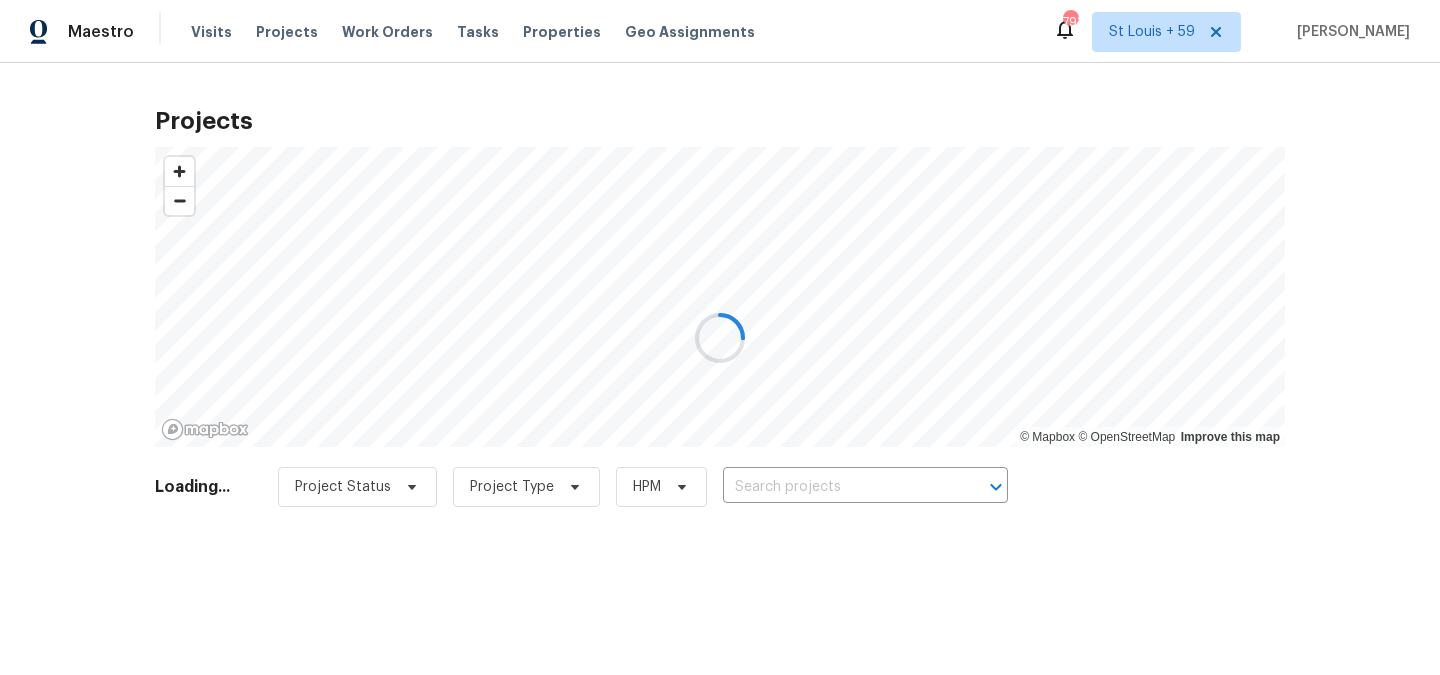 scroll, scrollTop: 0, scrollLeft: 0, axis: both 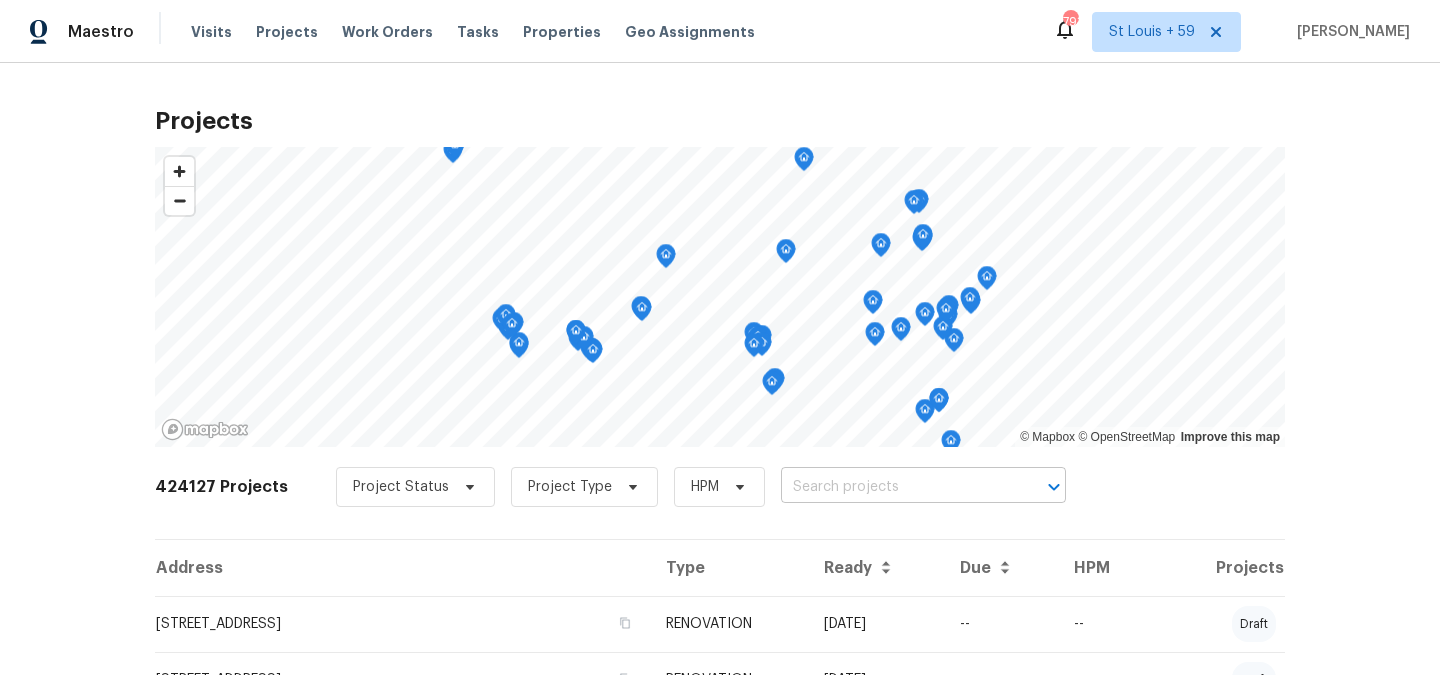 click at bounding box center [895, 487] 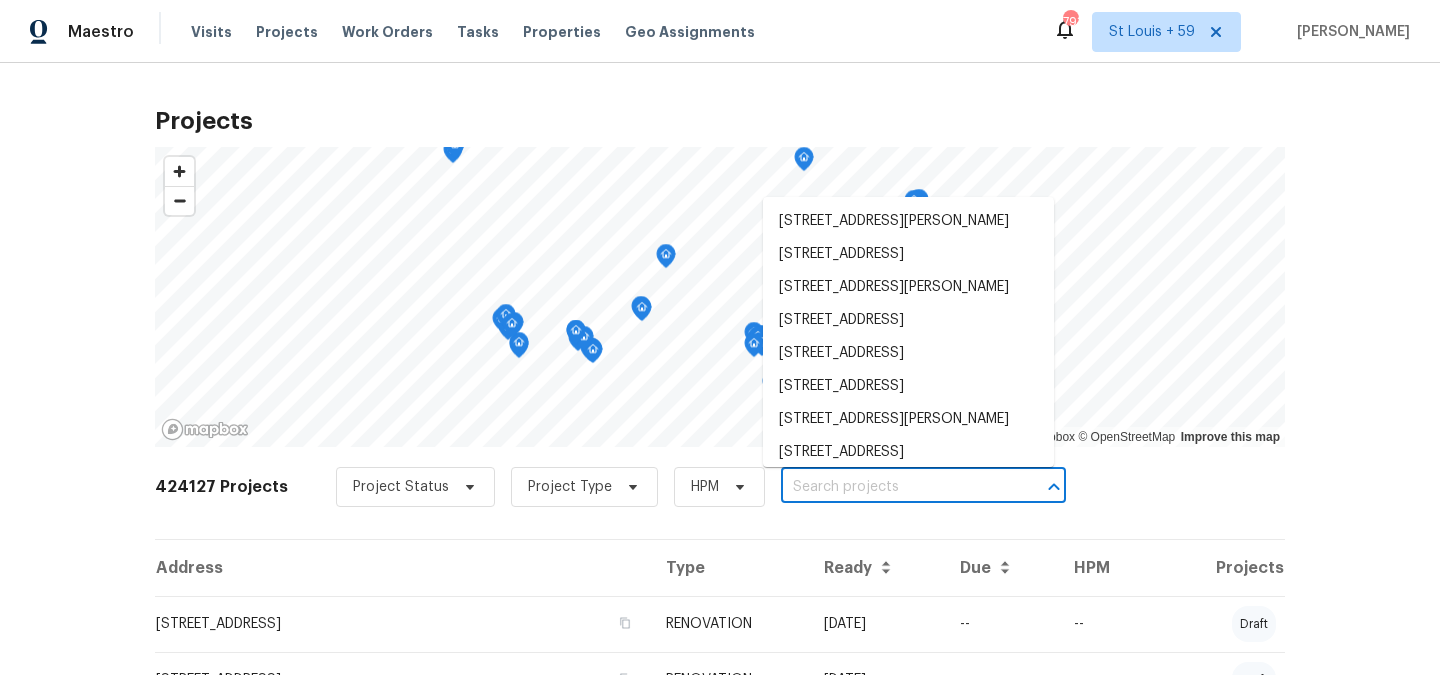 paste on "5029 Travis Powell Ln, Powell, TN 37849" 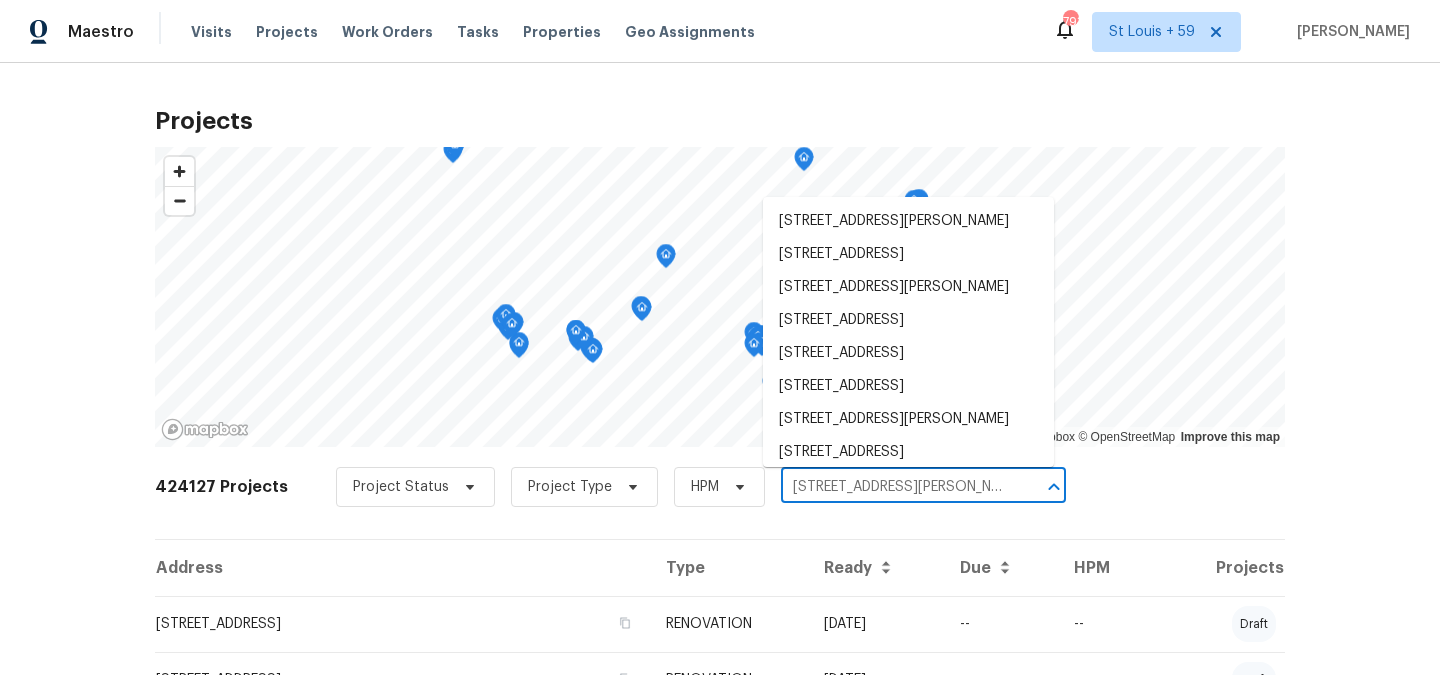 scroll, scrollTop: 0, scrollLeft: 39, axis: horizontal 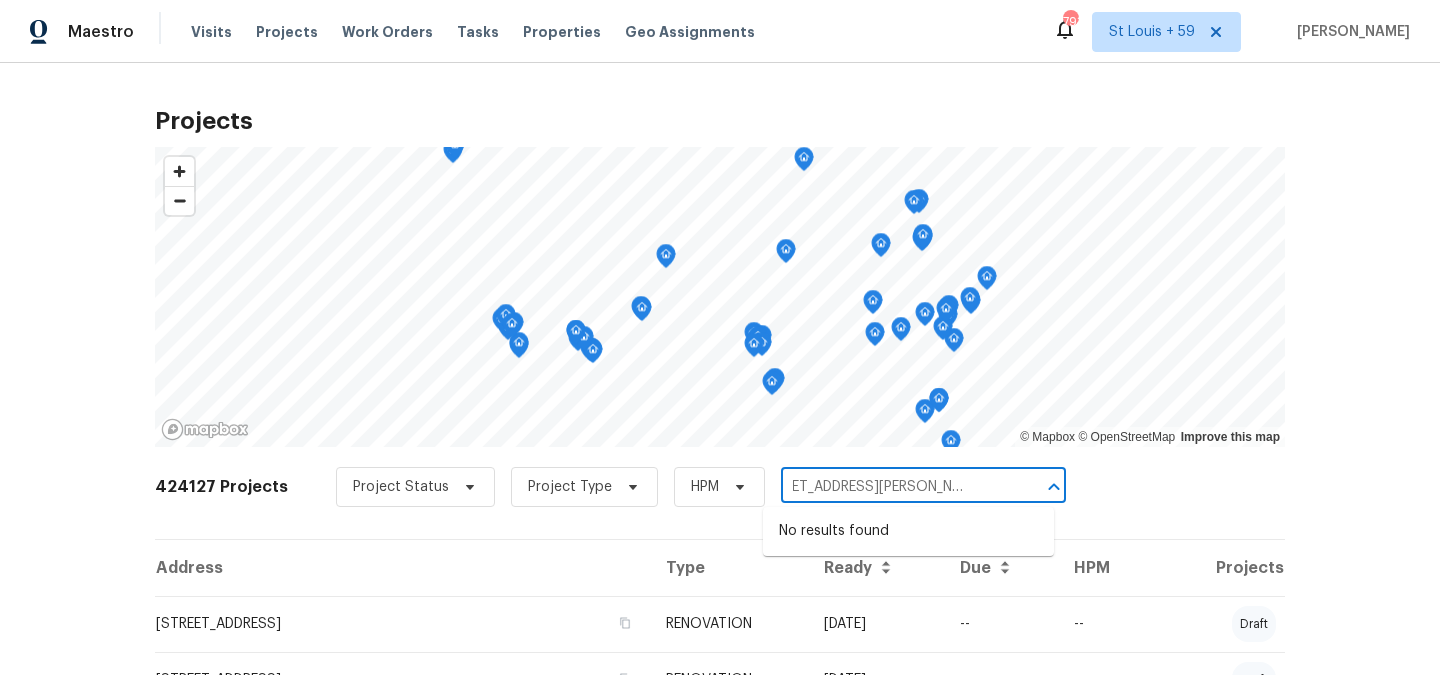 drag, startPoint x: 817, startPoint y: 489, endPoint x: 1068, endPoint y: 489, distance: 251 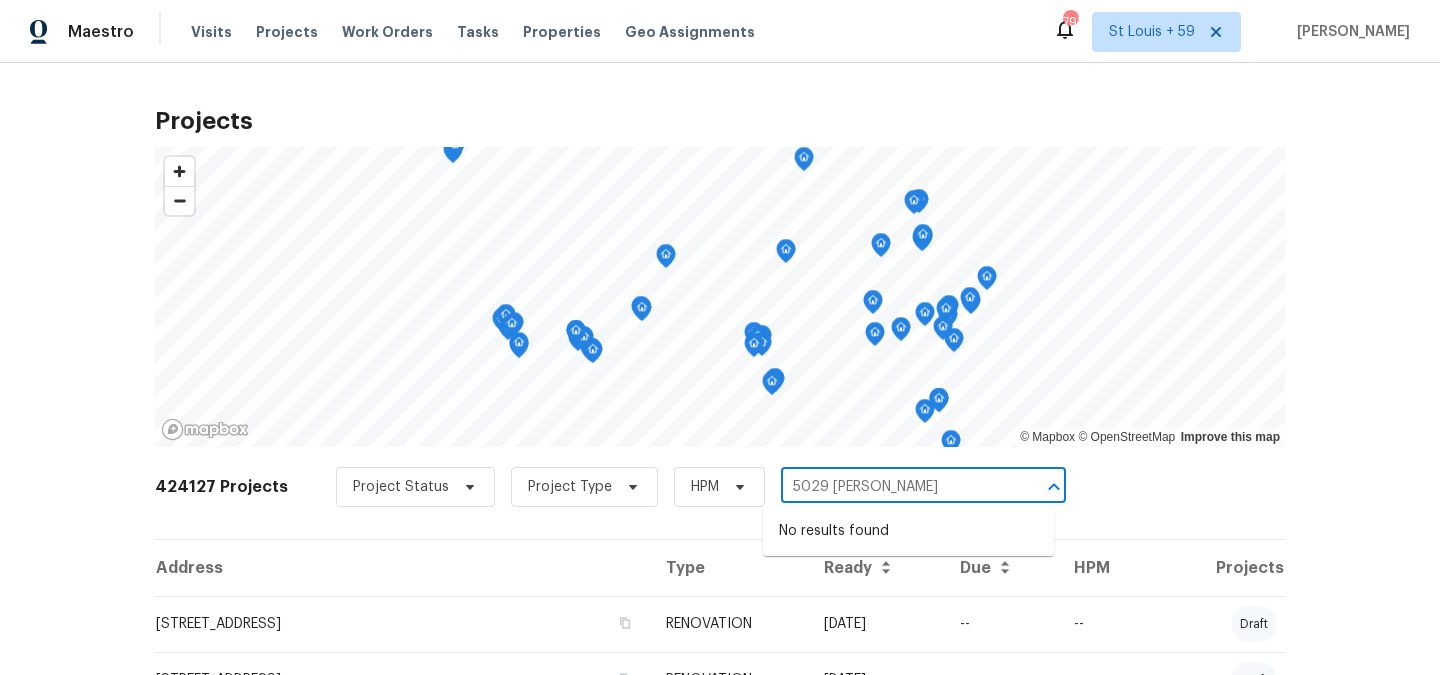 scroll, scrollTop: 0, scrollLeft: 0, axis: both 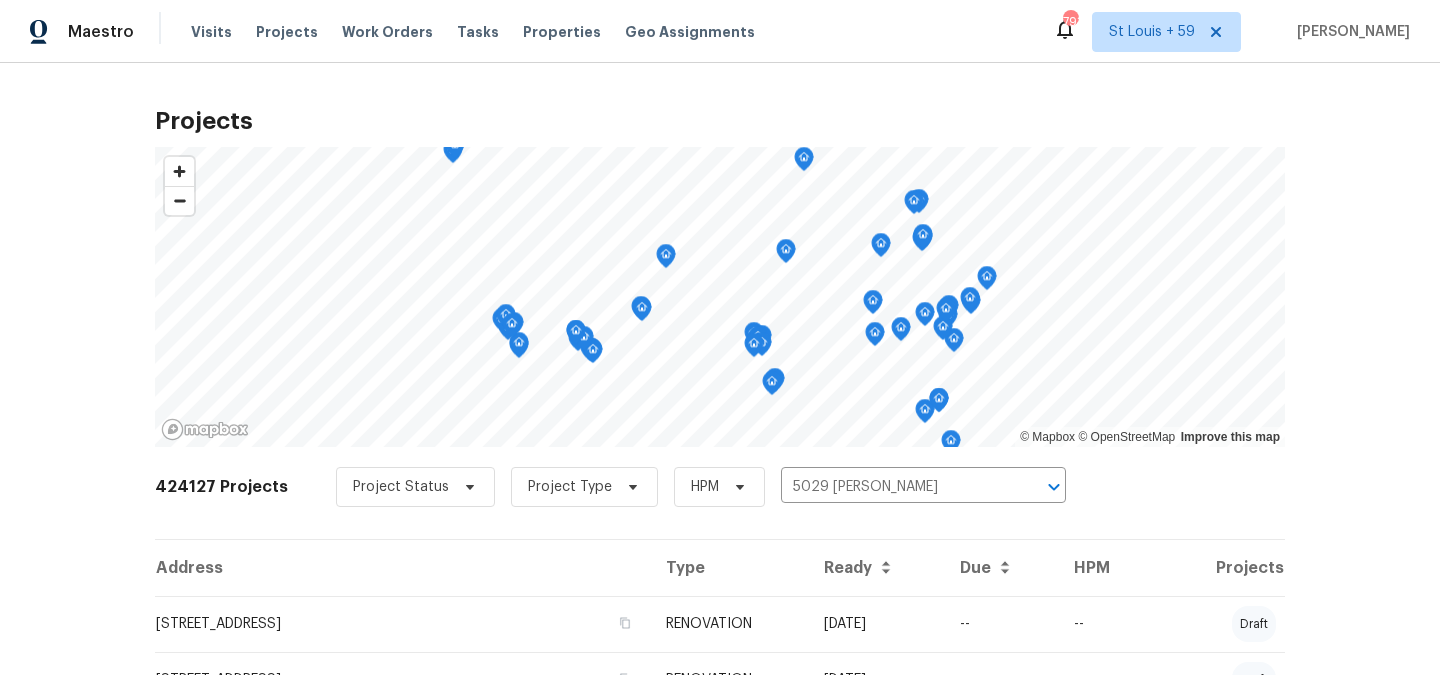 type 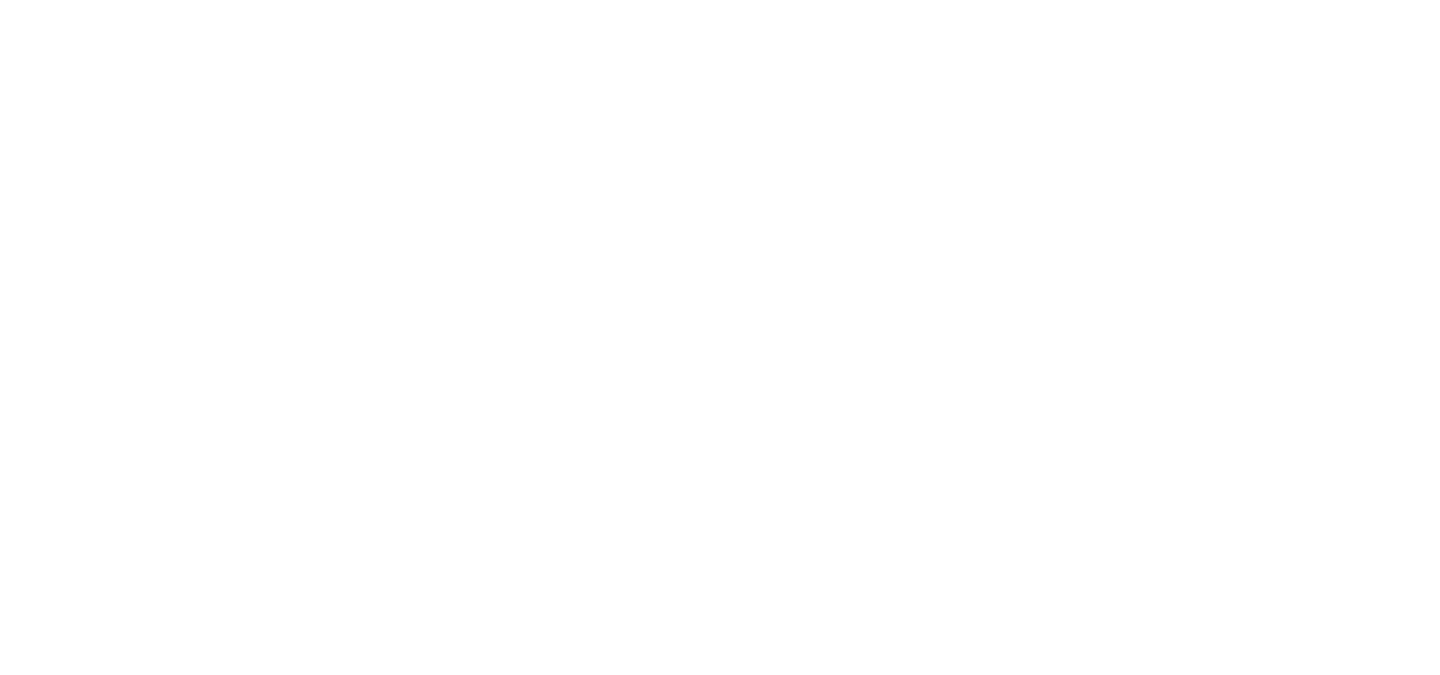 scroll, scrollTop: 0, scrollLeft: 0, axis: both 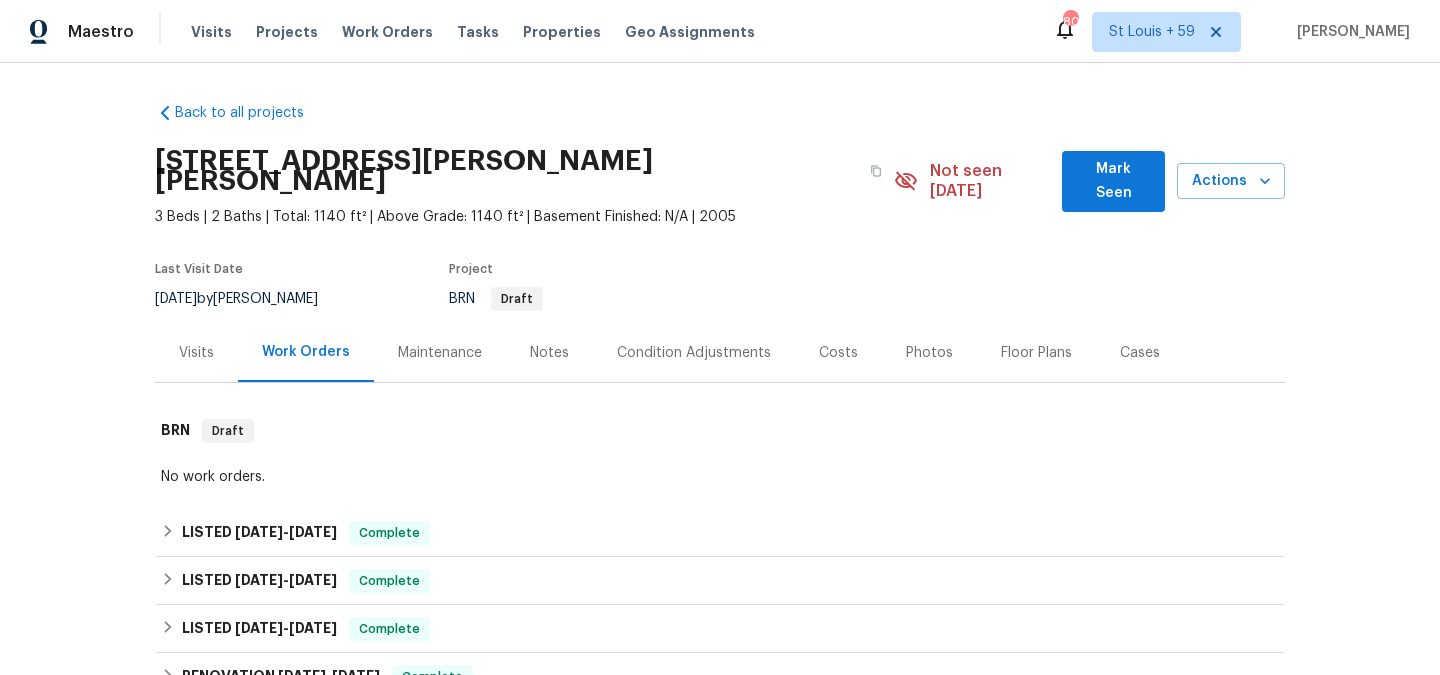 click on "Maintenance" at bounding box center (440, 352) 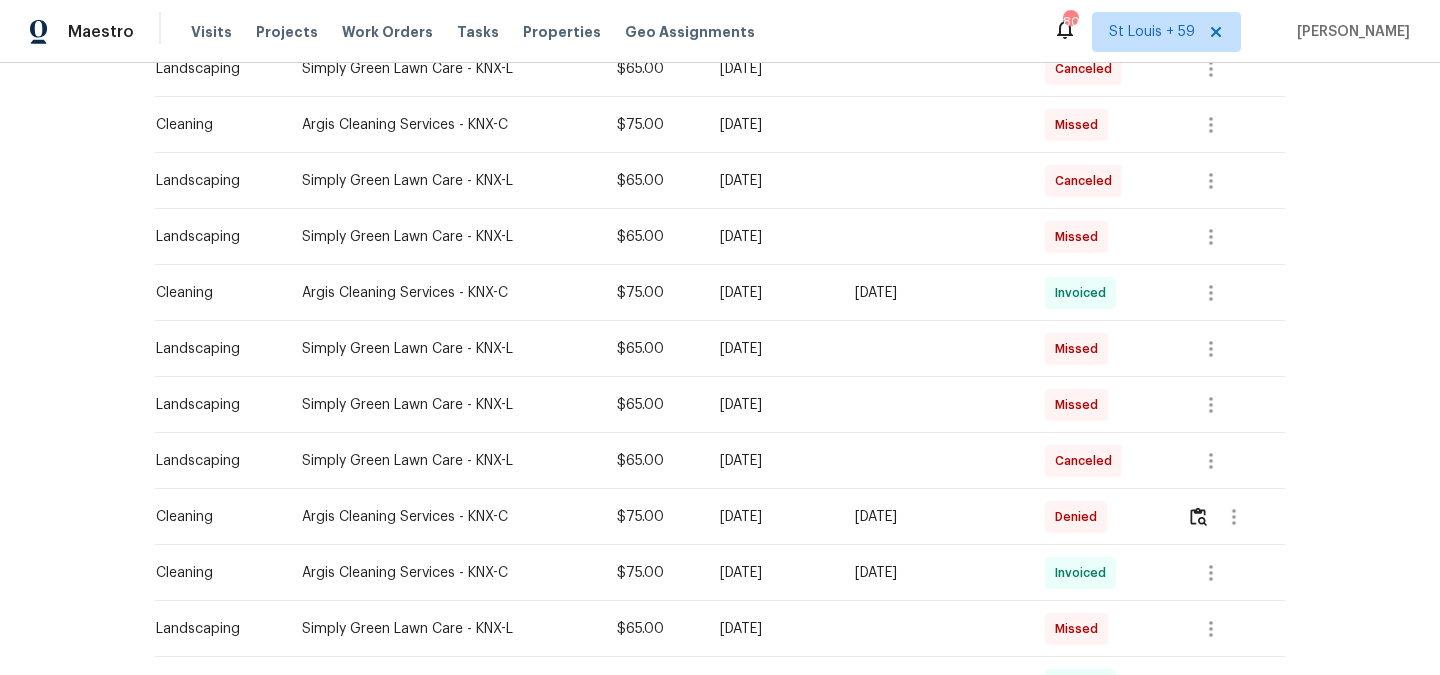 scroll, scrollTop: 418, scrollLeft: 0, axis: vertical 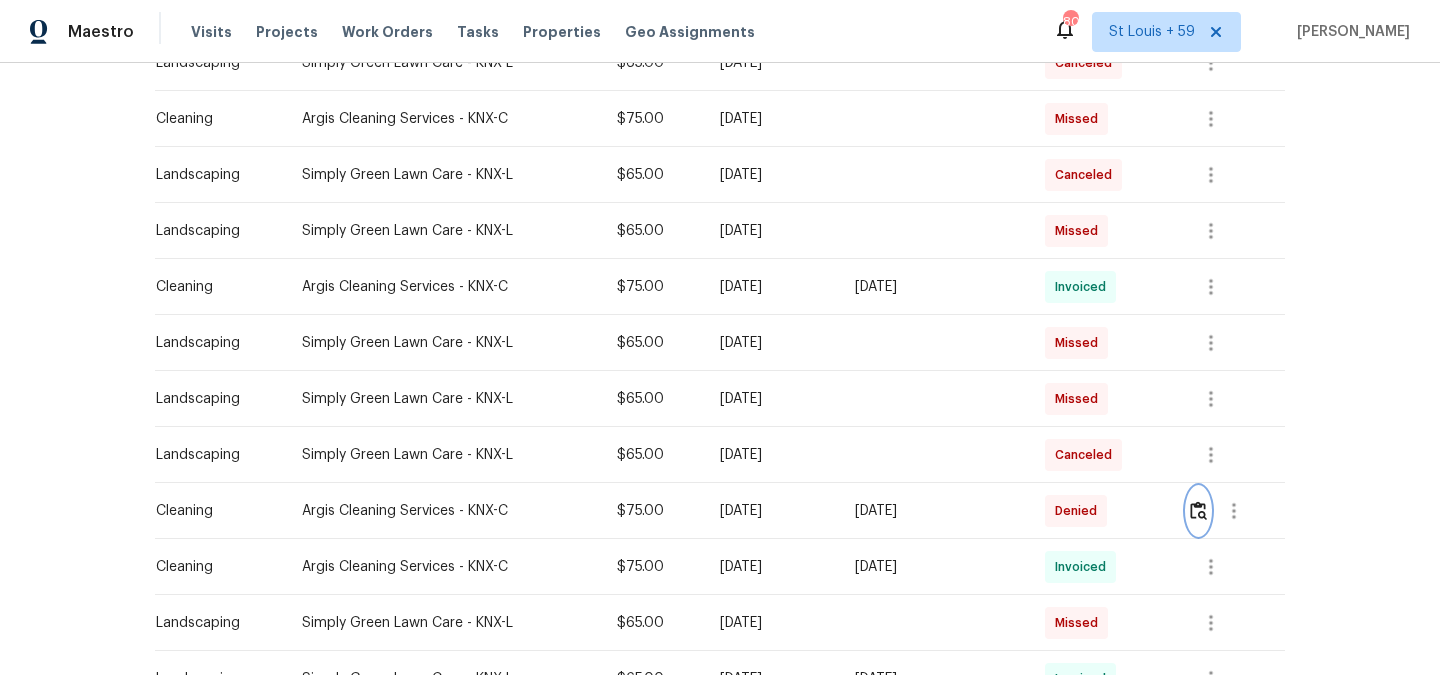 click at bounding box center (1198, 510) 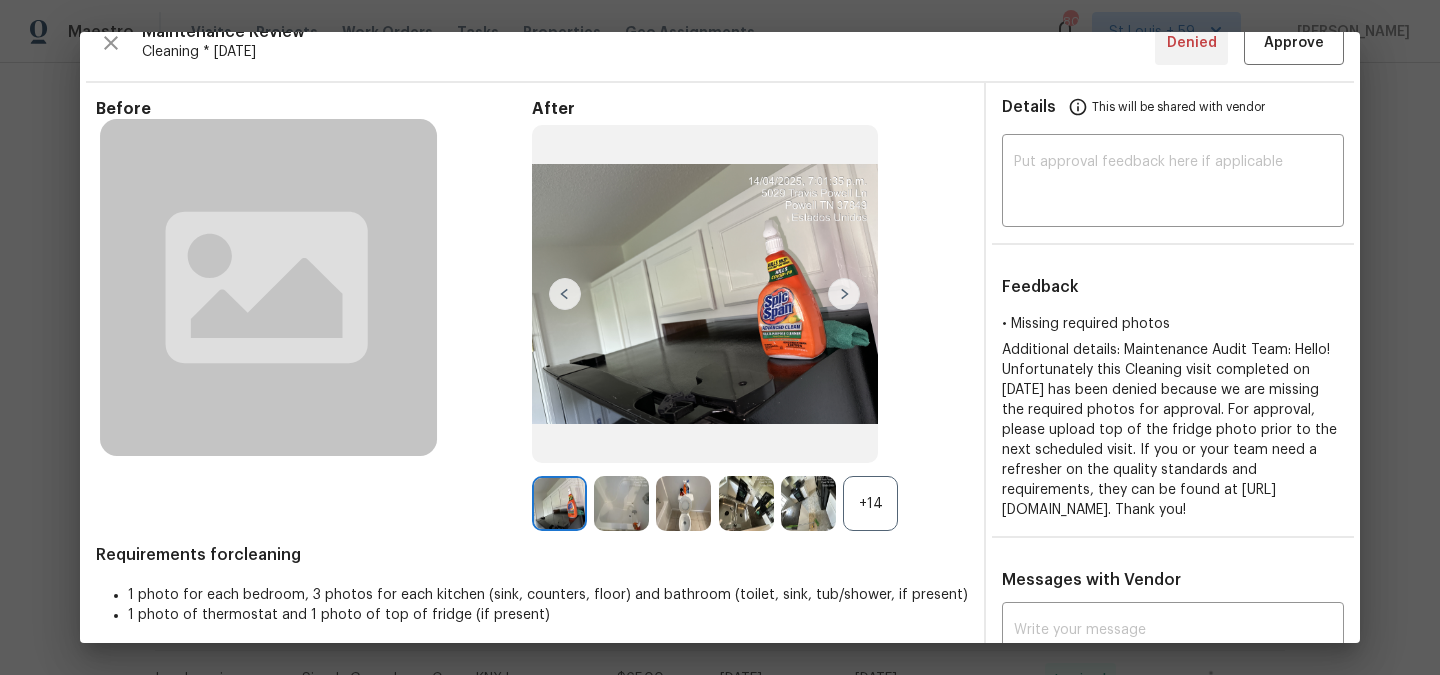 scroll, scrollTop: 43, scrollLeft: 0, axis: vertical 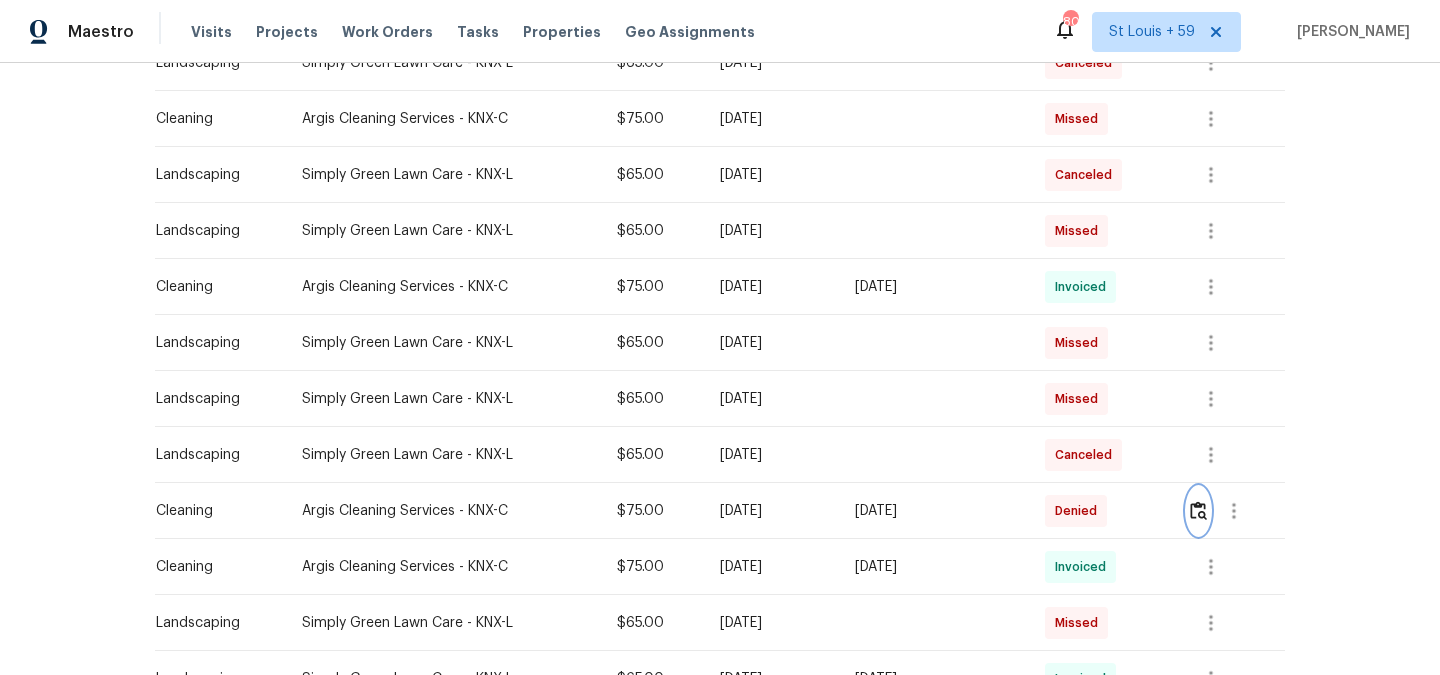 click at bounding box center [1198, 510] 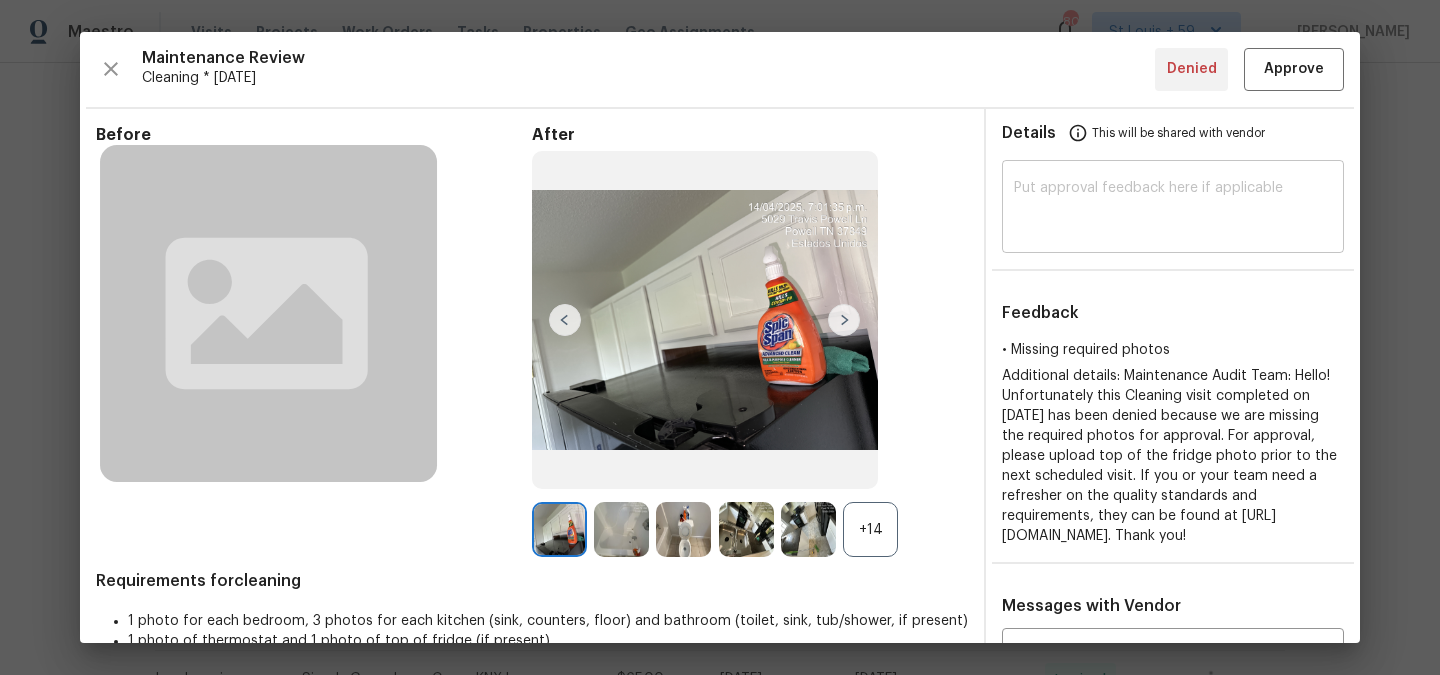 click at bounding box center [1173, 209] 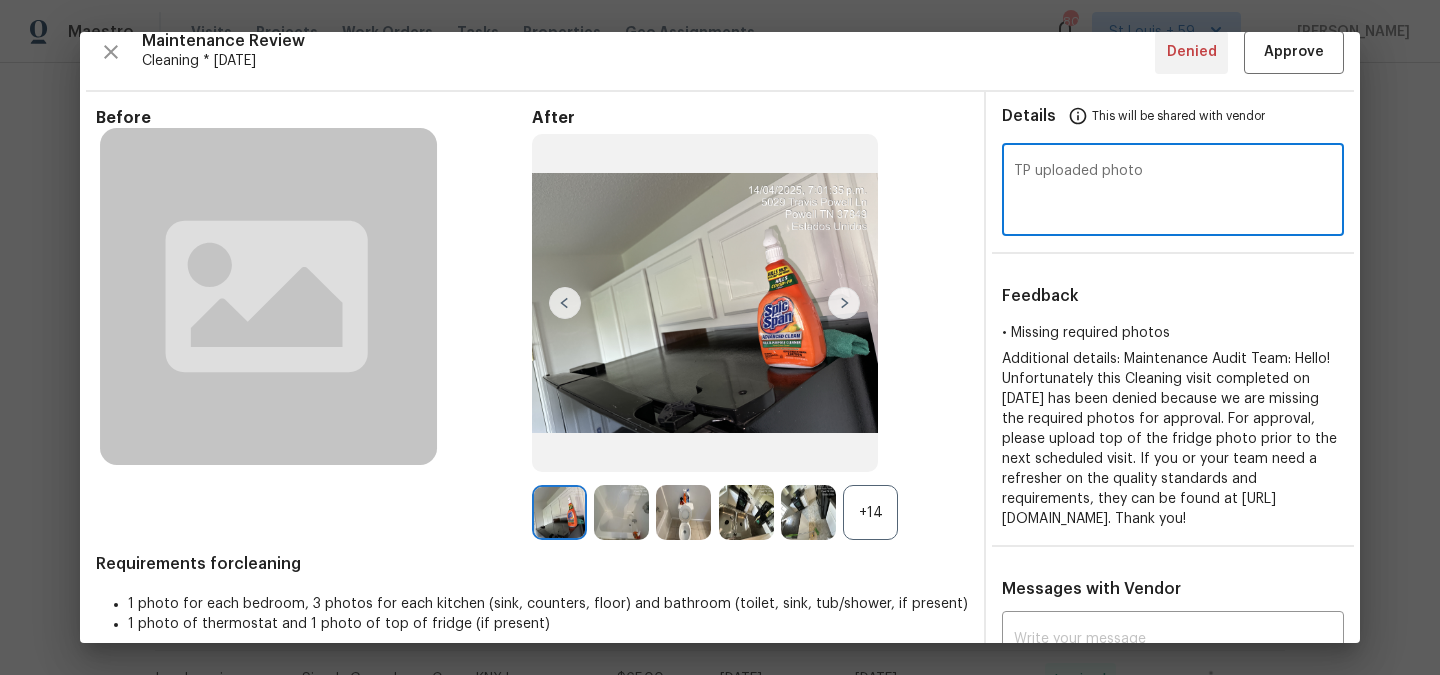 scroll, scrollTop: 26, scrollLeft: 0, axis: vertical 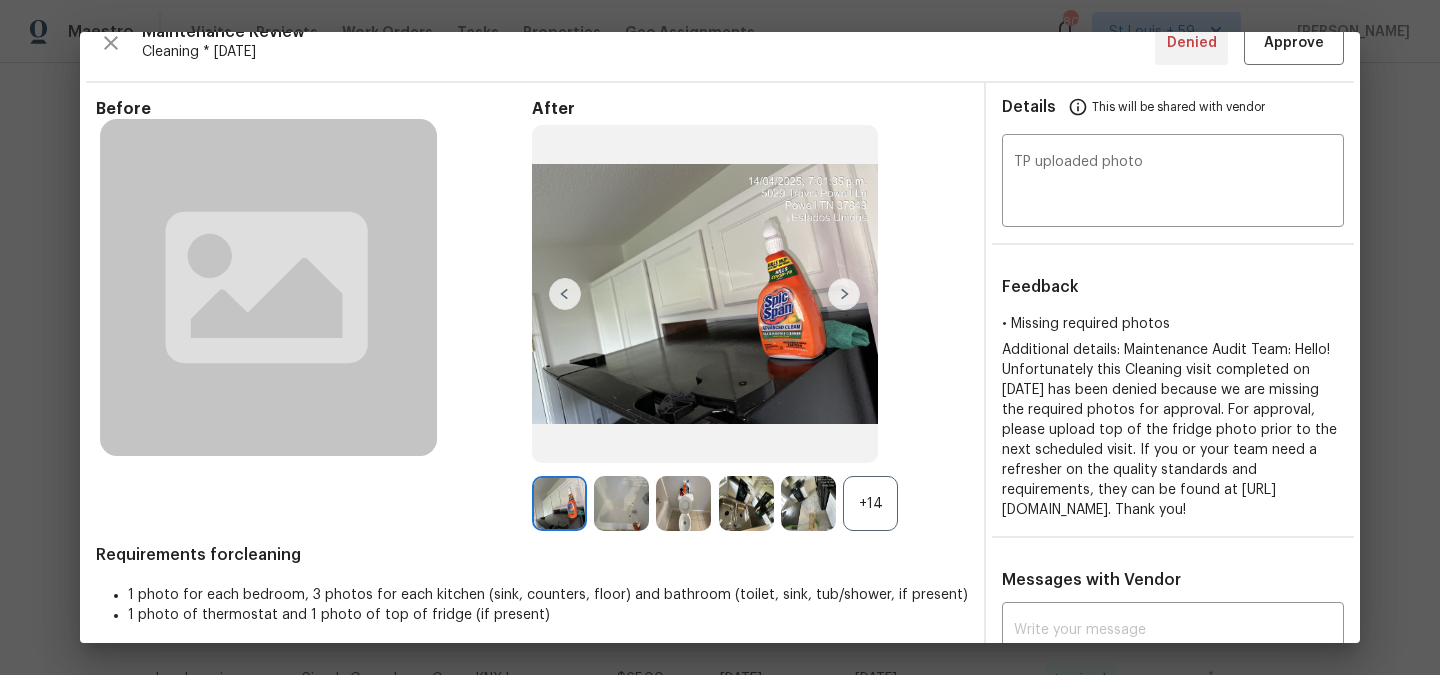 click at bounding box center [621, 503] 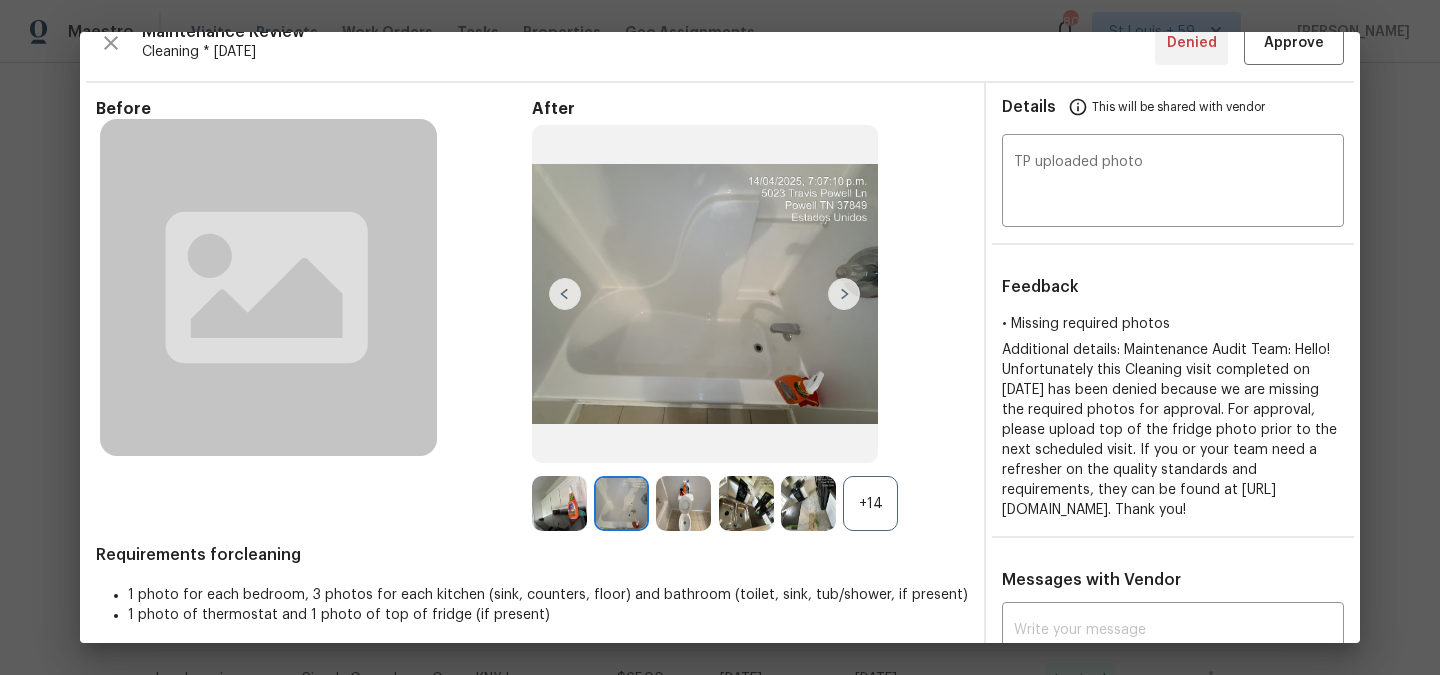 click at bounding box center (683, 503) 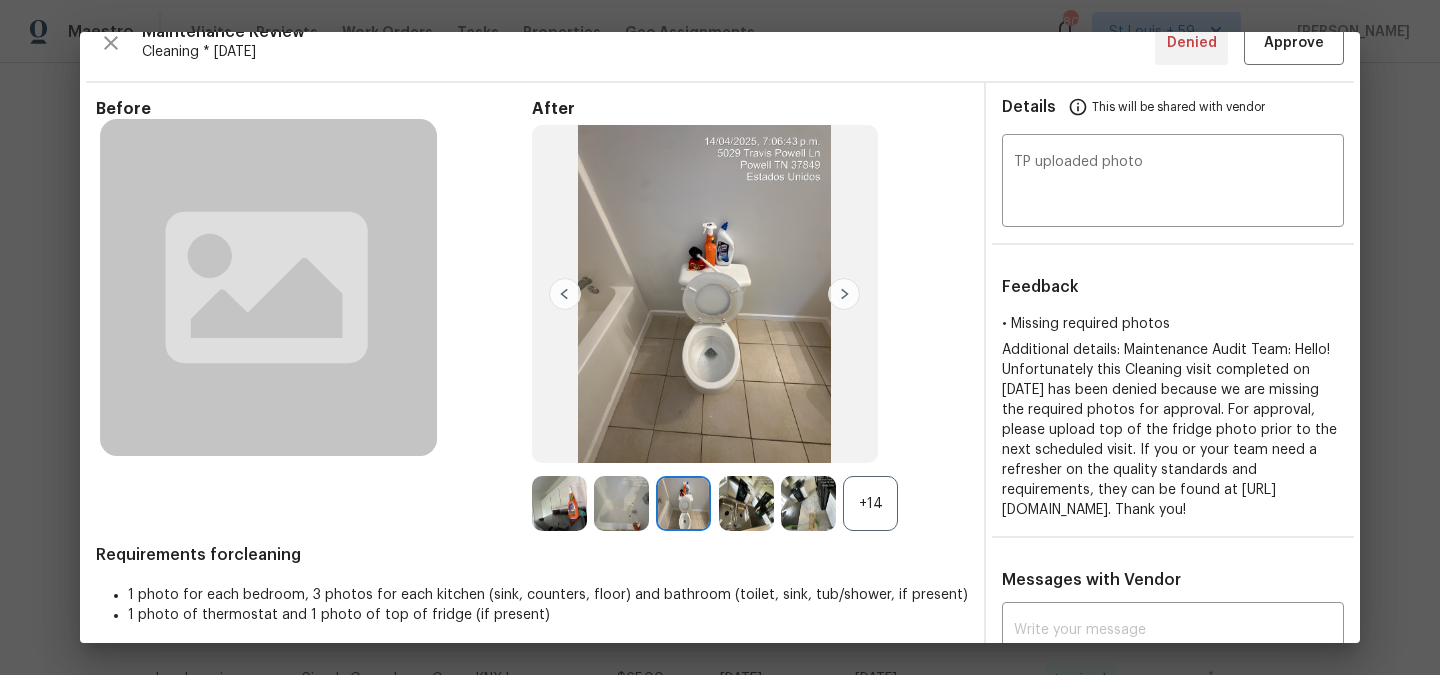 click at bounding box center [559, 503] 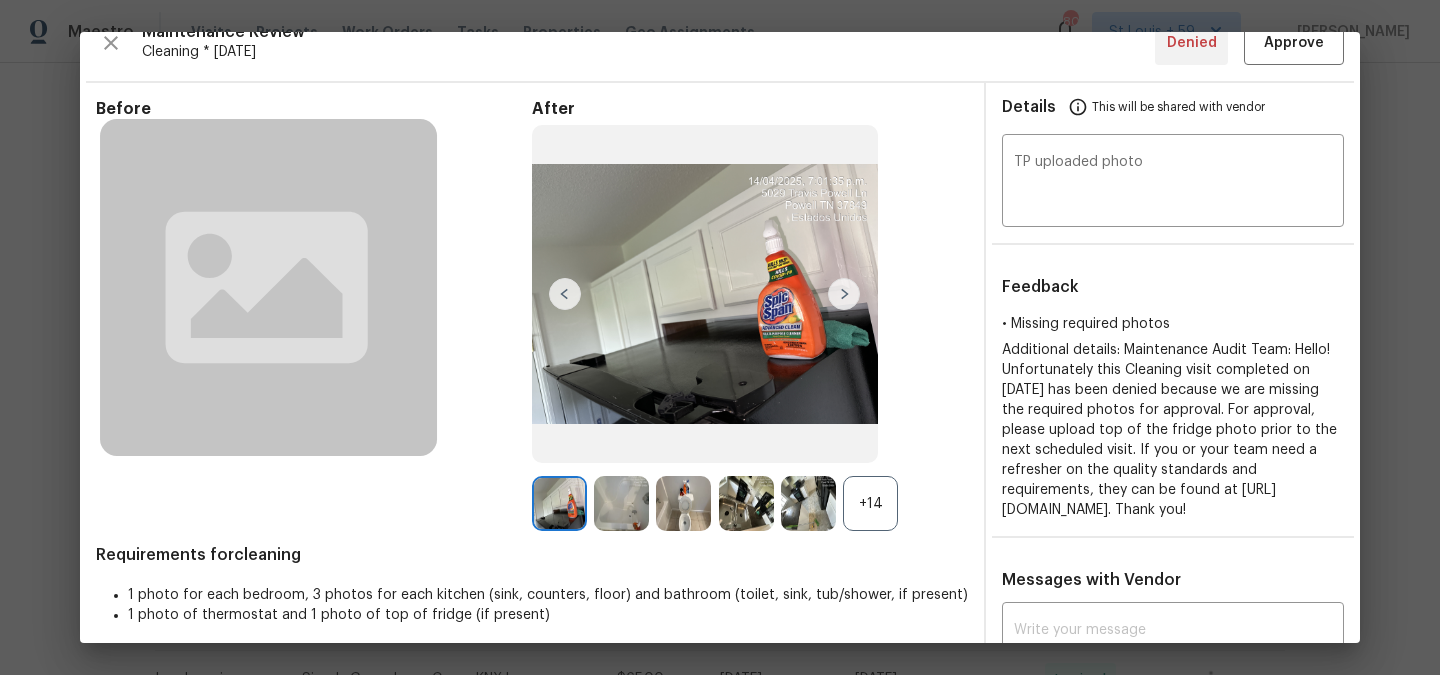 click at bounding box center [808, 503] 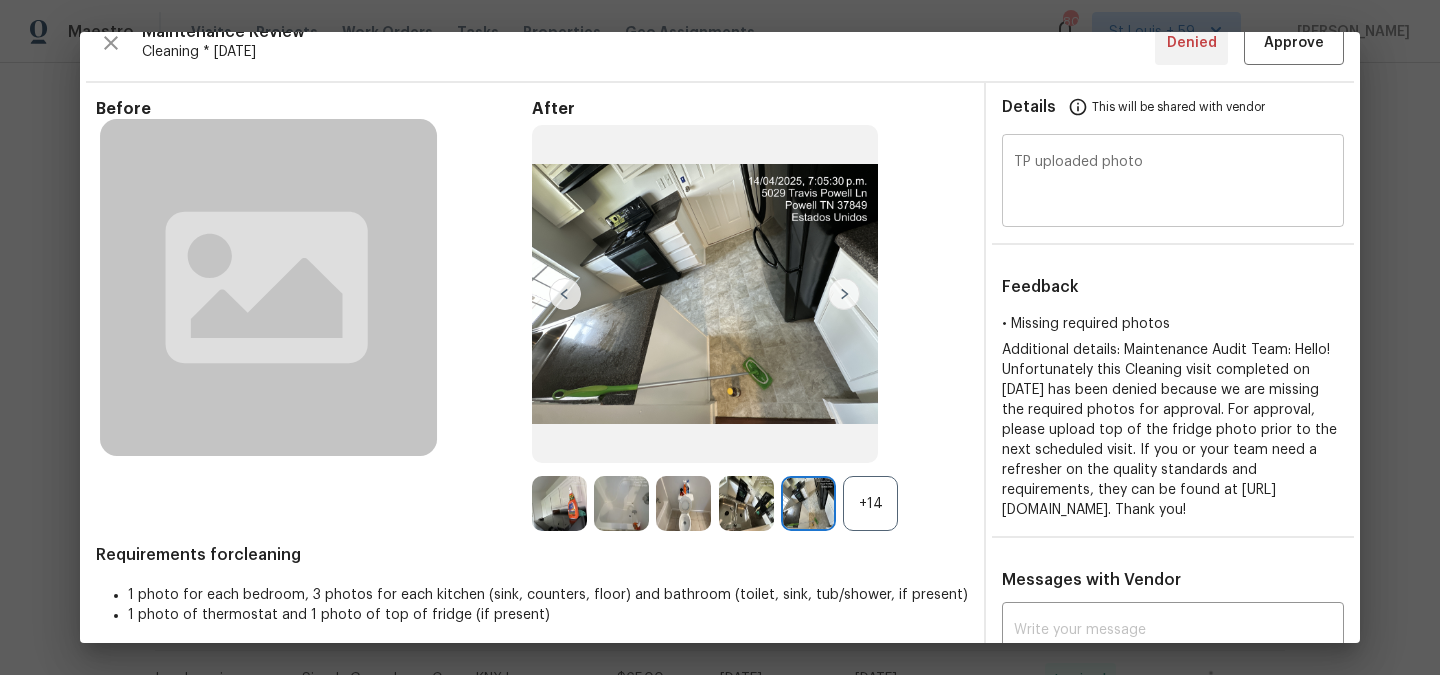 click on "TP uploaded photo" at bounding box center [1173, 183] 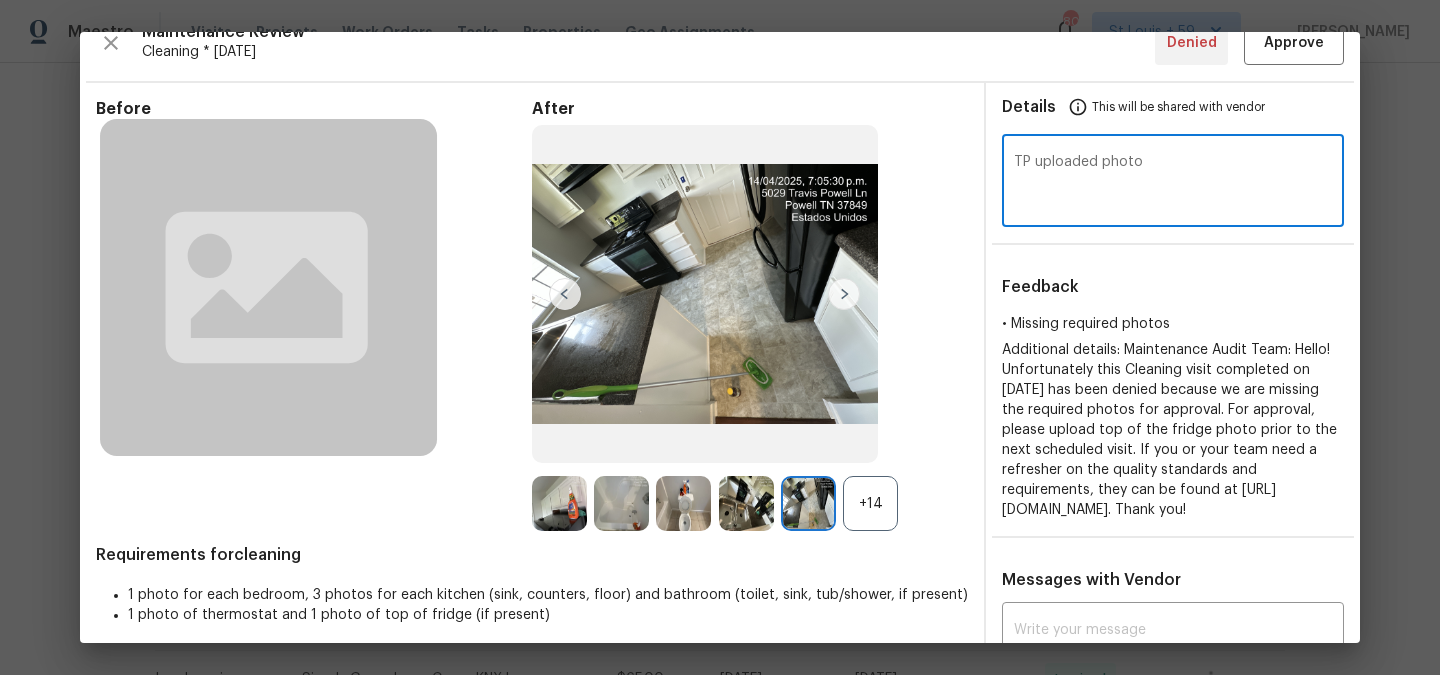 scroll, scrollTop: 0, scrollLeft: 0, axis: both 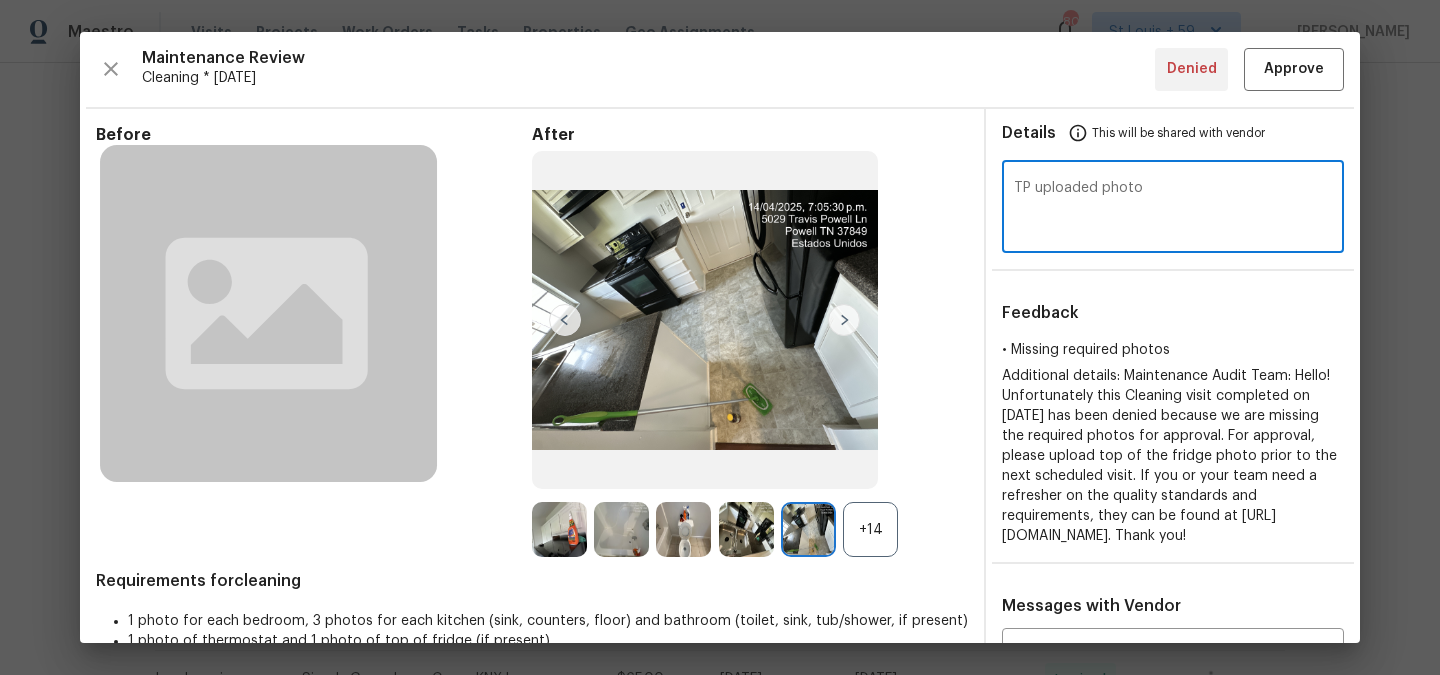 click on "TP uploaded photo" at bounding box center (1173, 209) 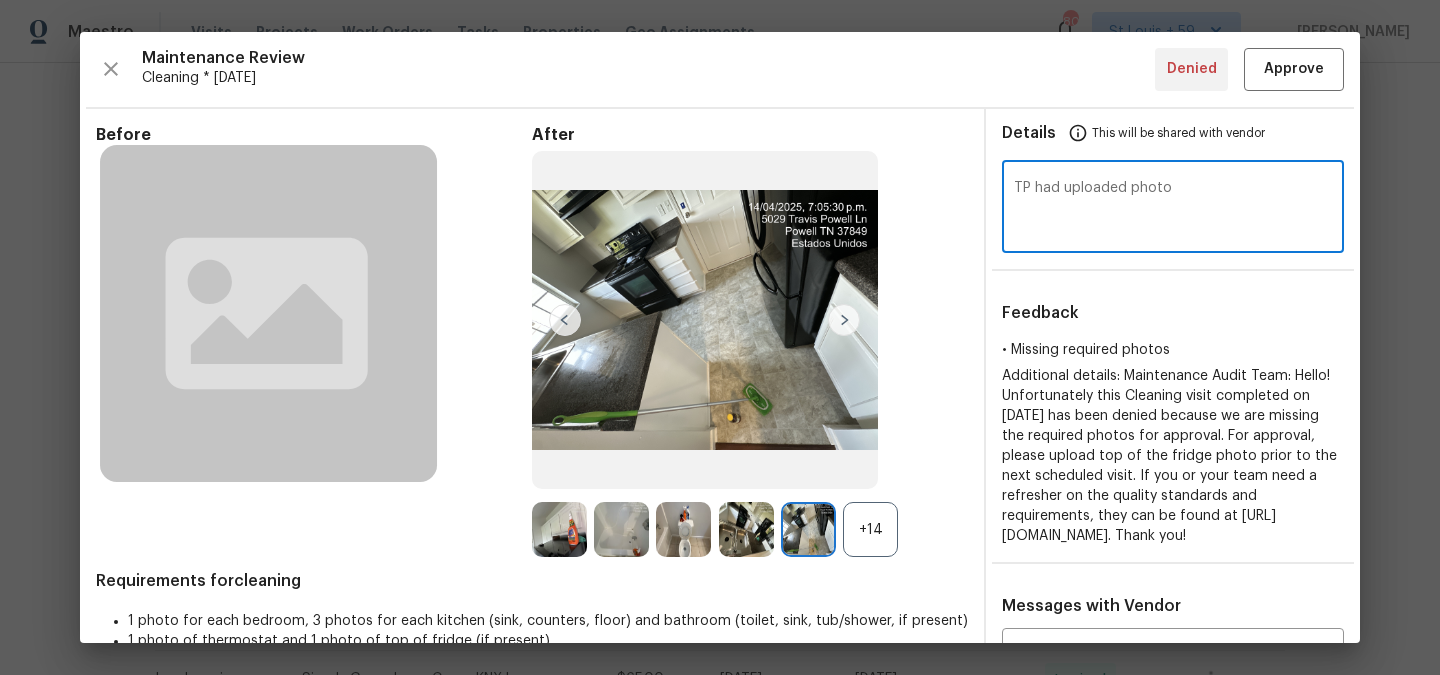 type on "TP had uploaded photo" 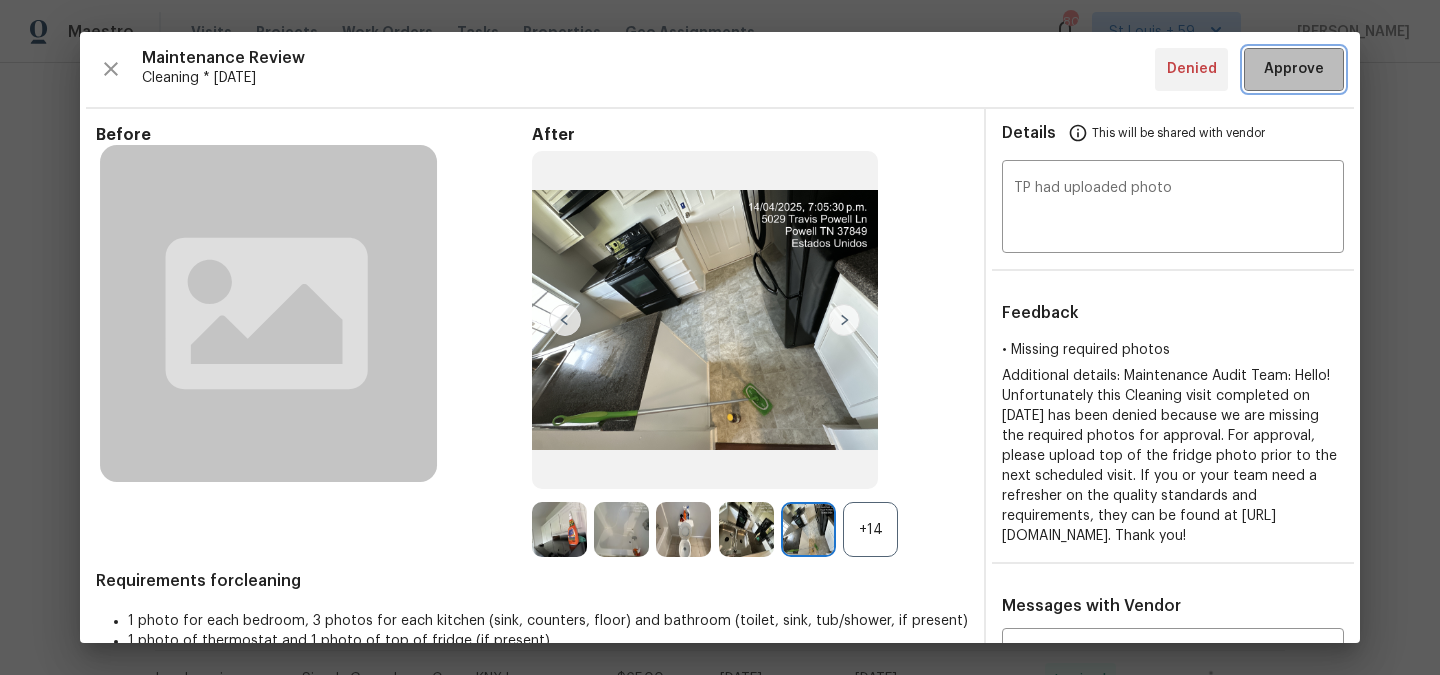 click on "Approve" at bounding box center [1294, 69] 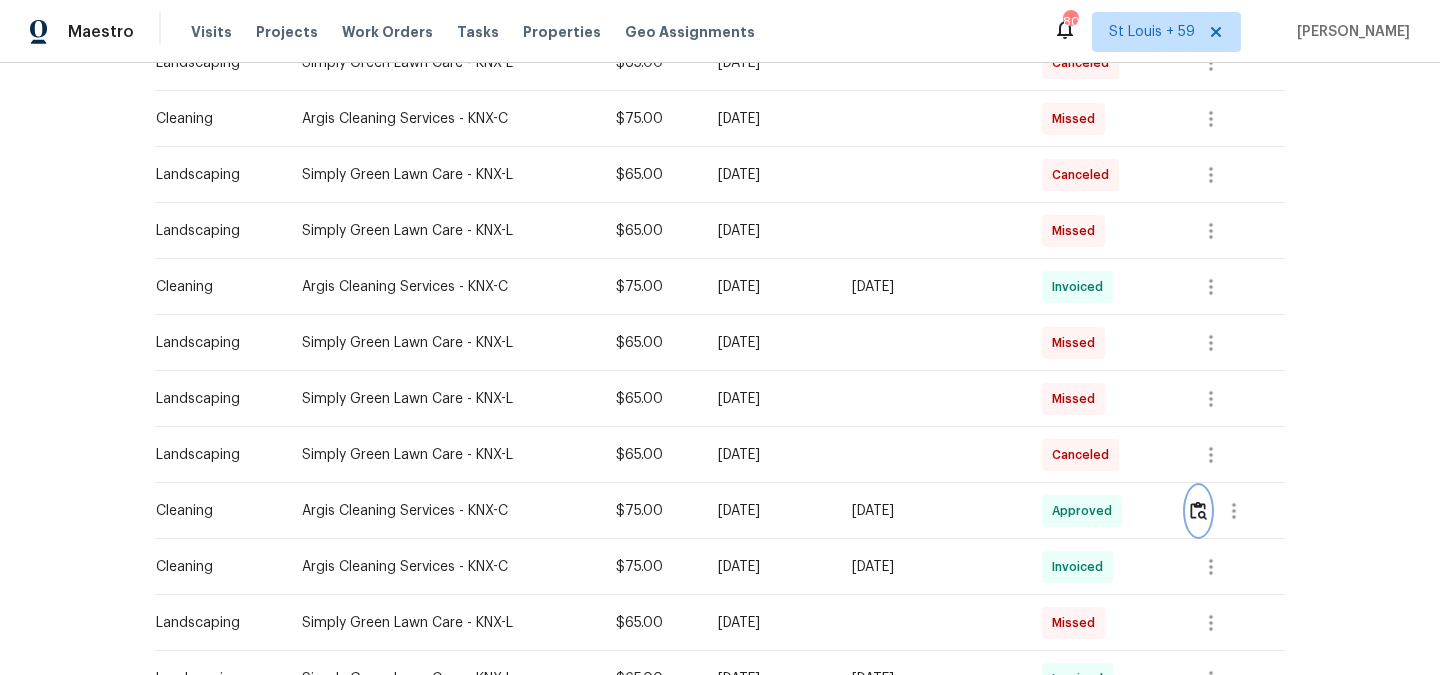 scroll, scrollTop: 0, scrollLeft: 0, axis: both 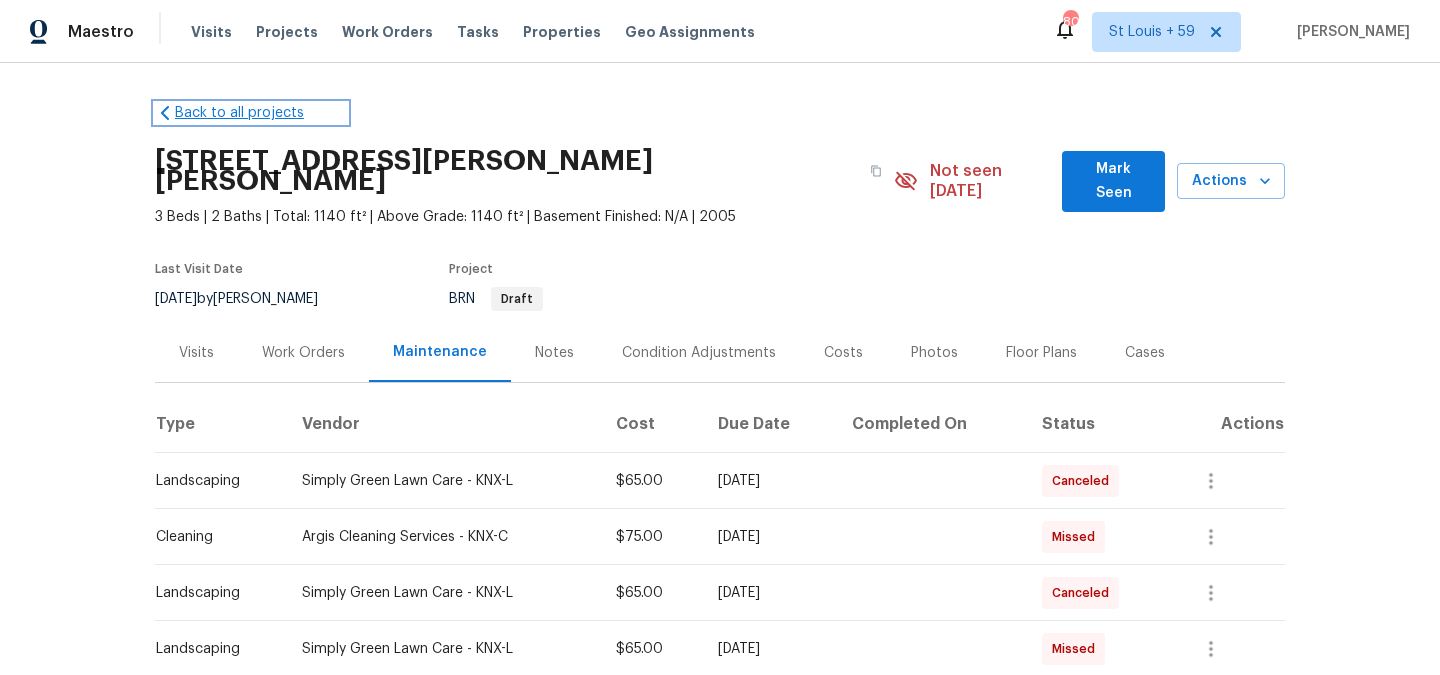 click on "Back to all projects" at bounding box center [251, 113] 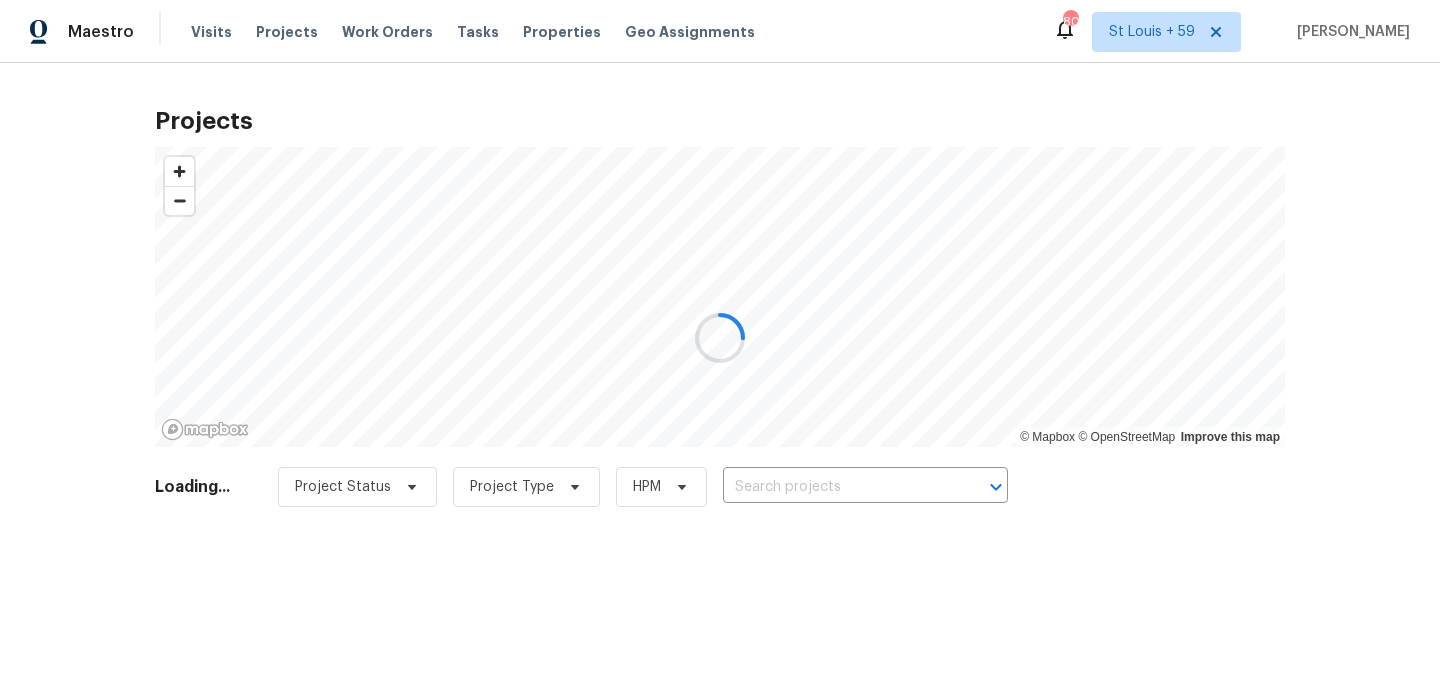 click at bounding box center (720, 337) 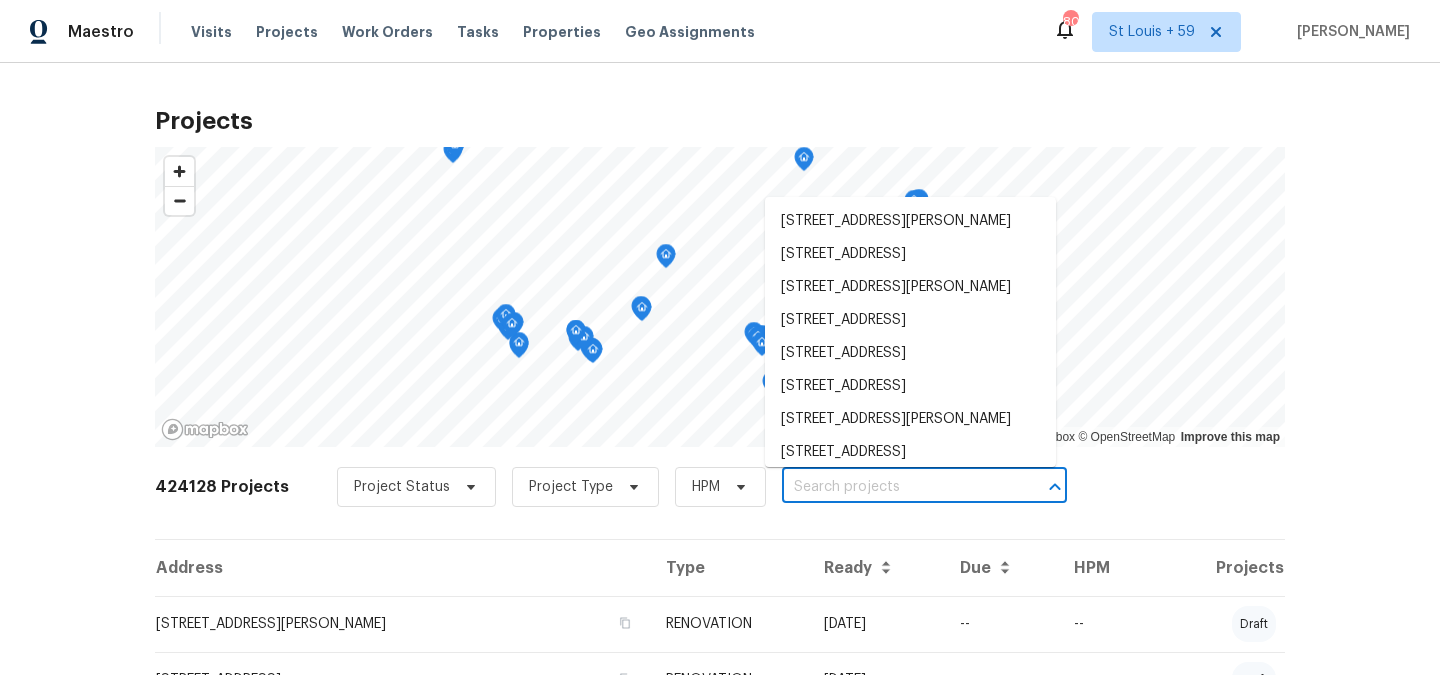 click at bounding box center (896, 487) 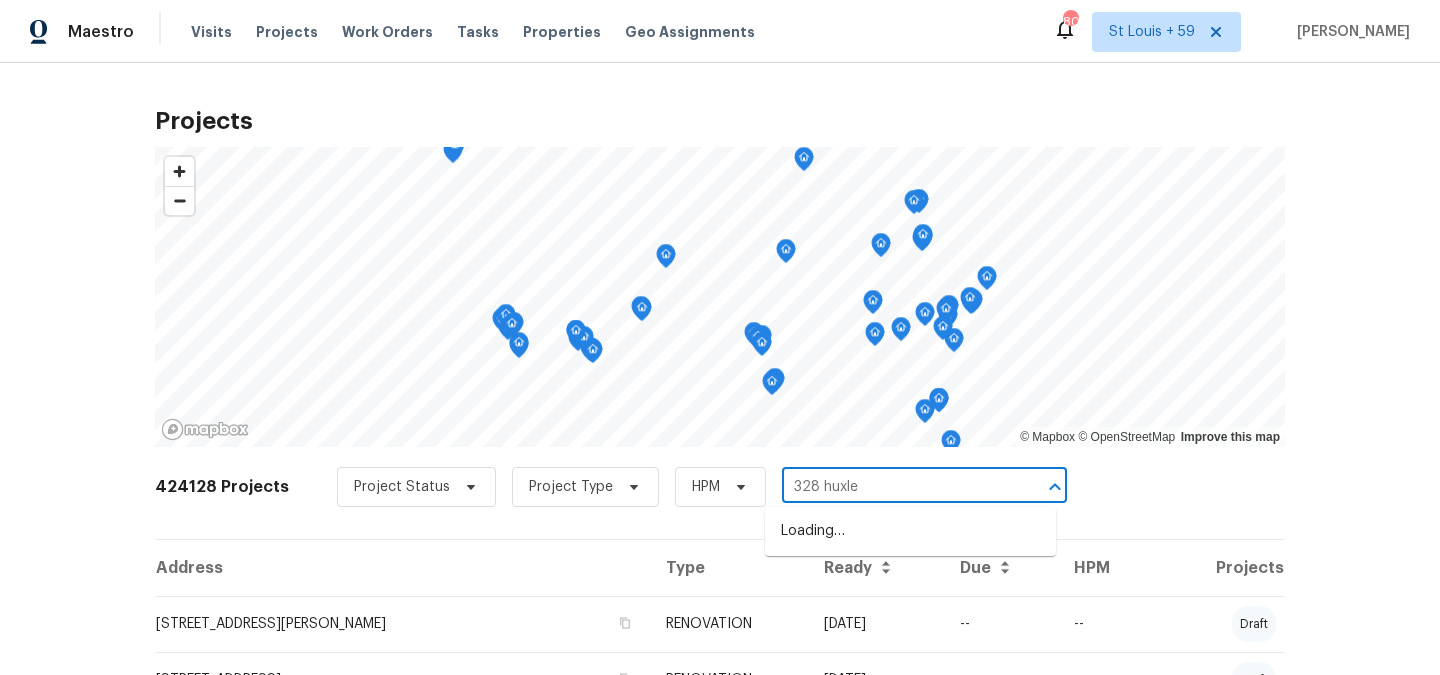 type on "328 huxley" 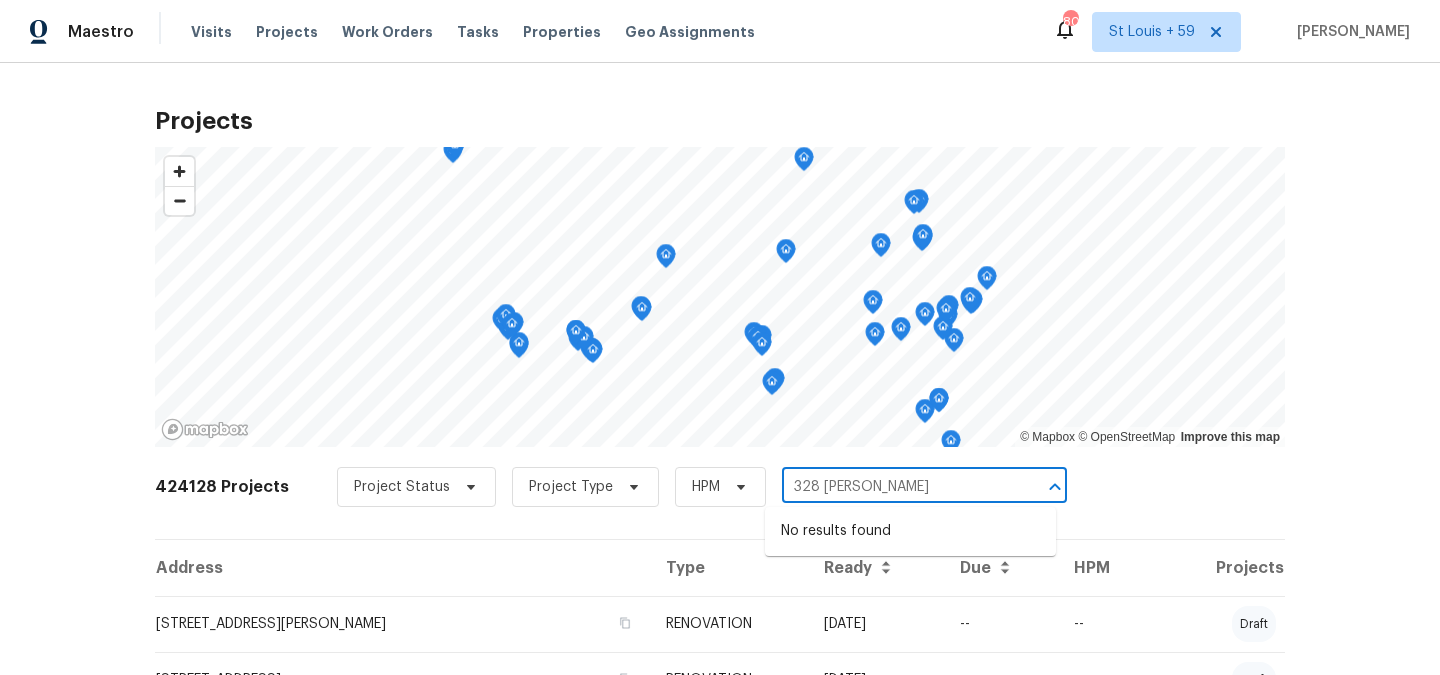 drag, startPoint x: 865, startPoint y: 492, endPoint x: 667, endPoint y: 492, distance: 198 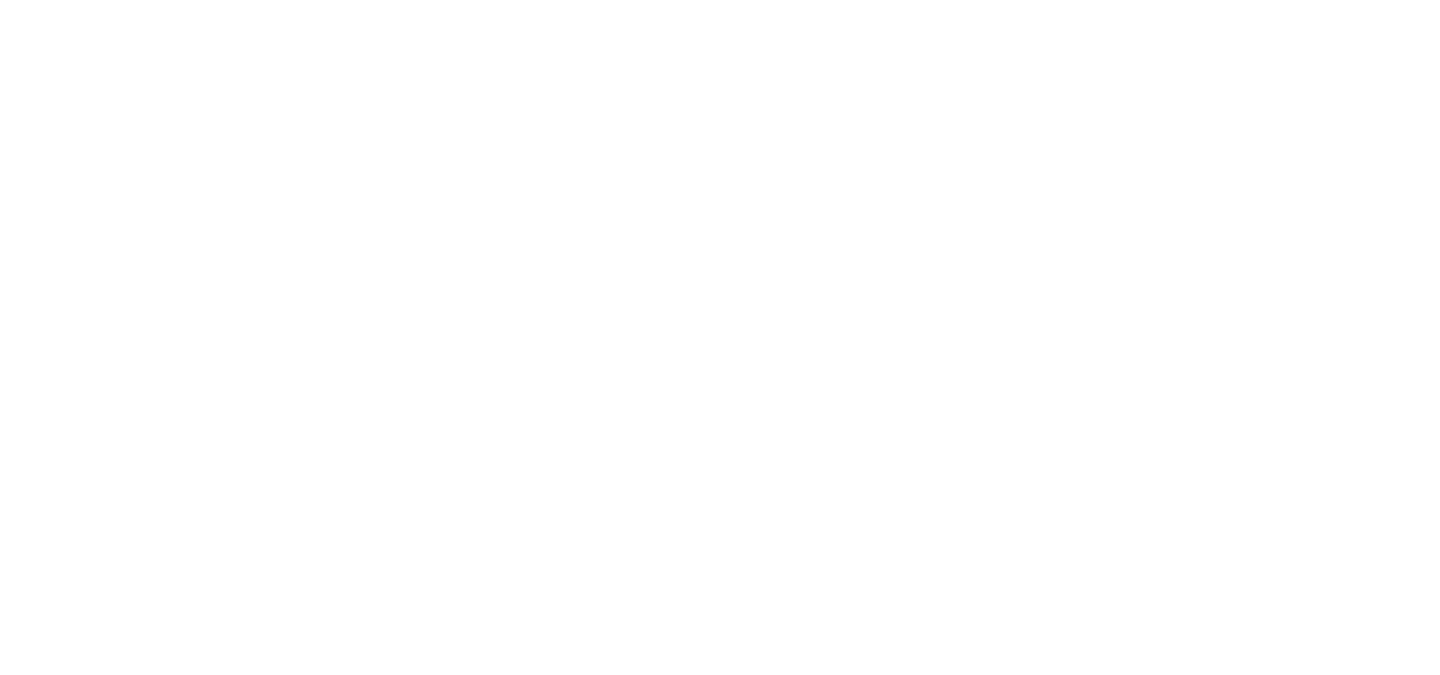 scroll, scrollTop: 0, scrollLeft: 0, axis: both 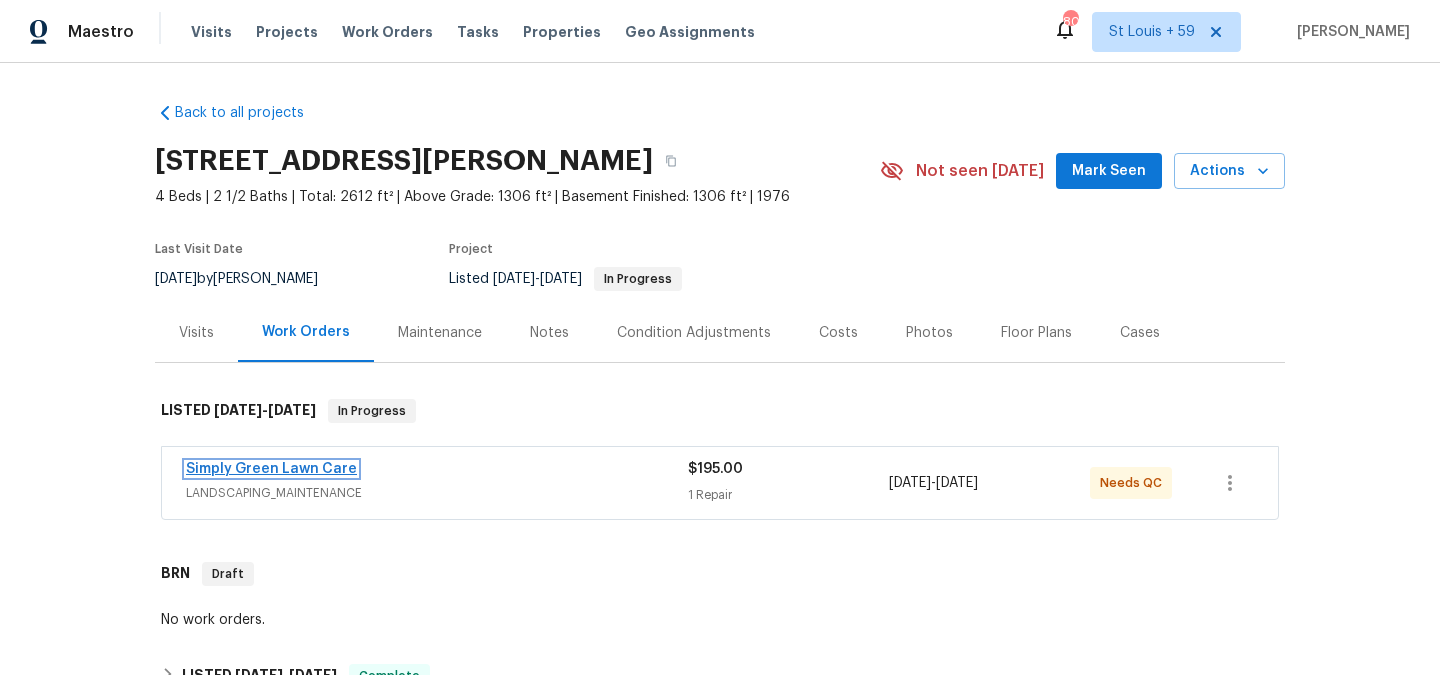 click on "Simply Green Lawn Care" at bounding box center [271, 469] 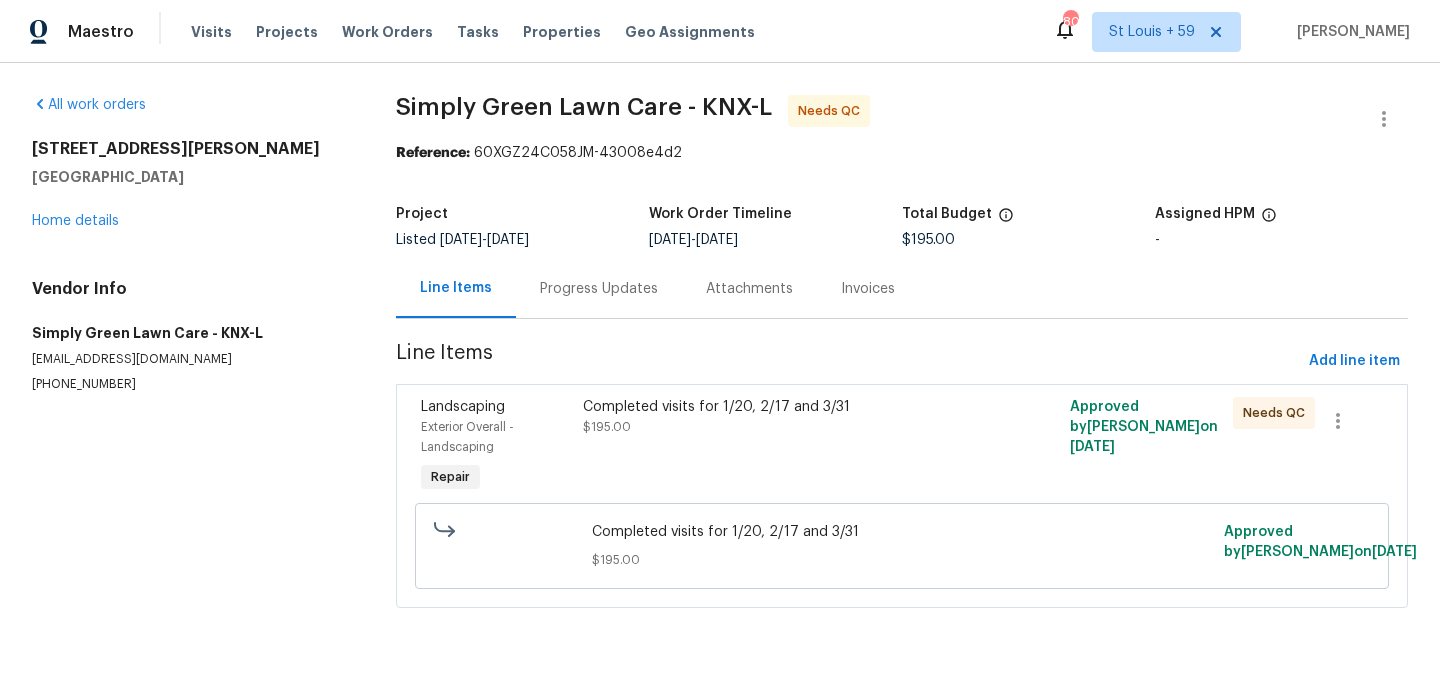 click on "Progress Updates" at bounding box center (599, 289) 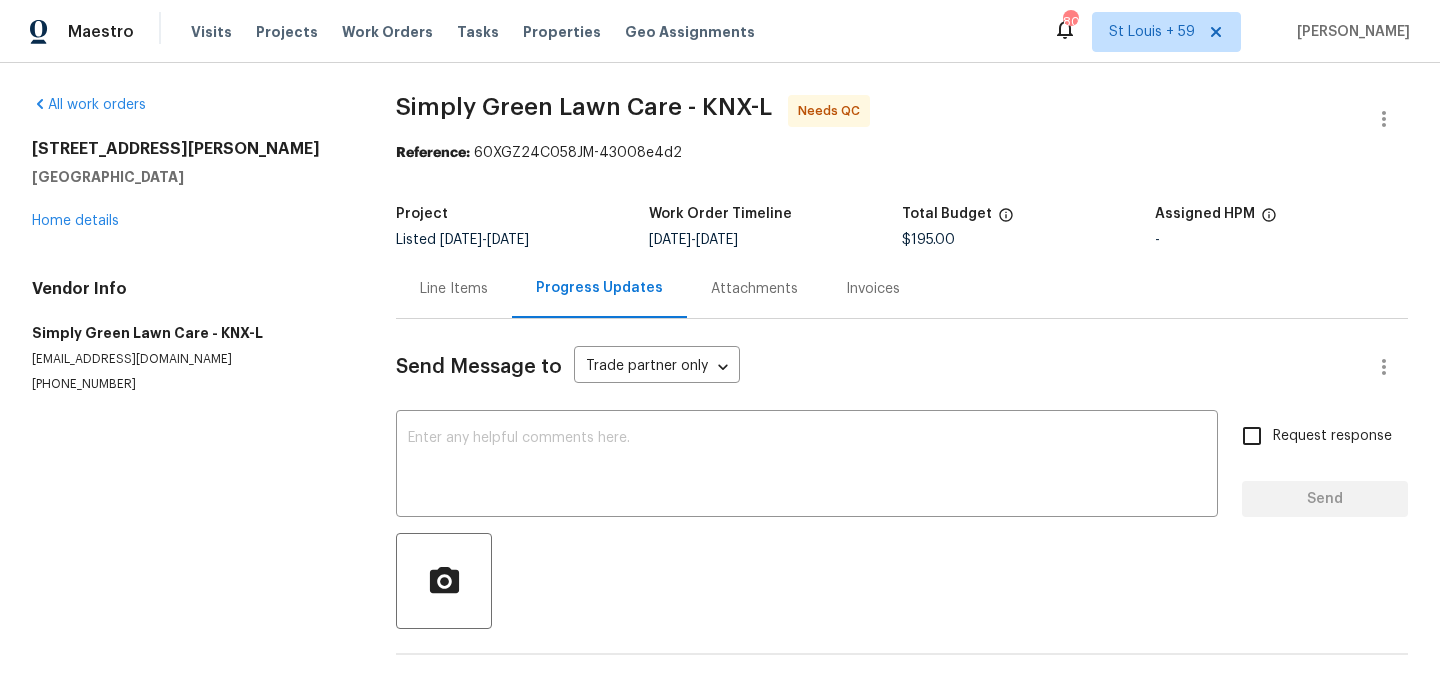 scroll, scrollTop: 68, scrollLeft: 0, axis: vertical 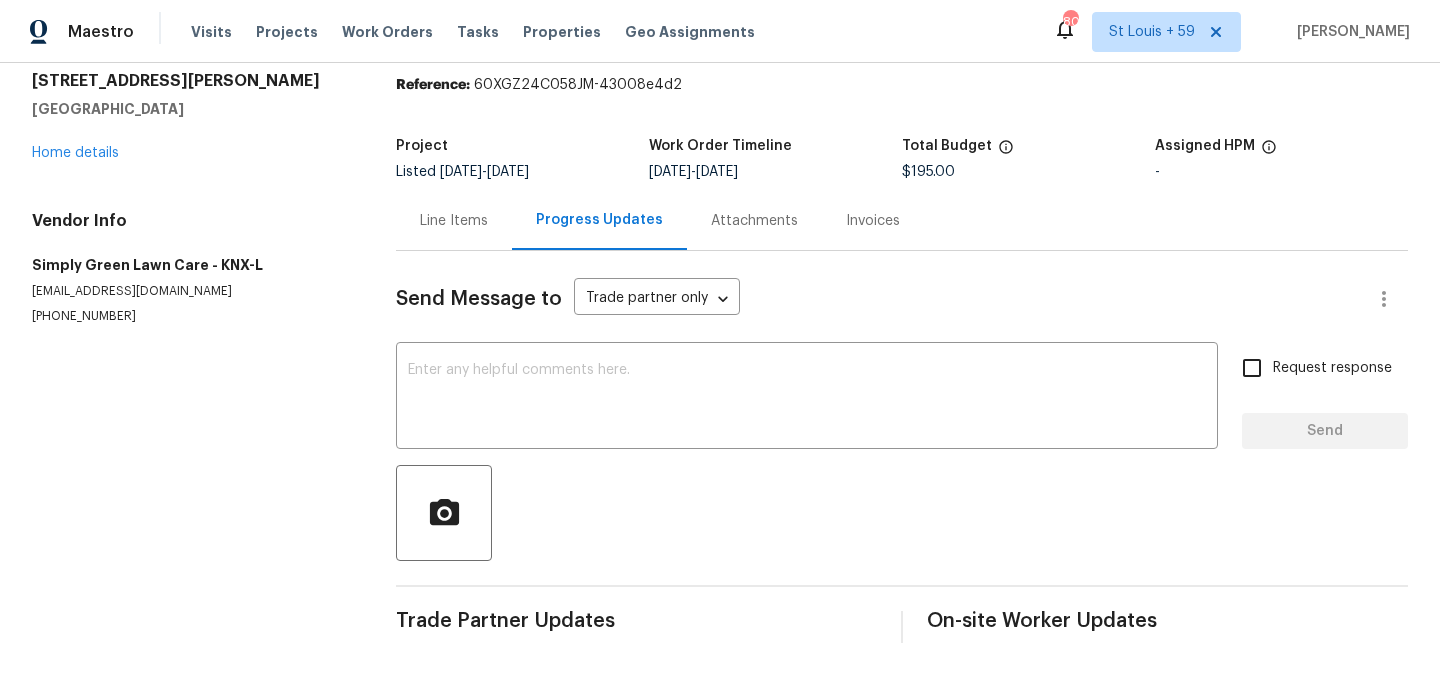 click on "Line Items" at bounding box center [454, 221] 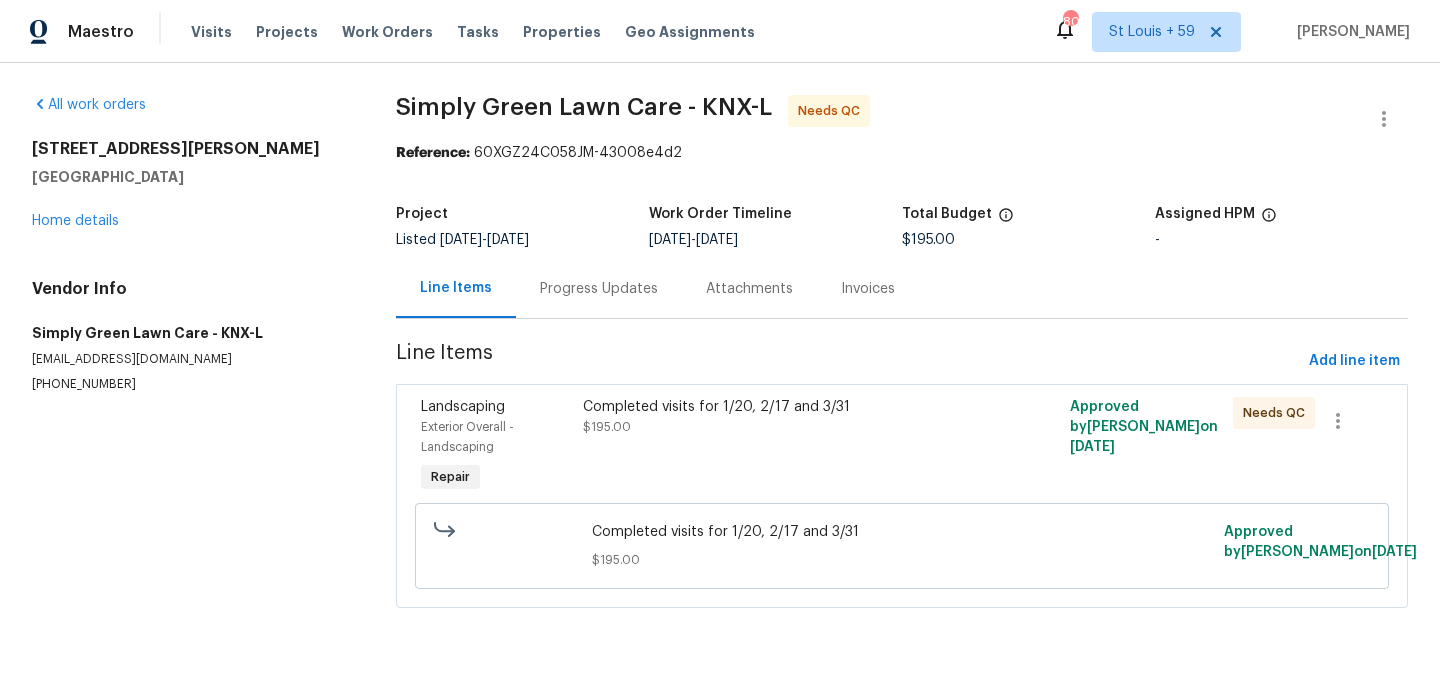 scroll, scrollTop: 0, scrollLeft: 0, axis: both 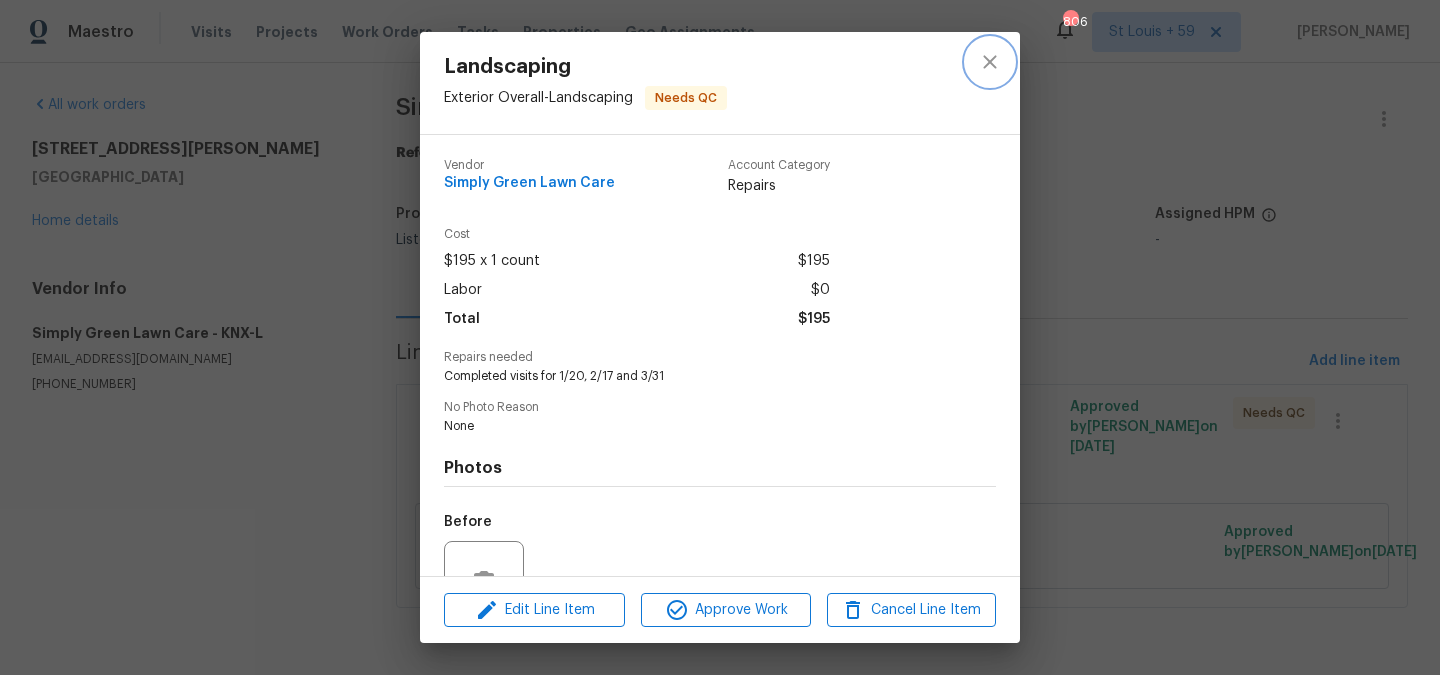 click 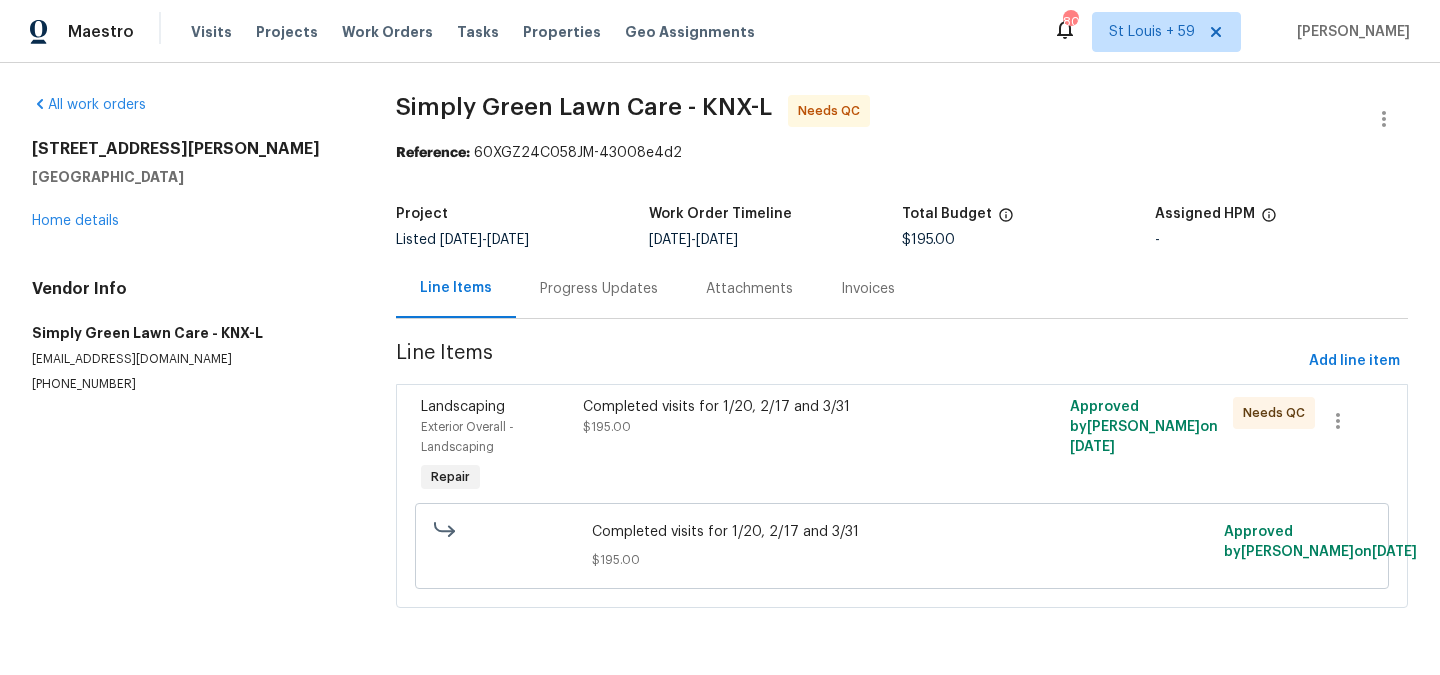 click on "328 Huxley Rd Knoxville, TN 37922 Home details" at bounding box center (190, 185) 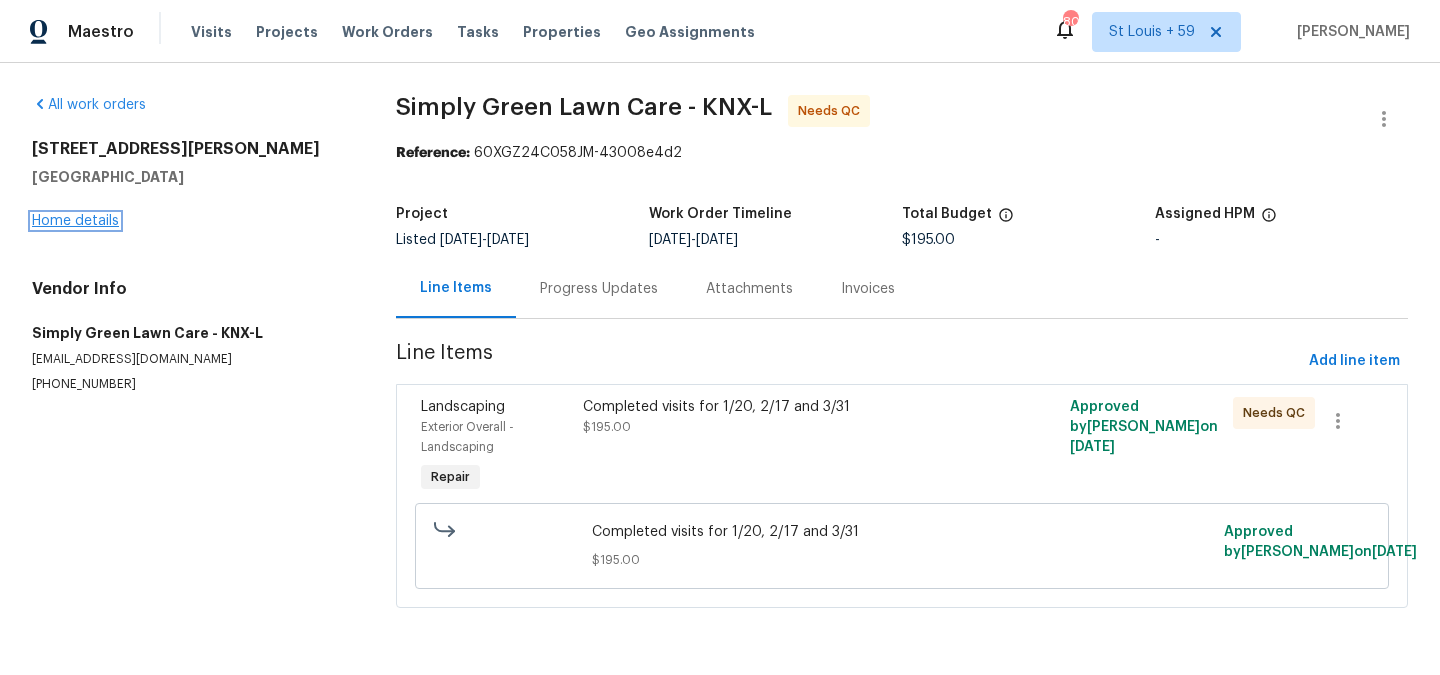 click on "Home details" at bounding box center (75, 221) 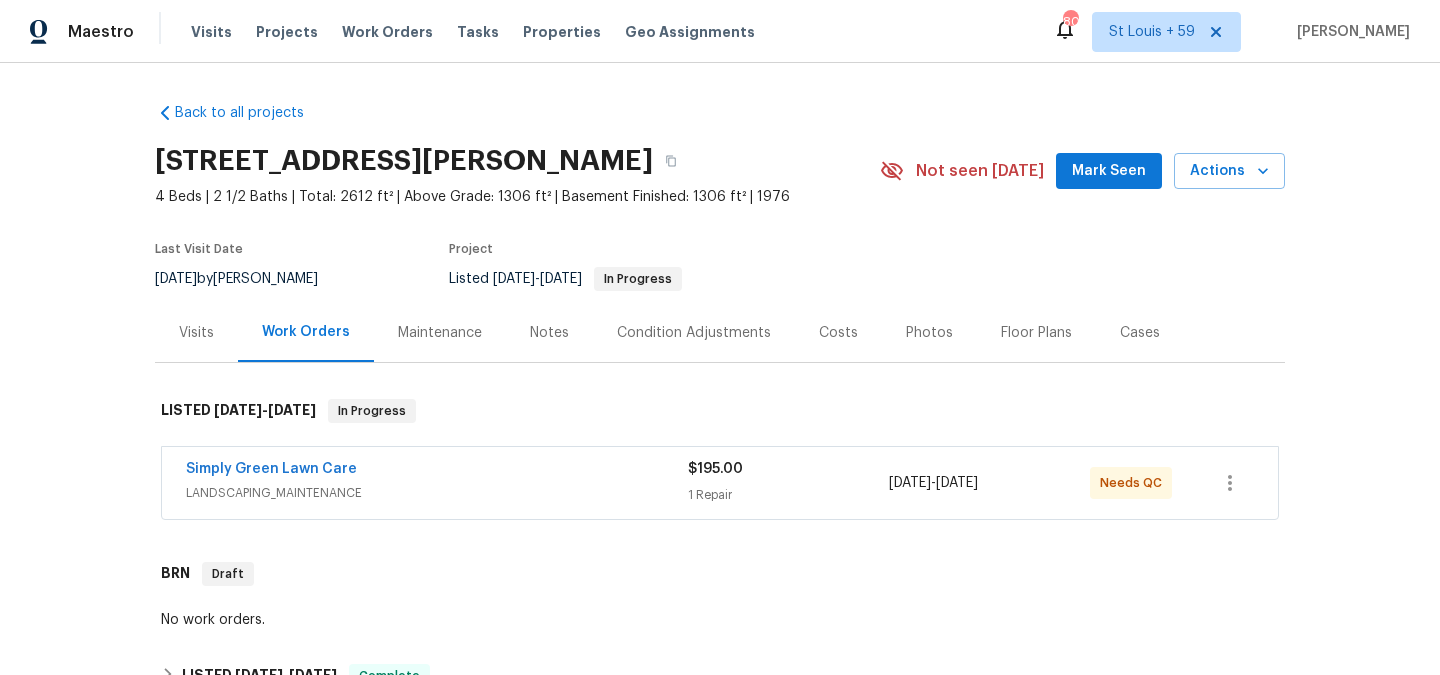 click on "Maintenance" at bounding box center (440, 333) 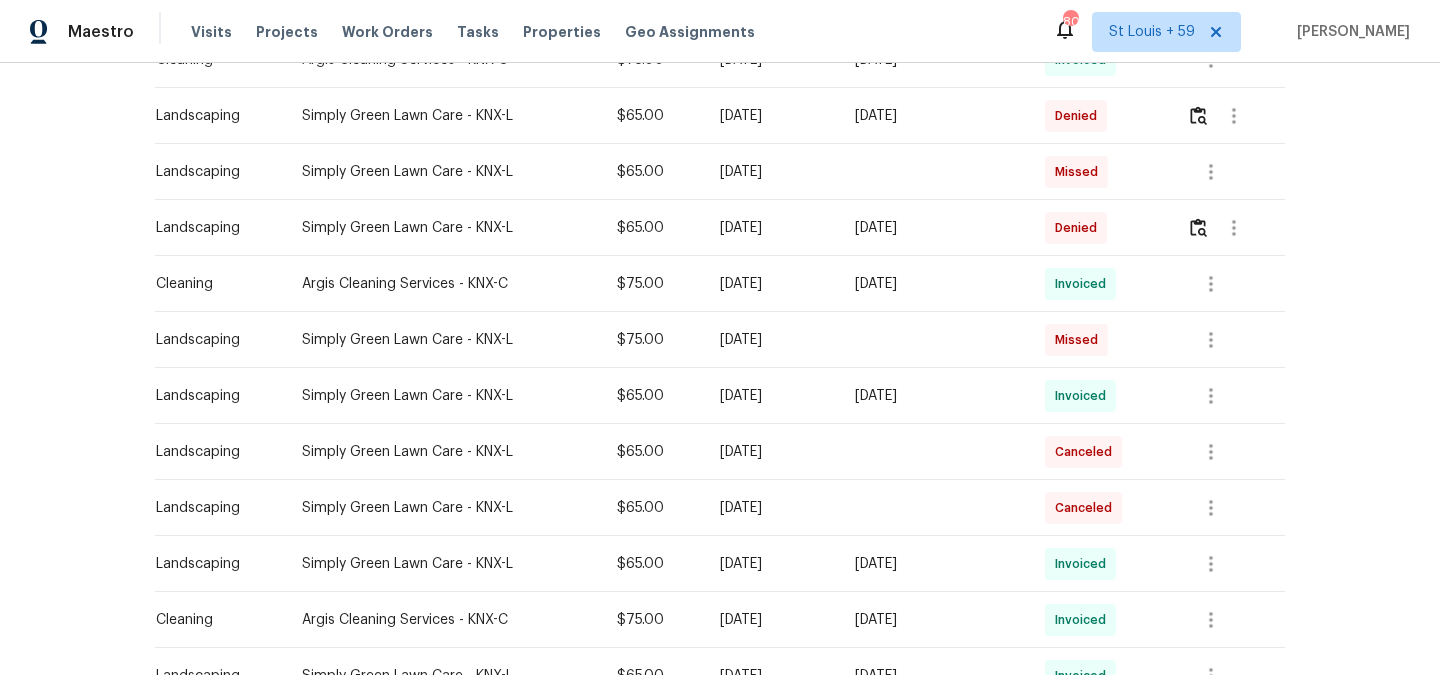 scroll, scrollTop: 776, scrollLeft: 0, axis: vertical 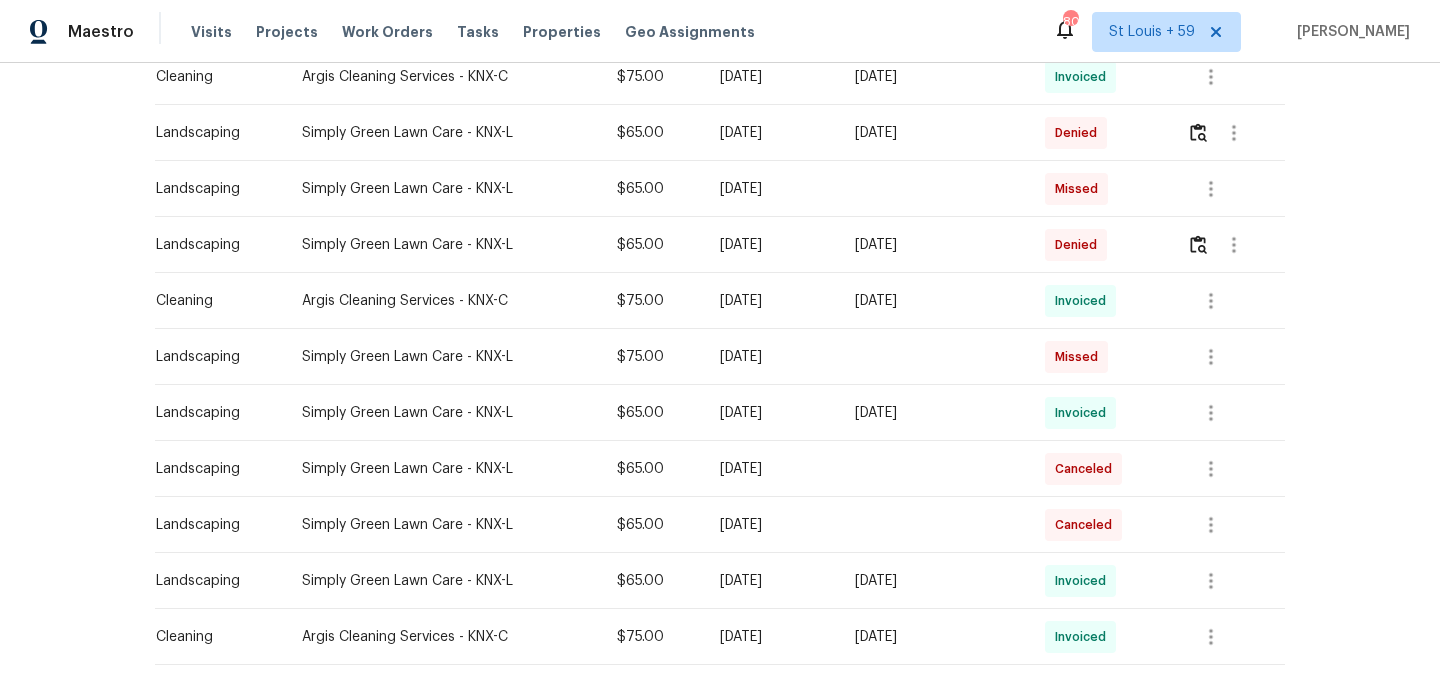click on "Mon, Jan 06 2025" at bounding box center [771, 245] 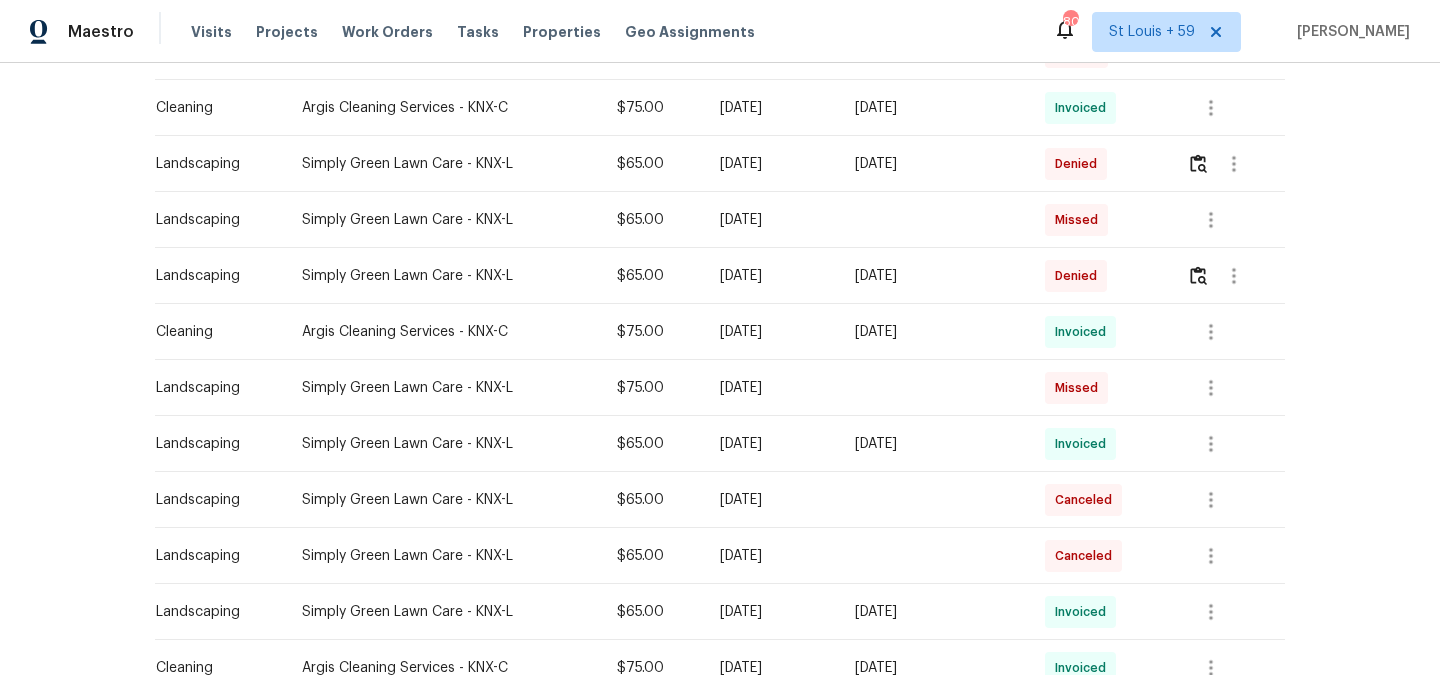 scroll, scrollTop: 742, scrollLeft: 0, axis: vertical 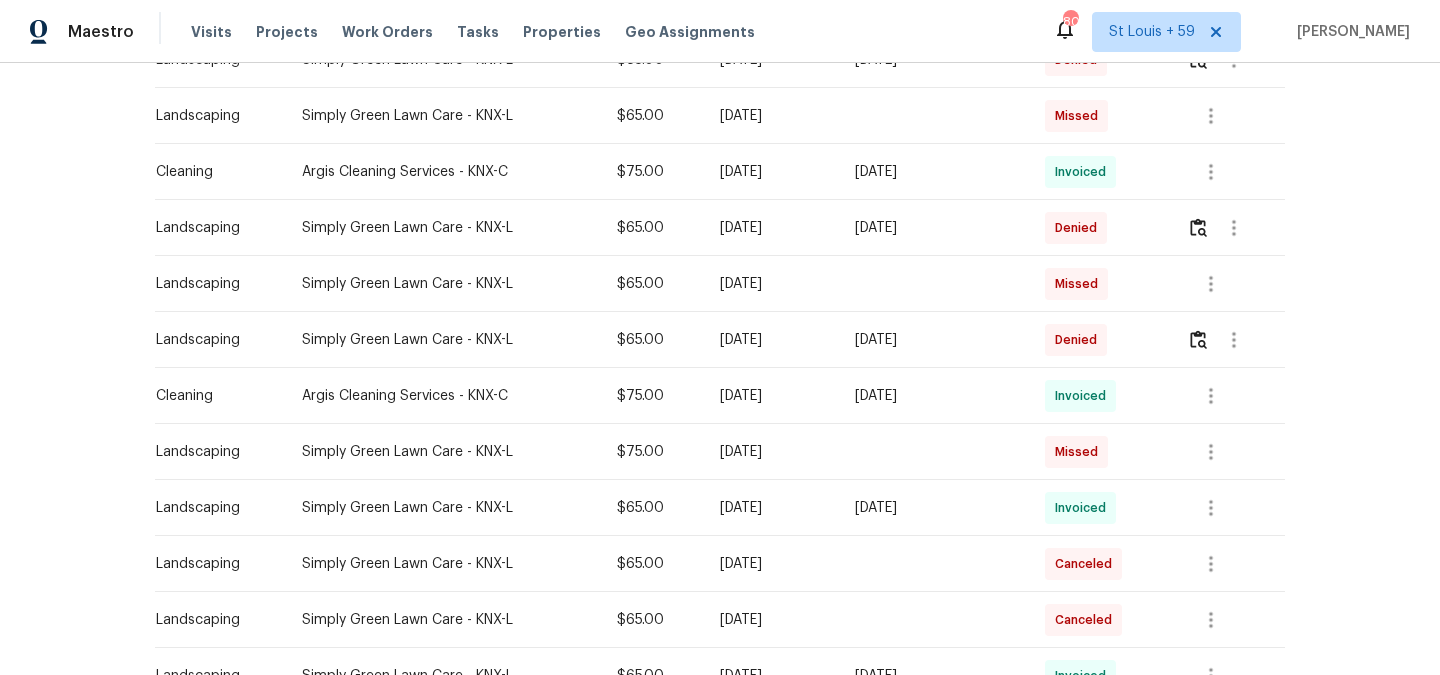 click on "Tue, Feb 04 2025" at bounding box center (771, 172) 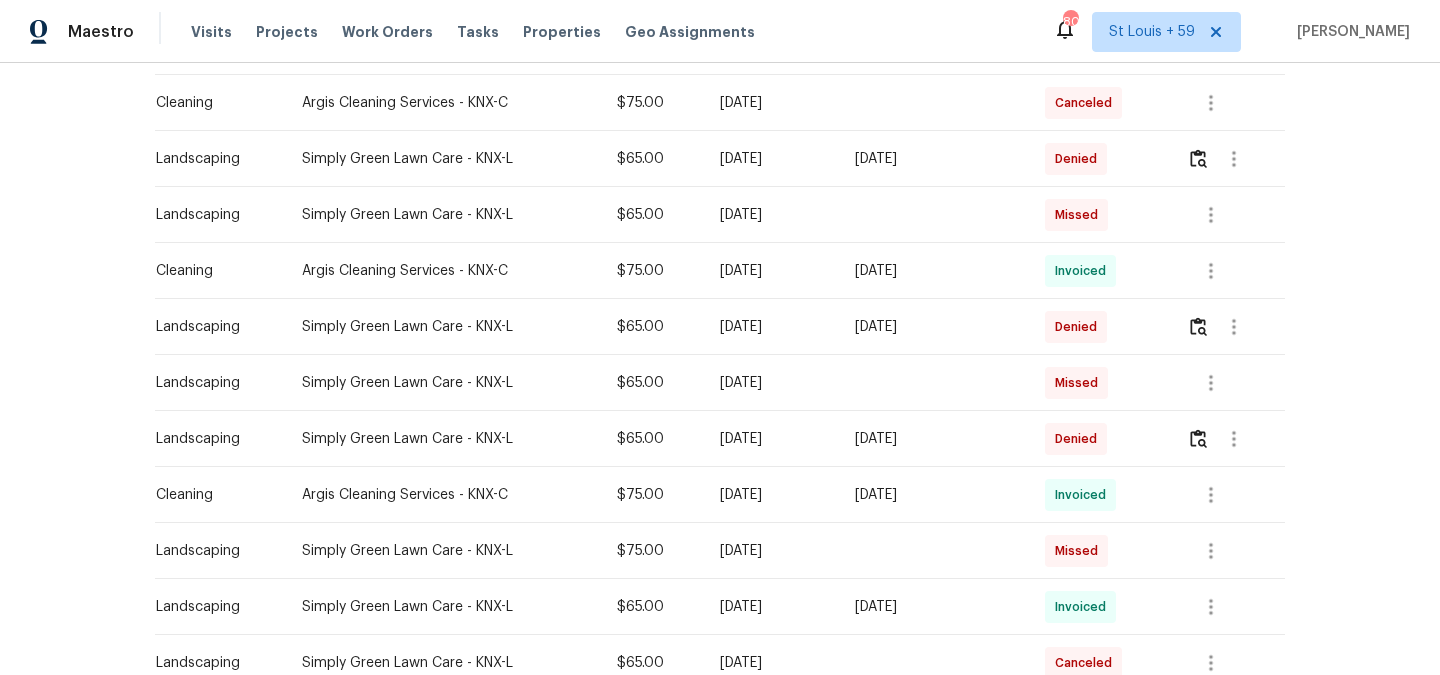scroll, scrollTop: 580, scrollLeft: 0, axis: vertical 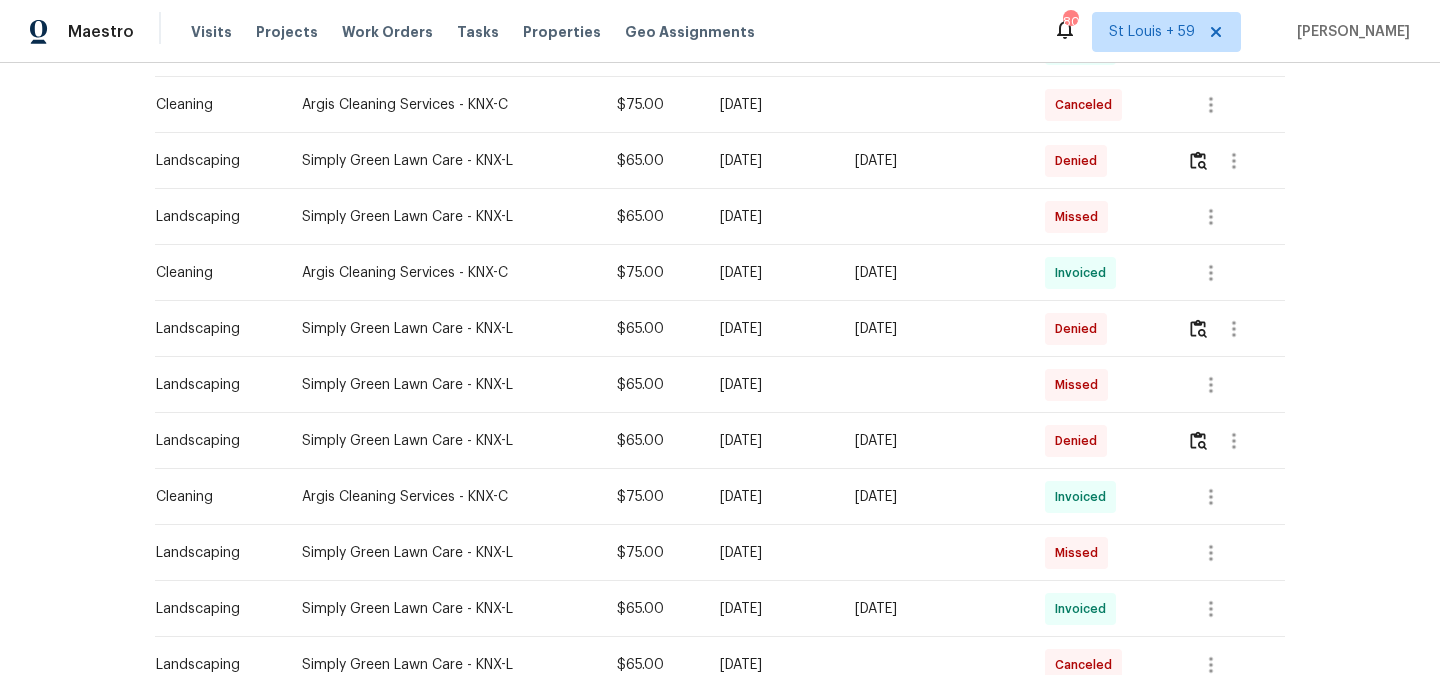 click on "[DATE]" at bounding box center (771, 161) 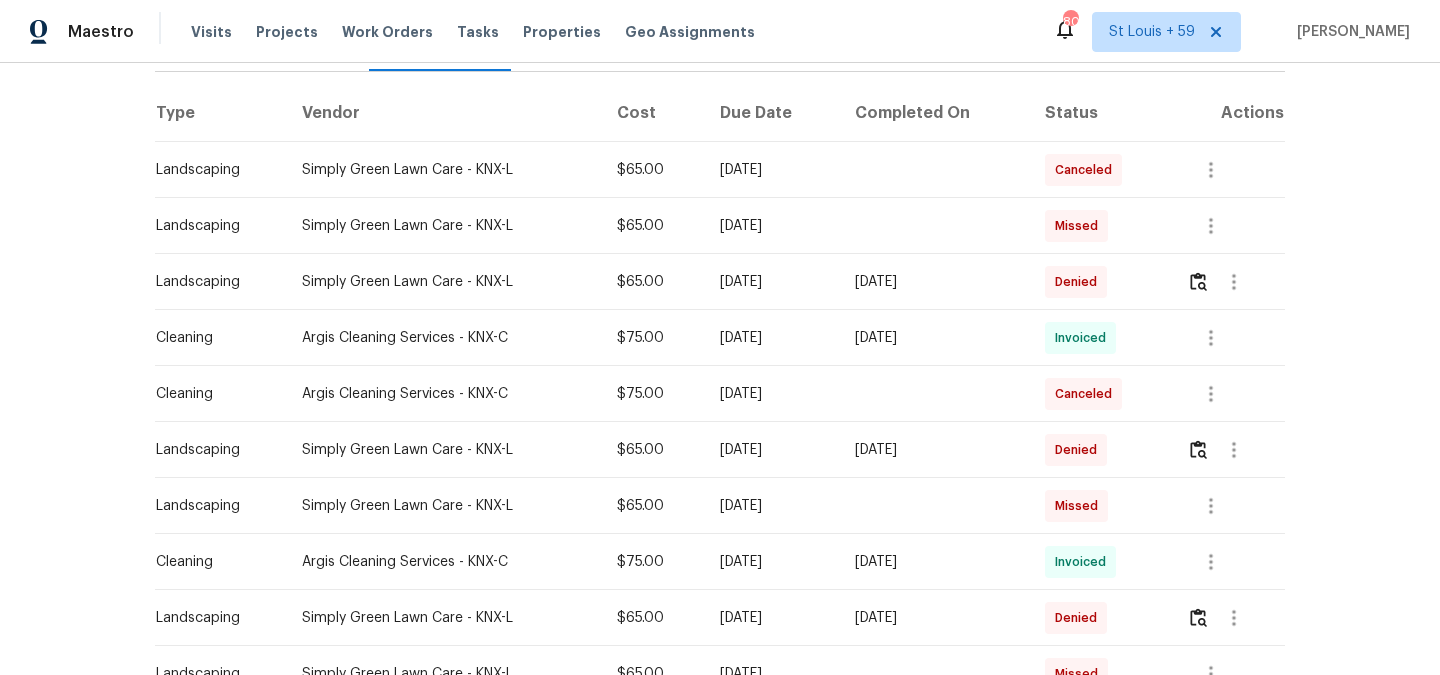 scroll, scrollTop: 290, scrollLeft: 0, axis: vertical 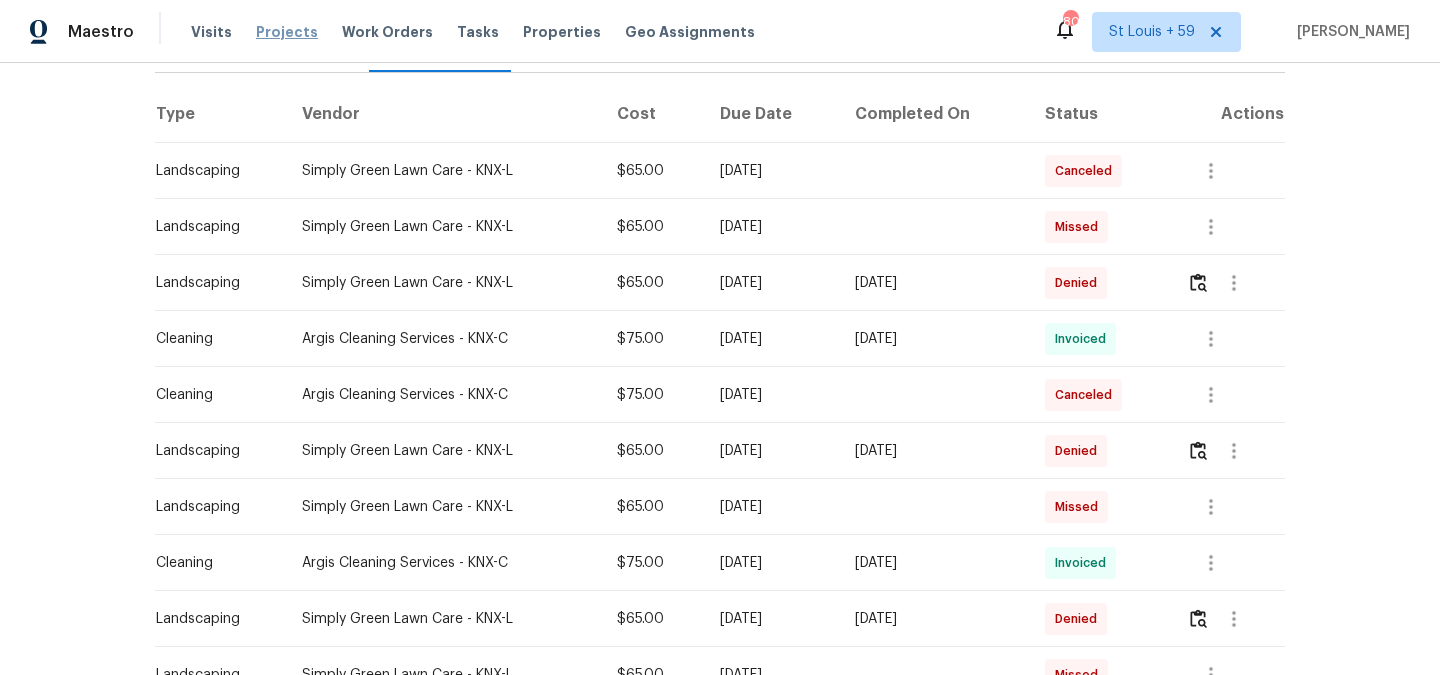click on "Projects" at bounding box center [287, 32] 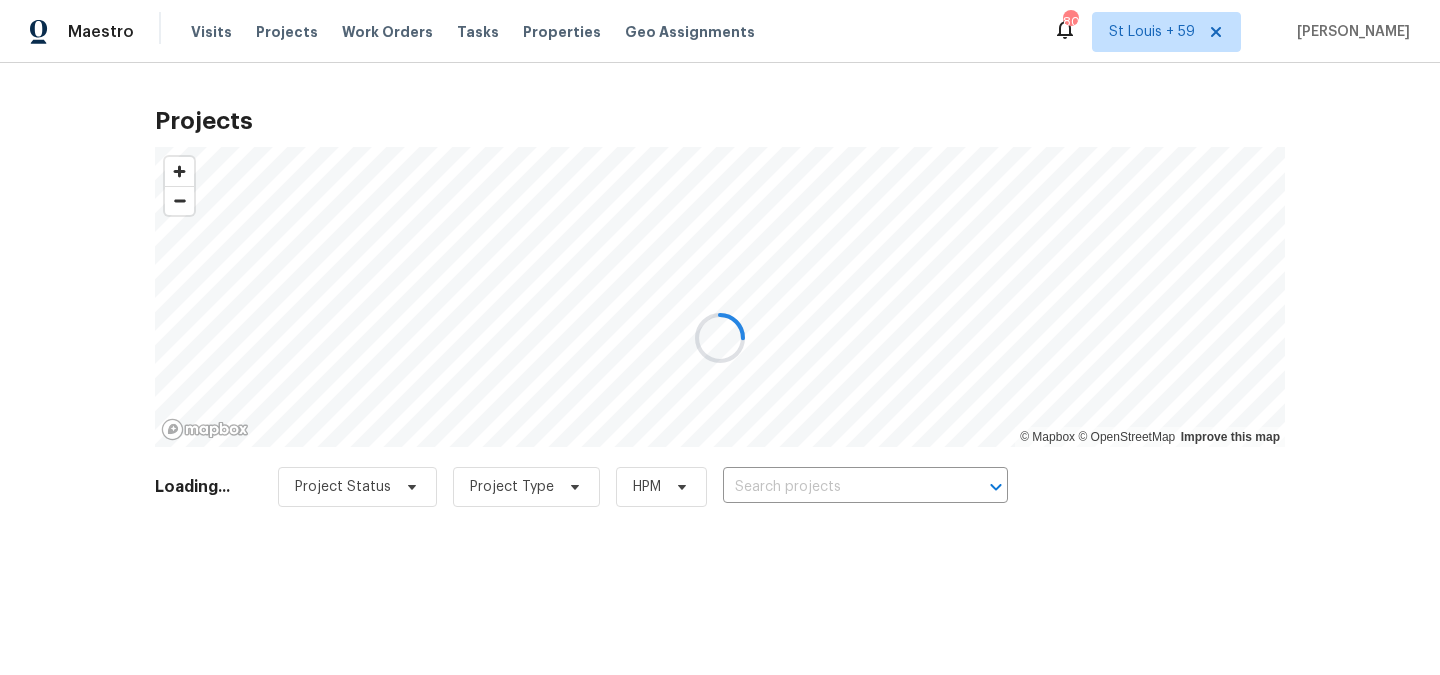 click at bounding box center [720, 337] 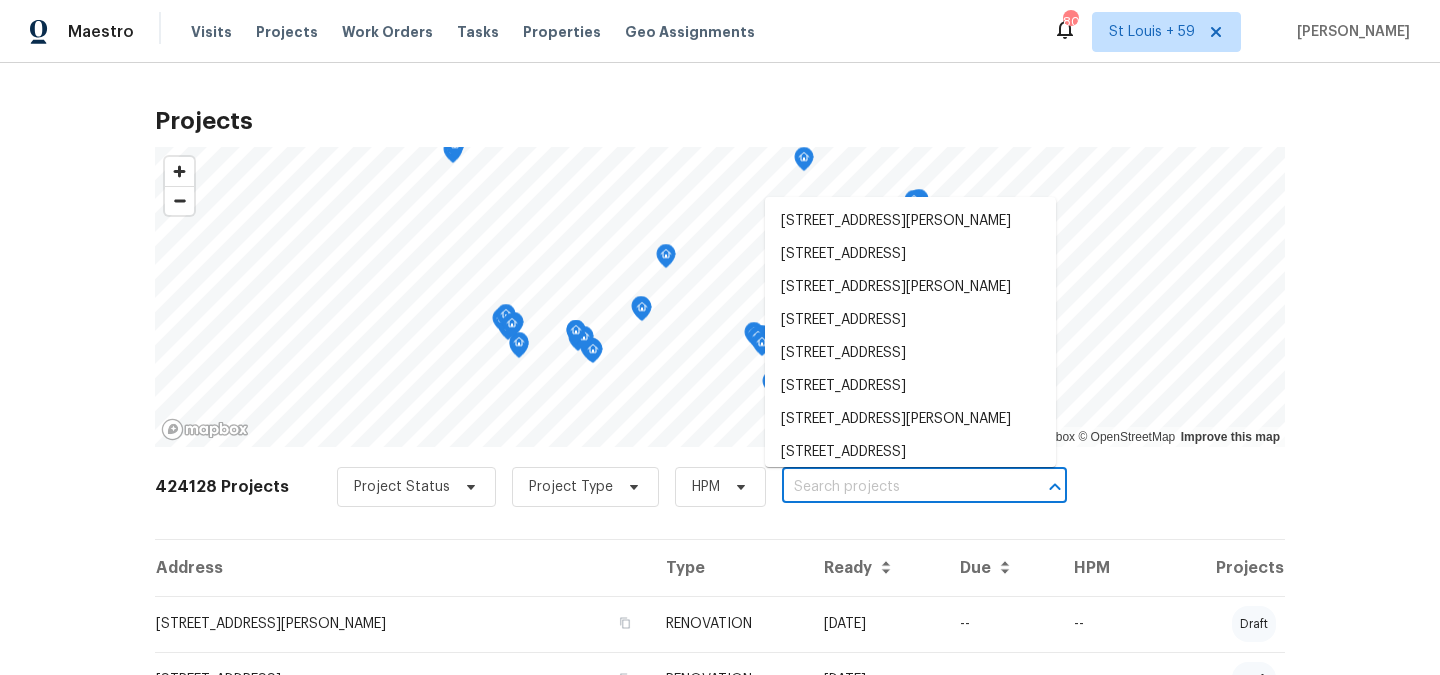 click at bounding box center (896, 487) 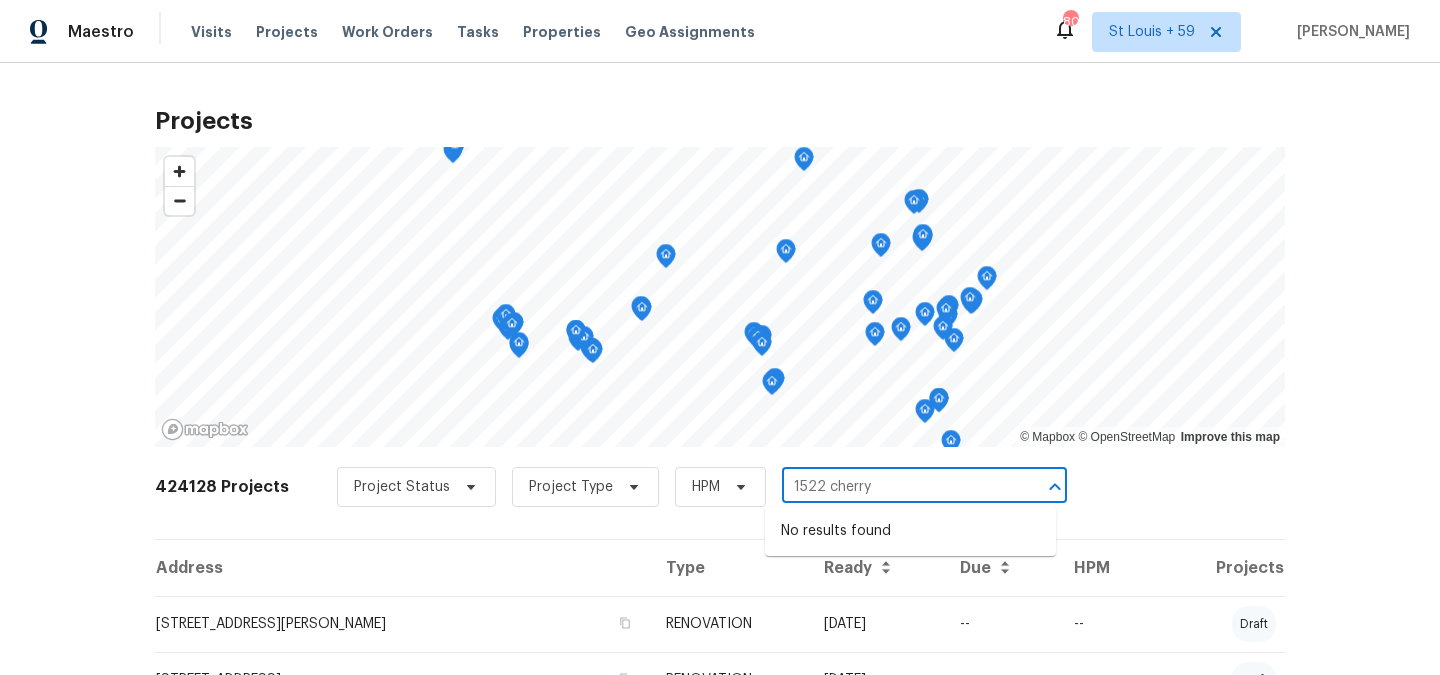 type on "1522 cherry" 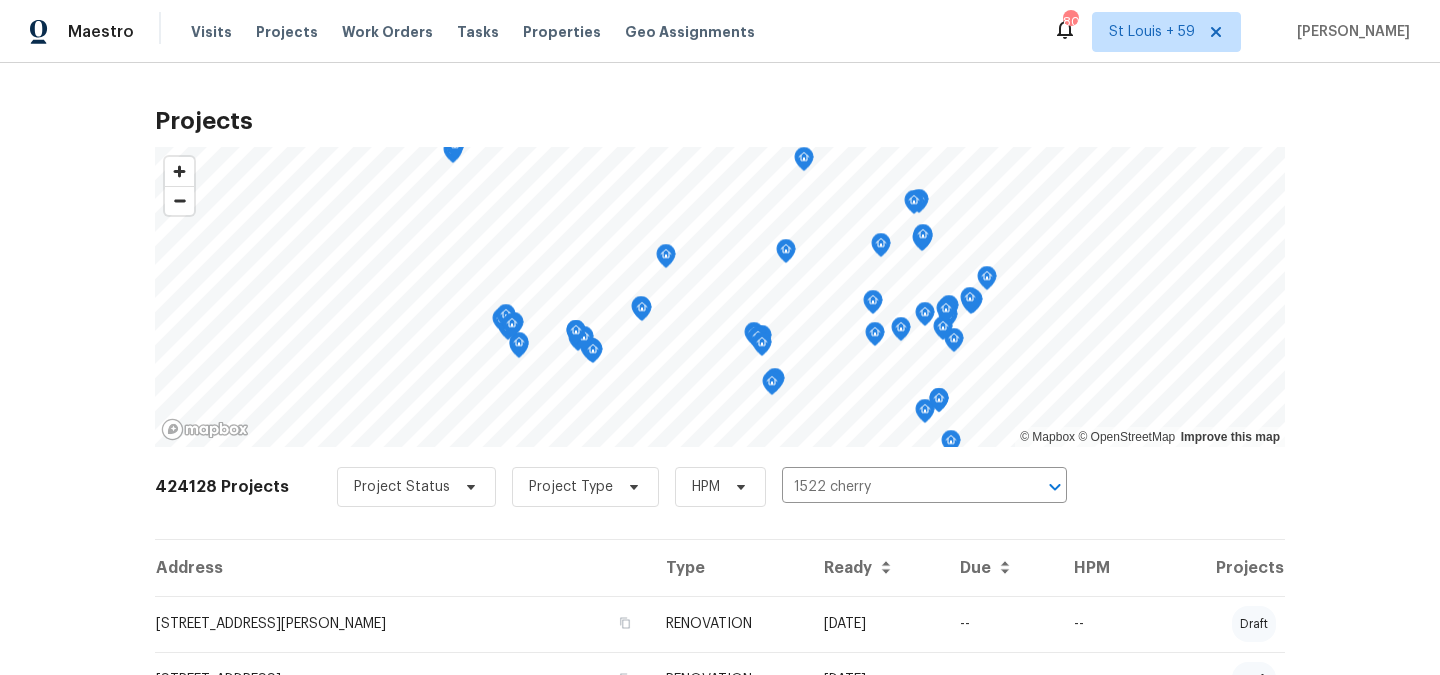 type 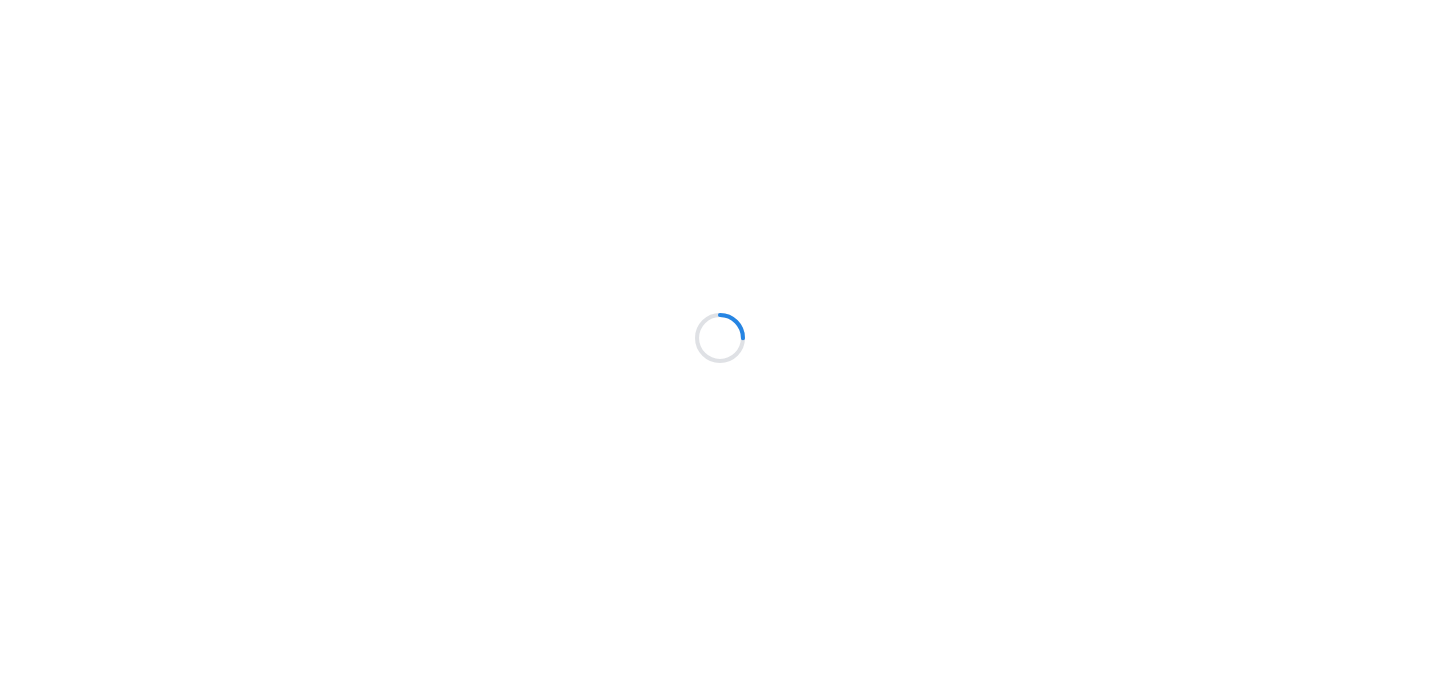 scroll, scrollTop: 0, scrollLeft: 0, axis: both 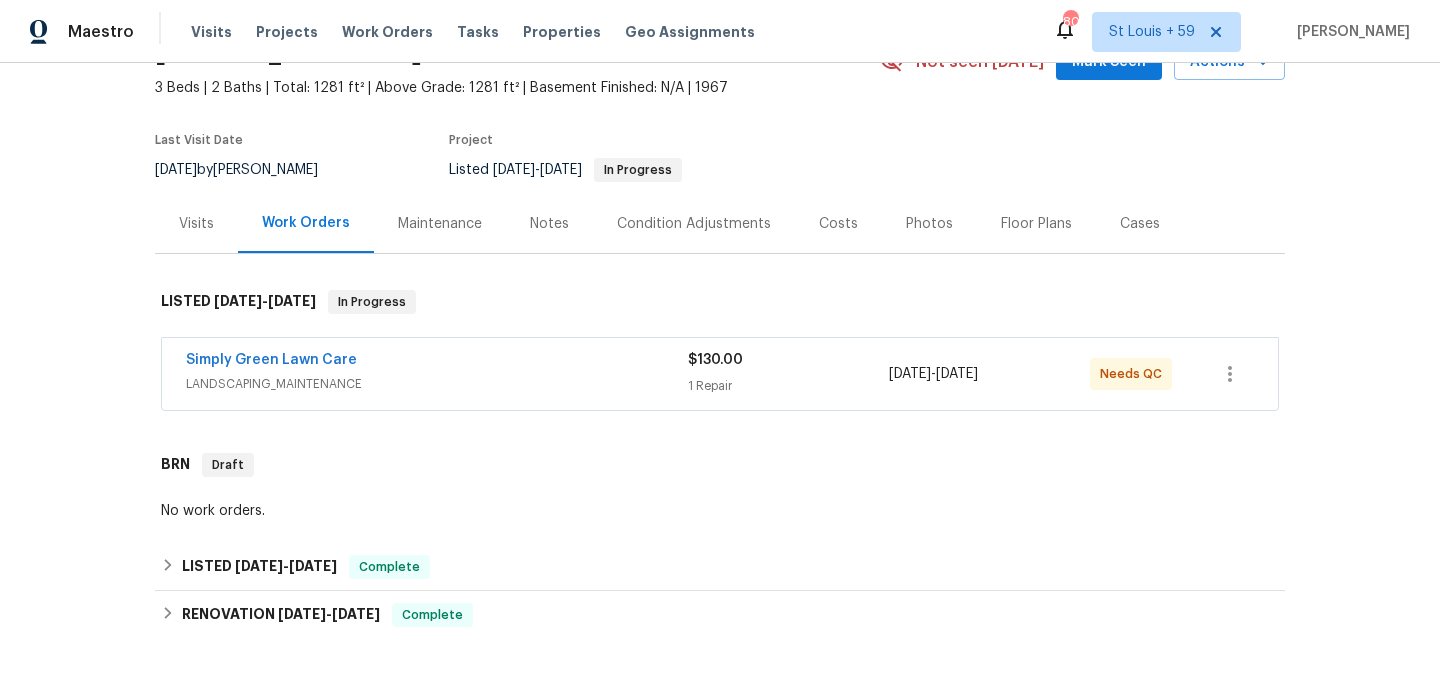 click on "Maintenance" at bounding box center (440, 224) 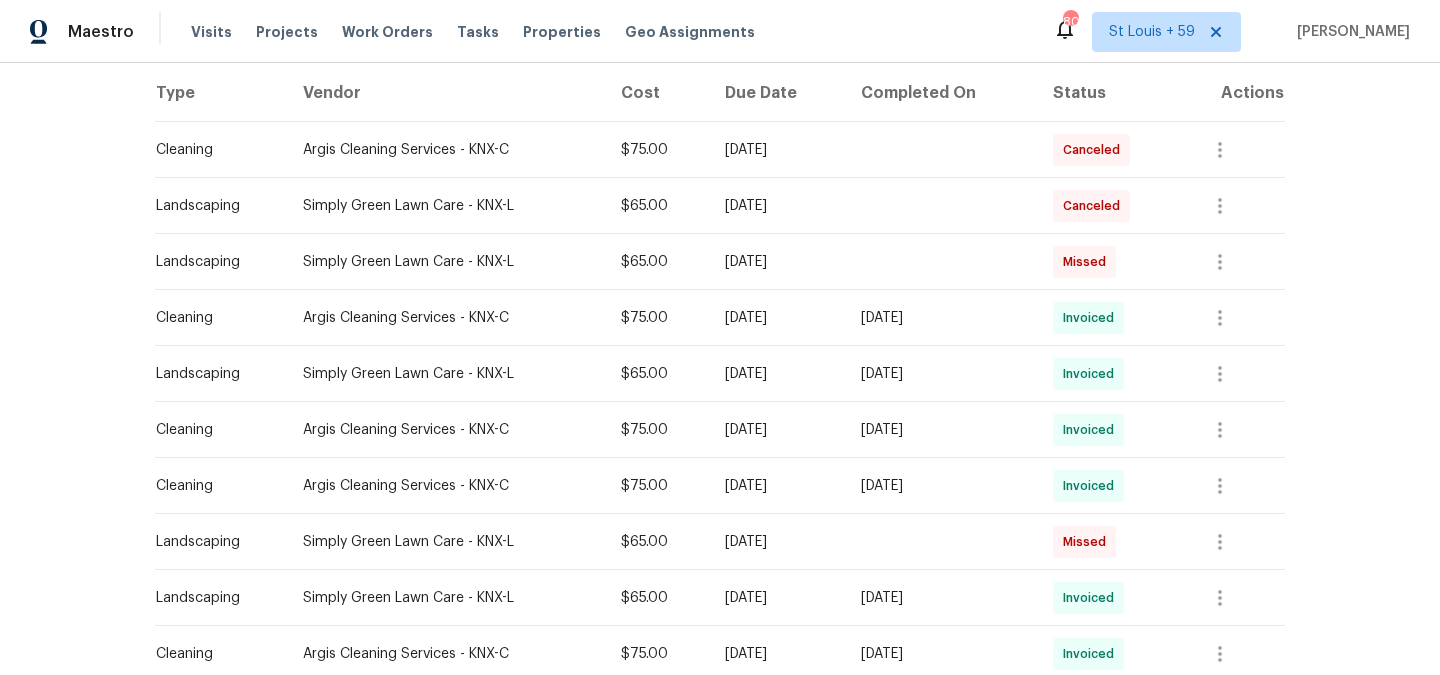scroll, scrollTop: 0, scrollLeft: 0, axis: both 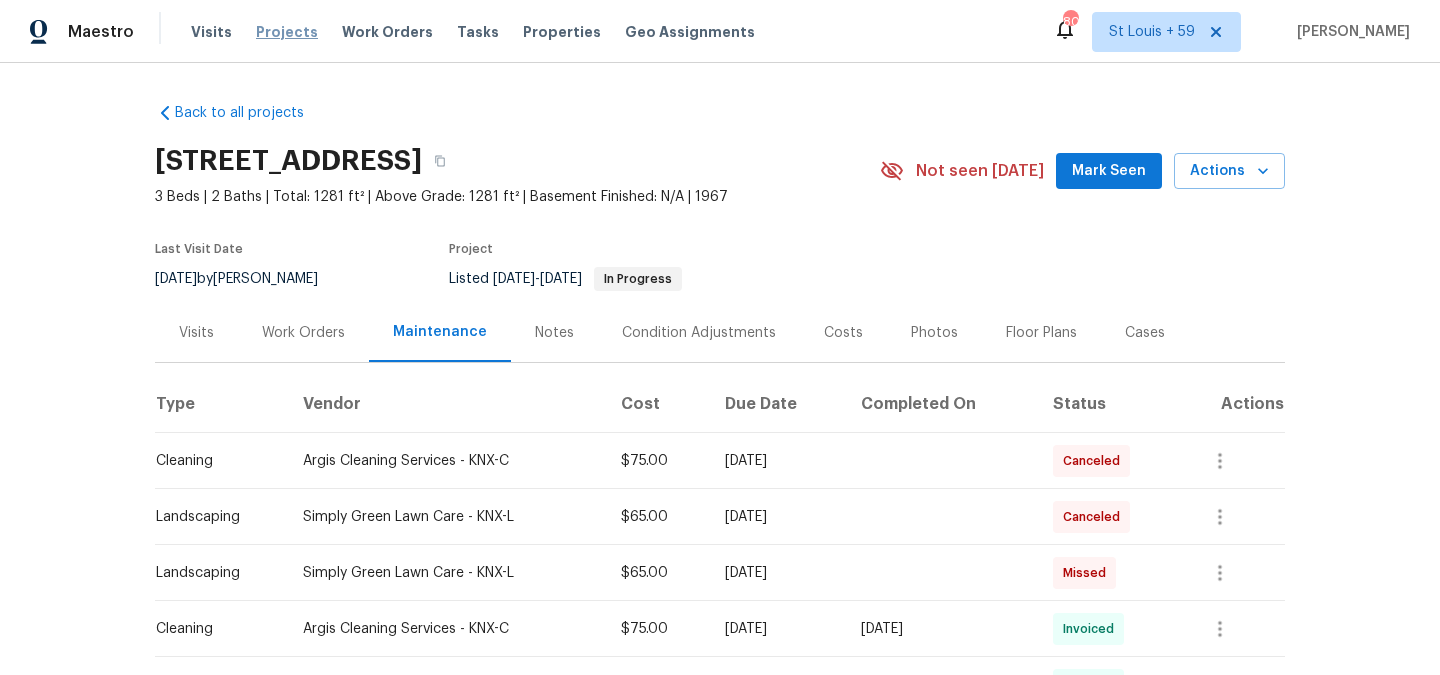 click on "Projects" at bounding box center [287, 32] 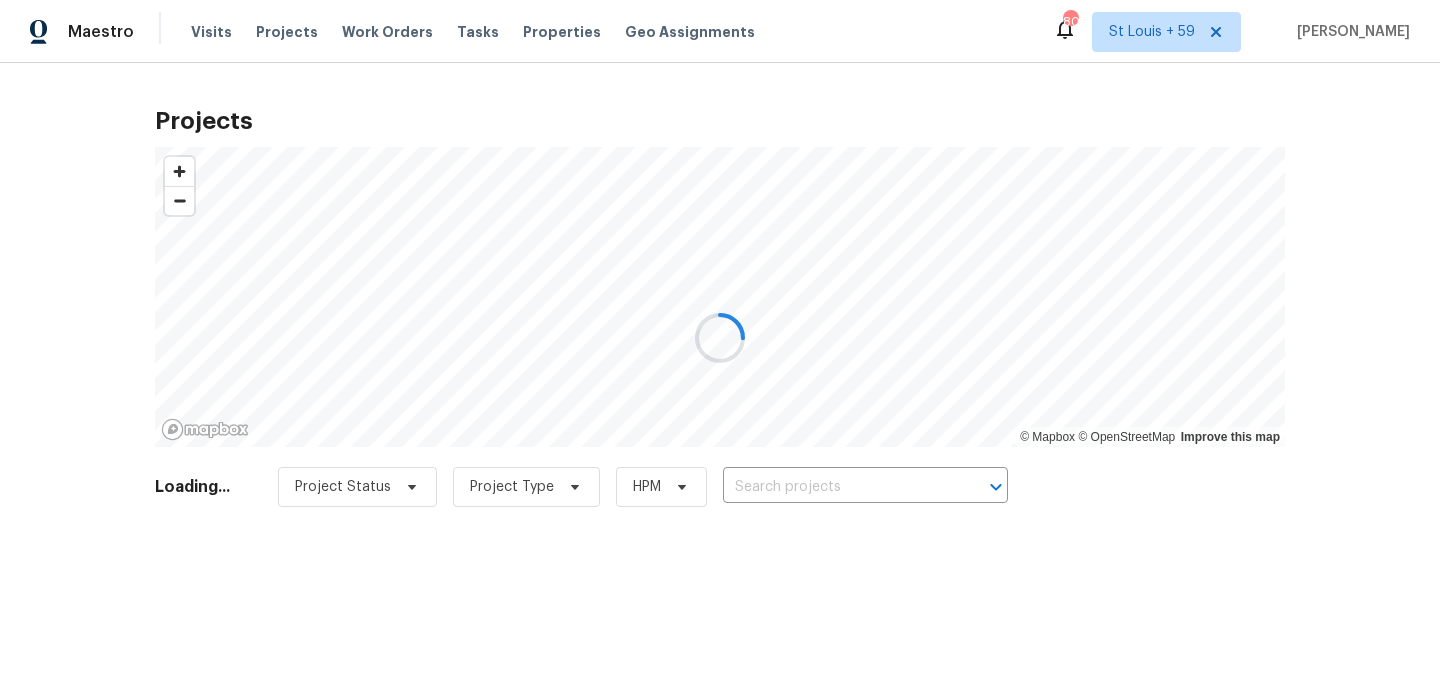 click at bounding box center [720, 337] 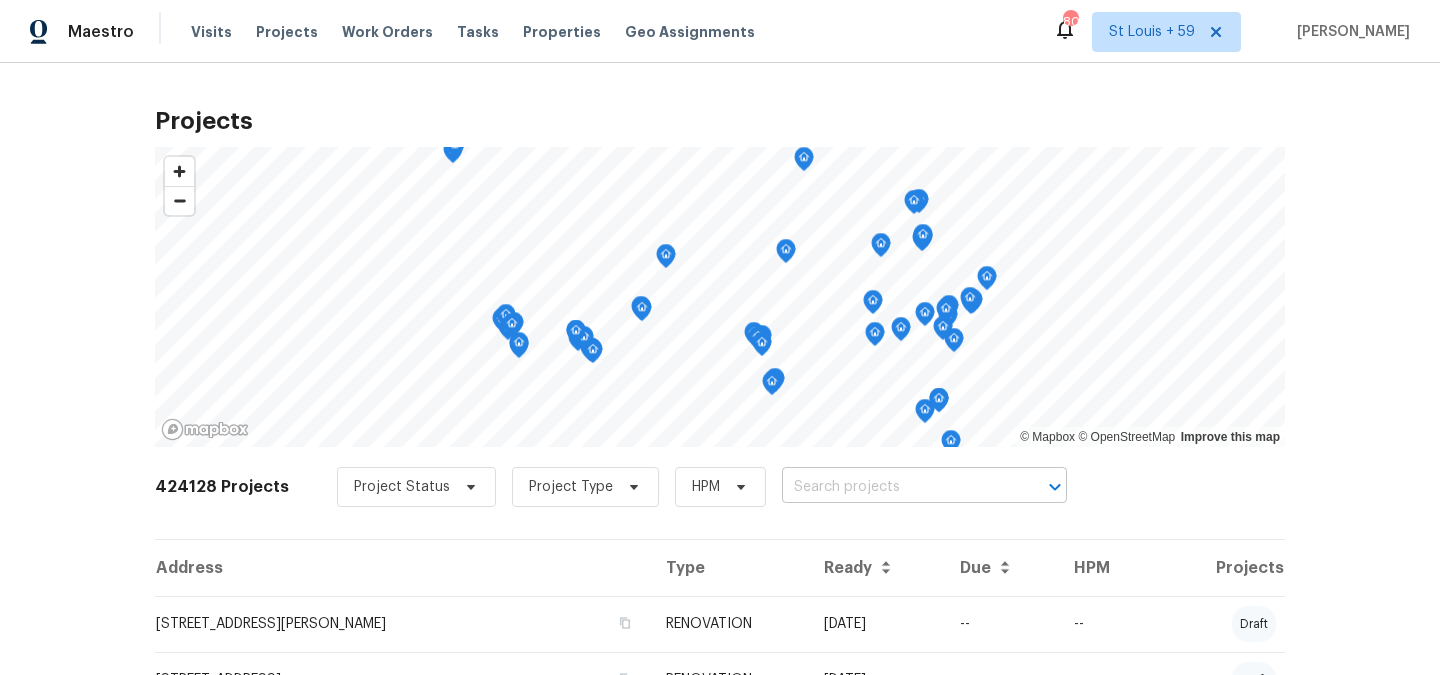 click at bounding box center (896, 487) 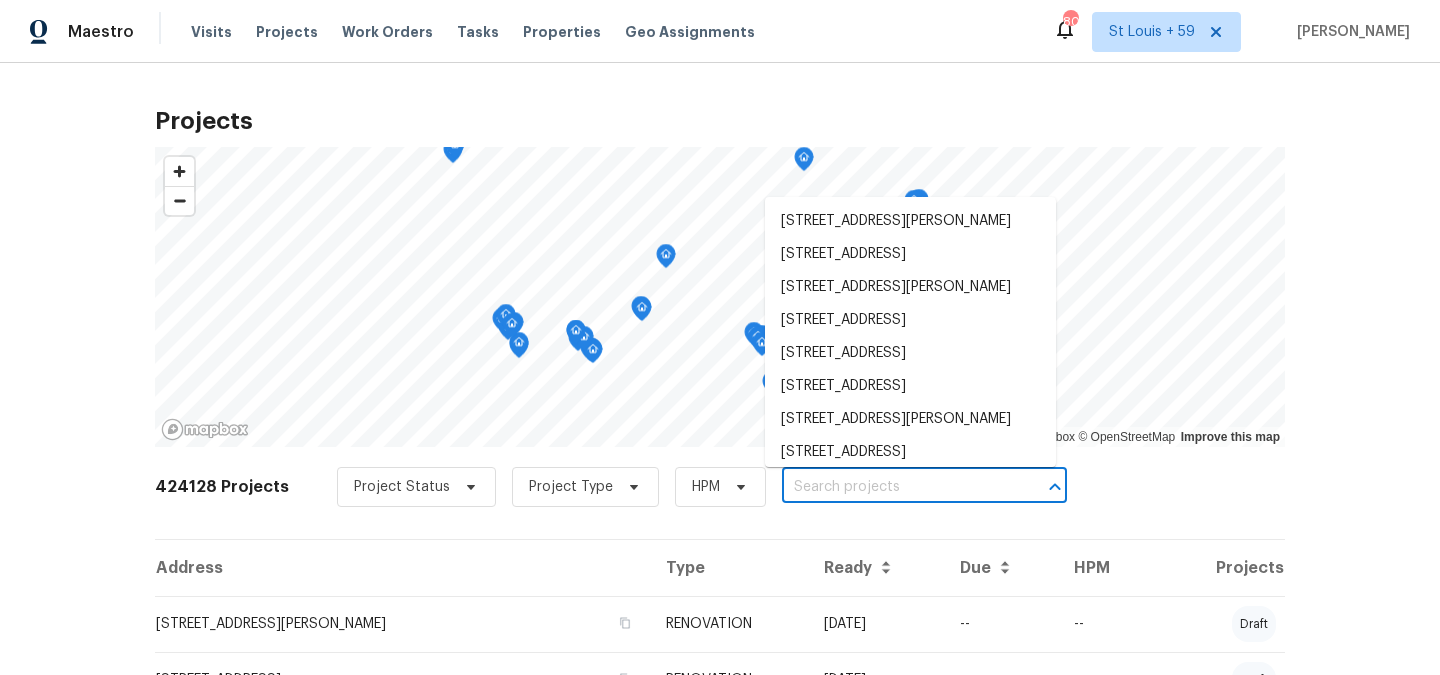 paste on "829 Spring Dr, Knoxville, TN 37920" 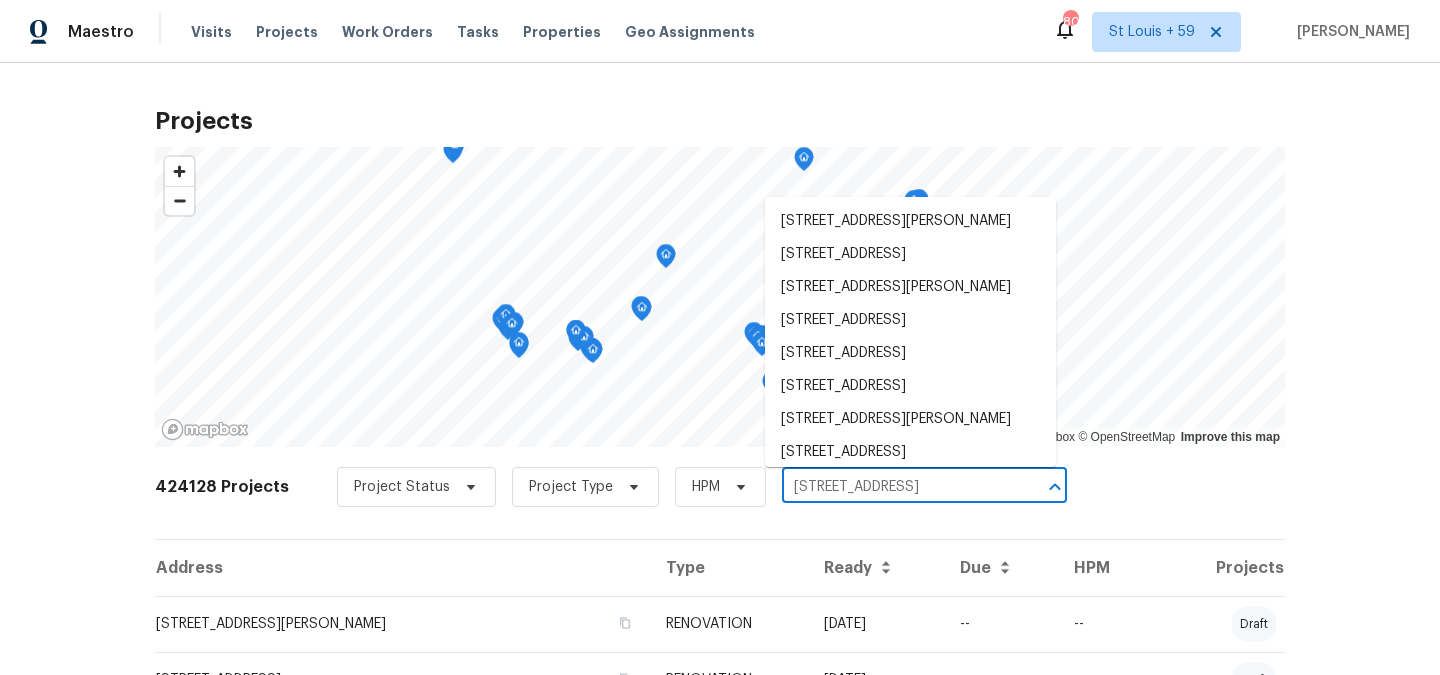 scroll, scrollTop: 0, scrollLeft: 4, axis: horizontal 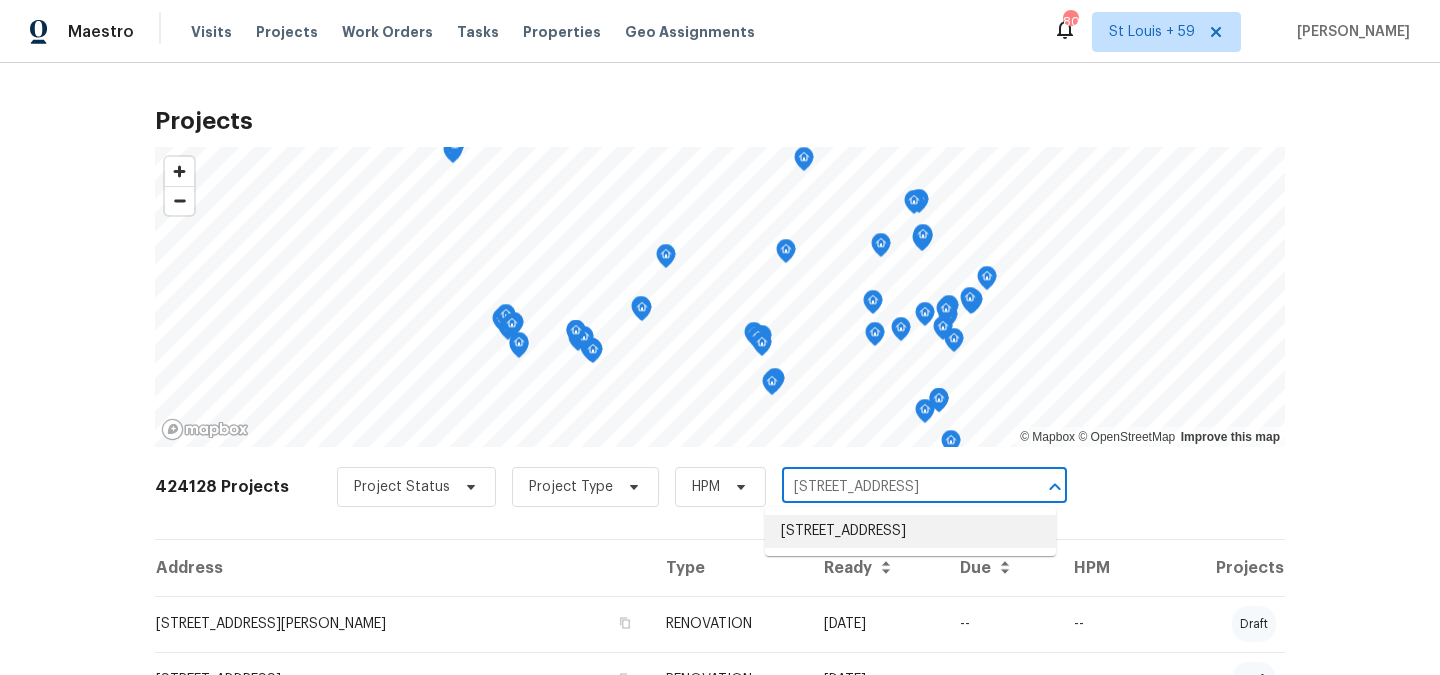 click on "829 Spring Dr, Knoxville, TN 37920" at bounding box center (910, 531) 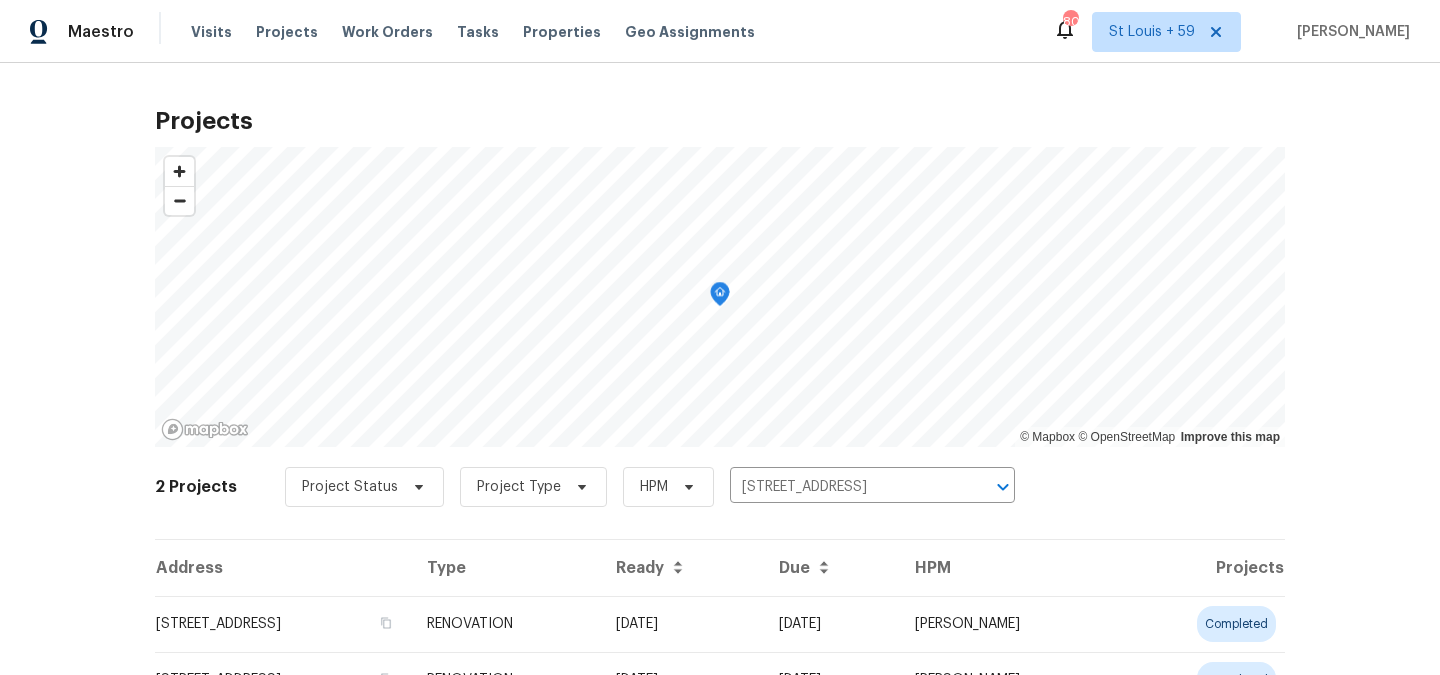 scroll, scrollTop: 97, scrollLeft: 0, axis: vertical 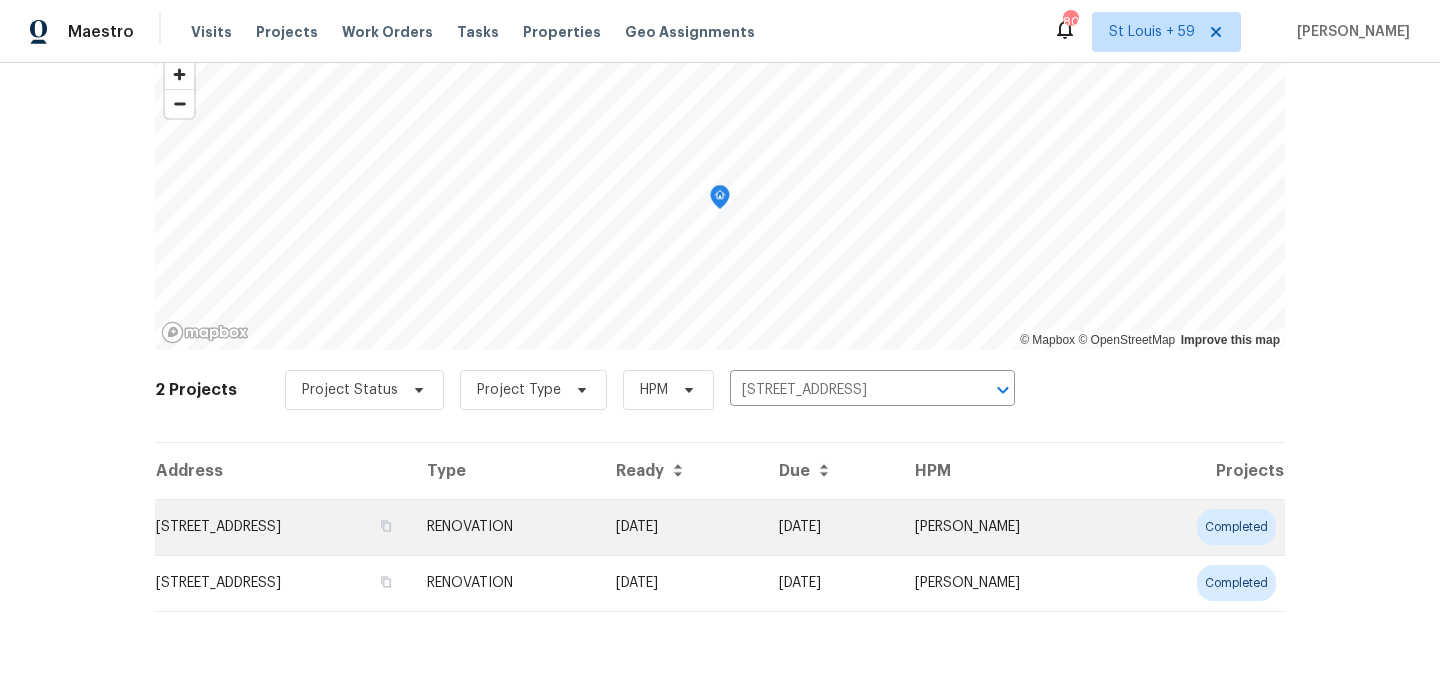 click on "829 Spring Dr, Knoxville, TN 37920" at bounding box center (283, 527) 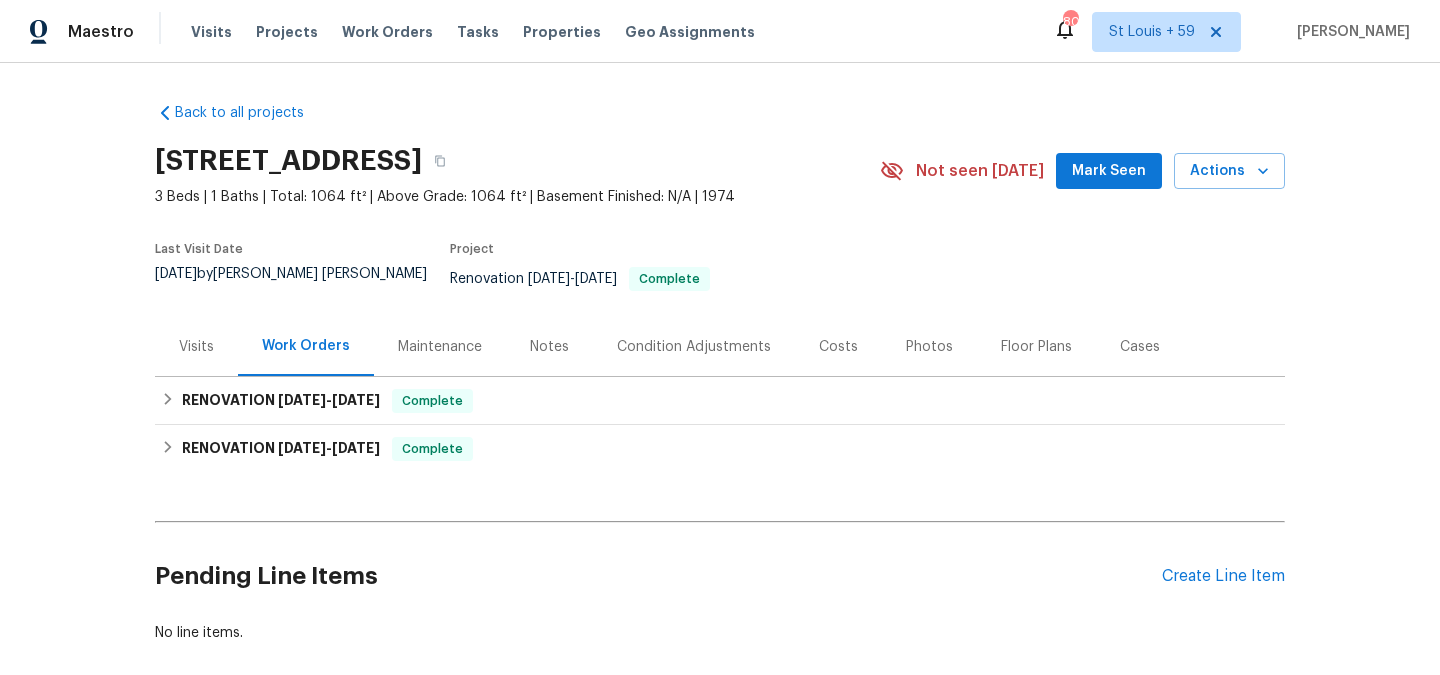 click on "Maintenance" at bounding box center [440, 347] 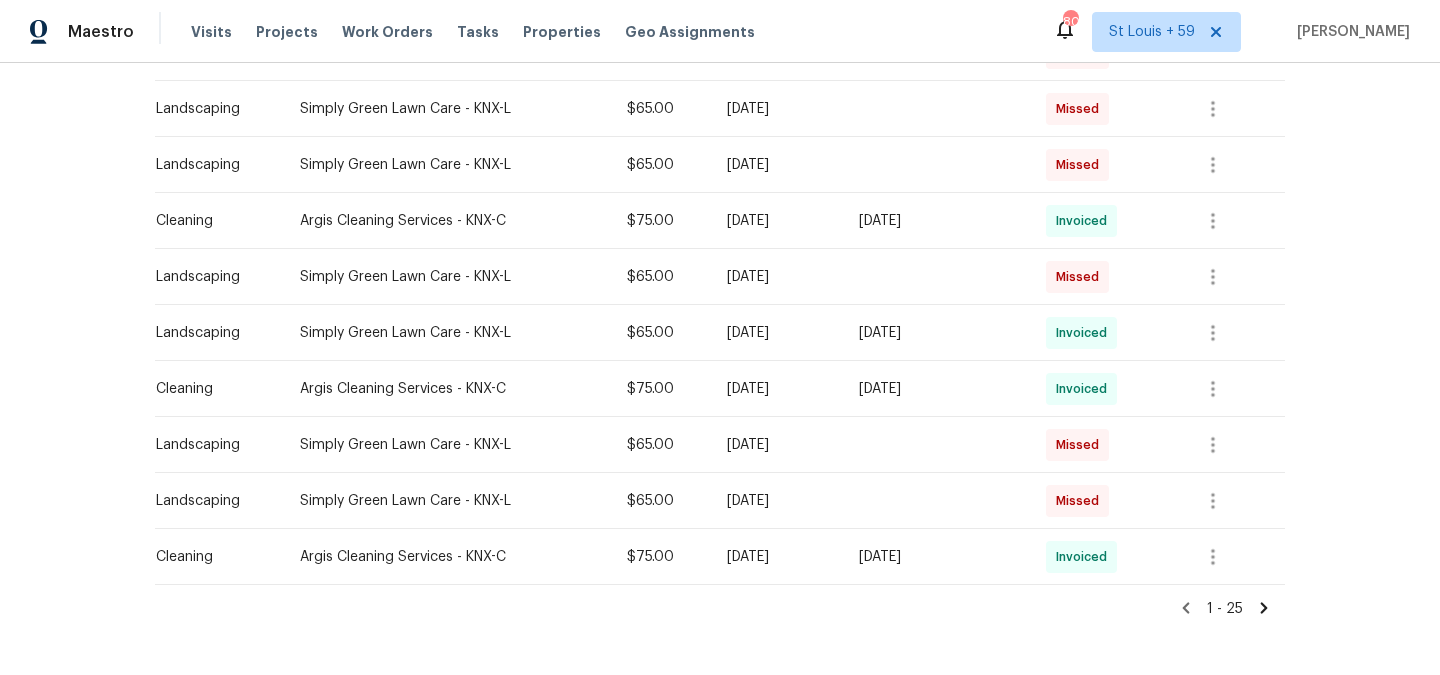 scroll, scrollTop: 1311, scrollLeft: 0, axis: vertical 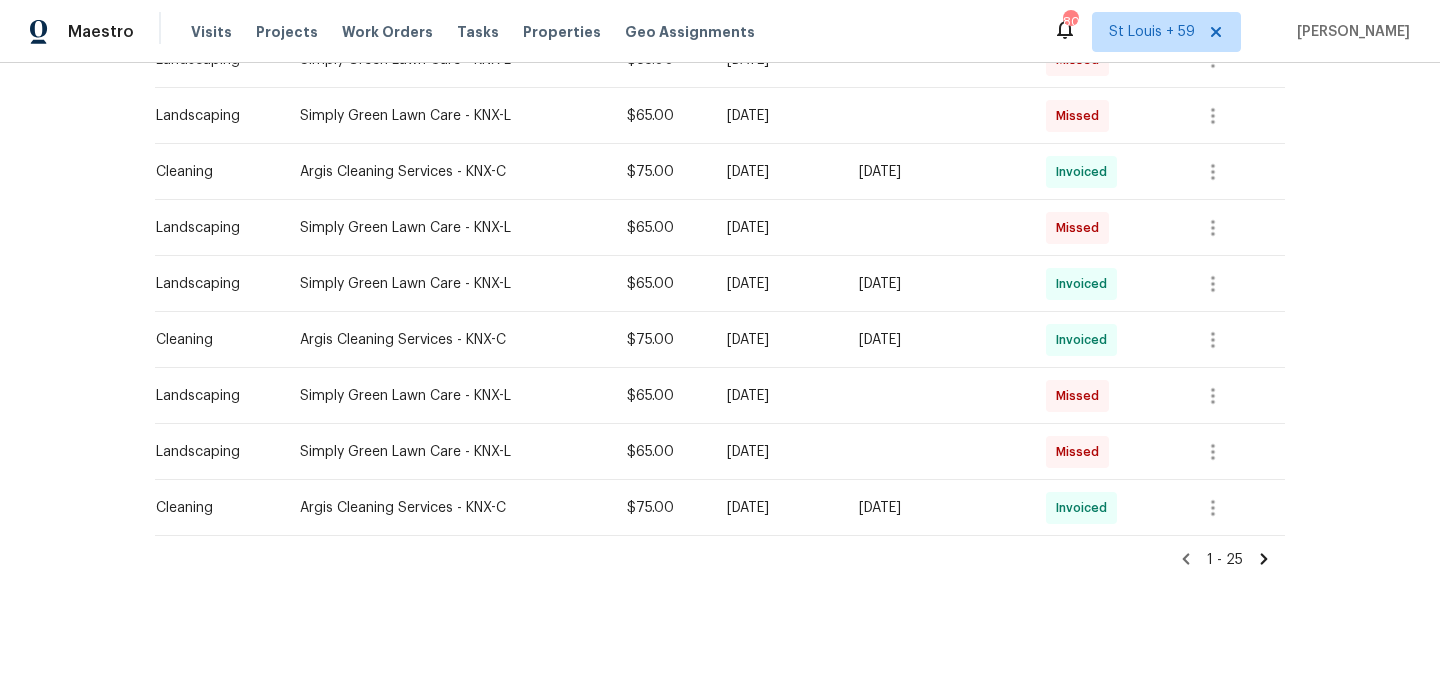 click 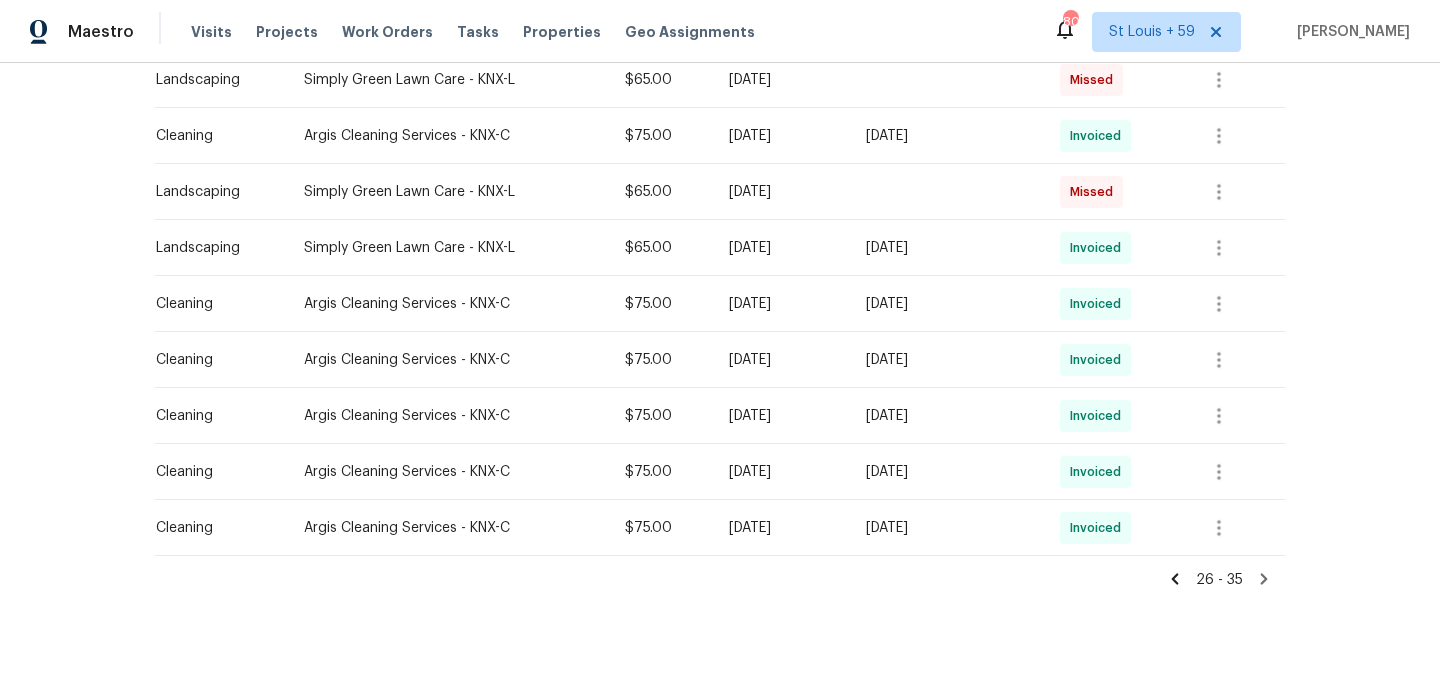 scroll, scrollTop: 471, scrollLeft: 0, axis: vertical 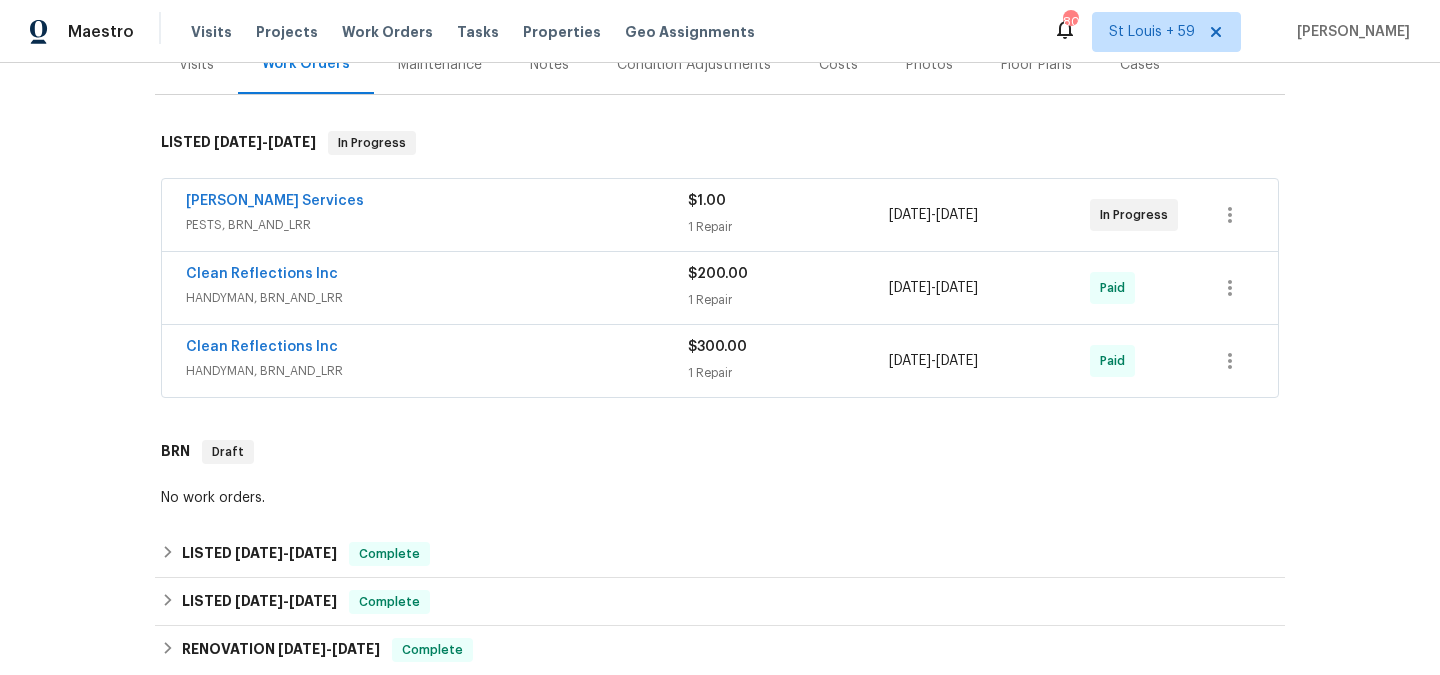 click on "Maintenance" at bounding box center [440, 64] 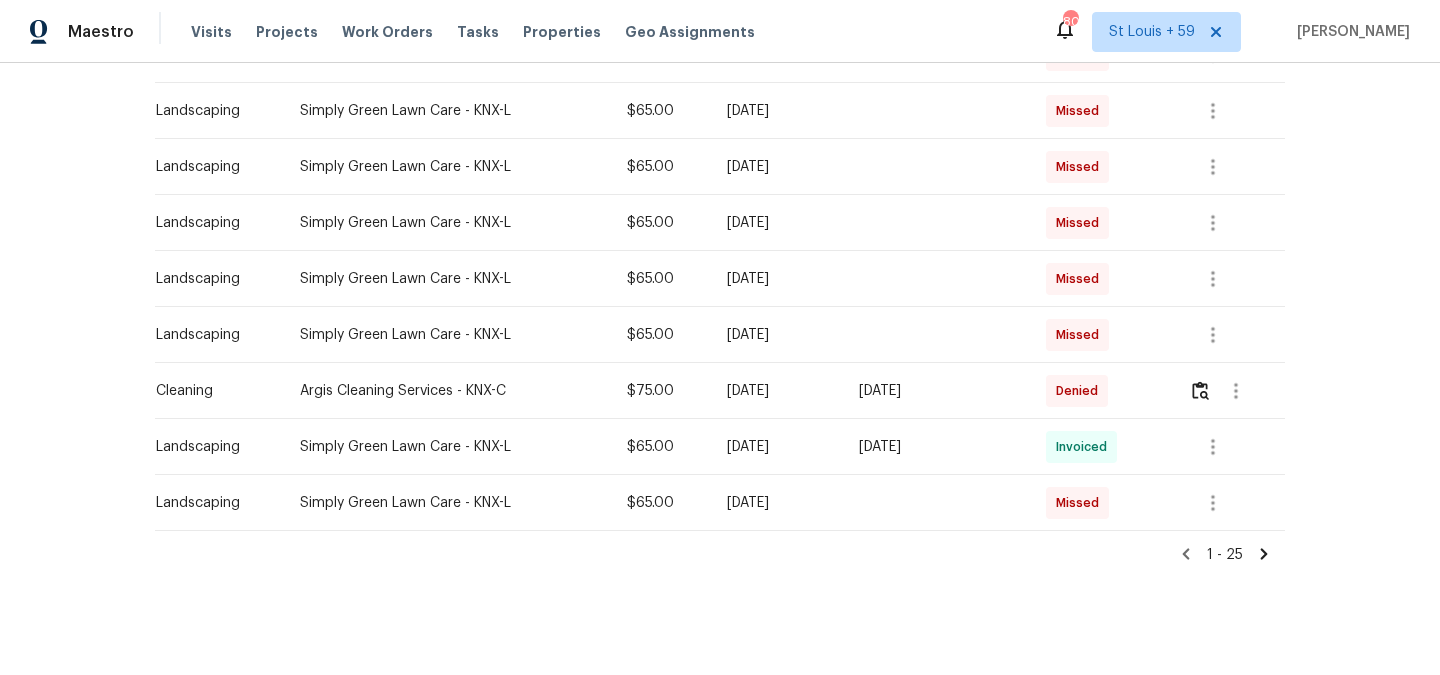scroll, scrollTop: 1311, scrollLeft: 0, axis: vertical 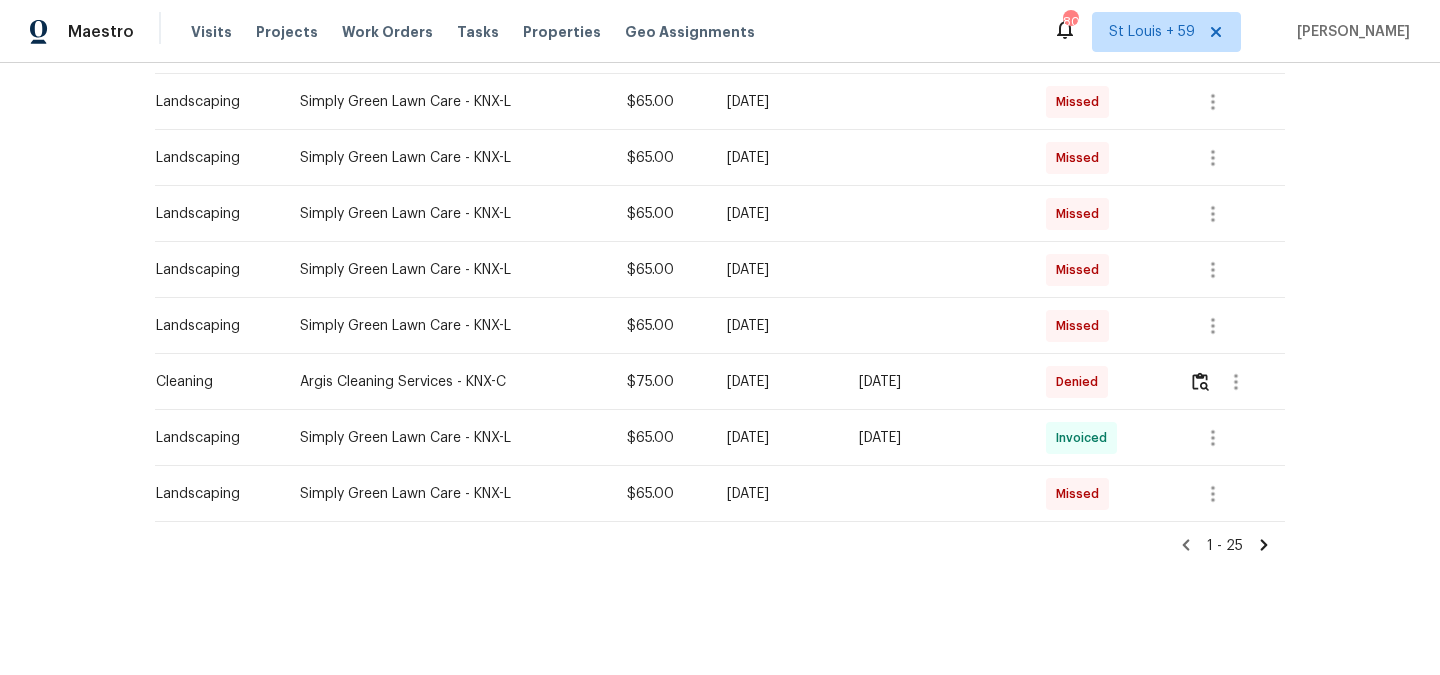 click 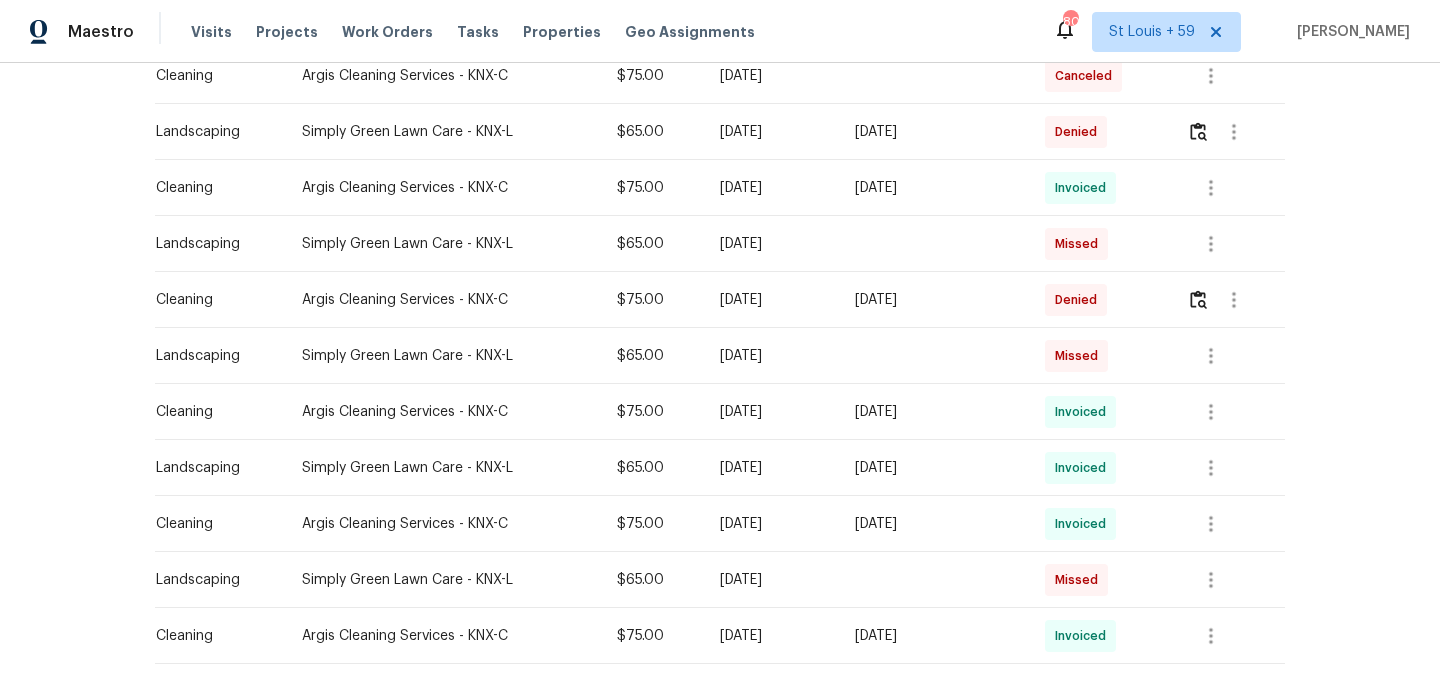 scroll, scrollTop: 855, scrollLeft: 0, axis: vertical 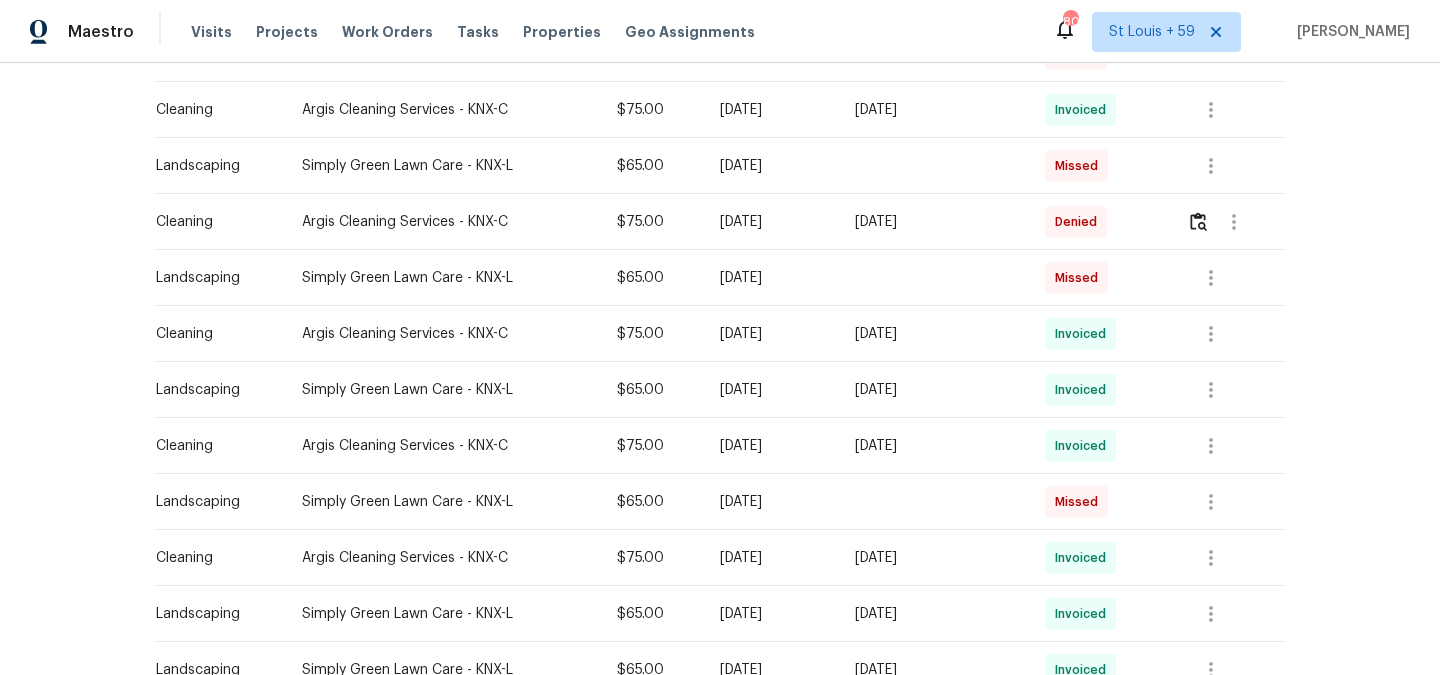 click on "[DATE]" at bounding box center [934, 222] 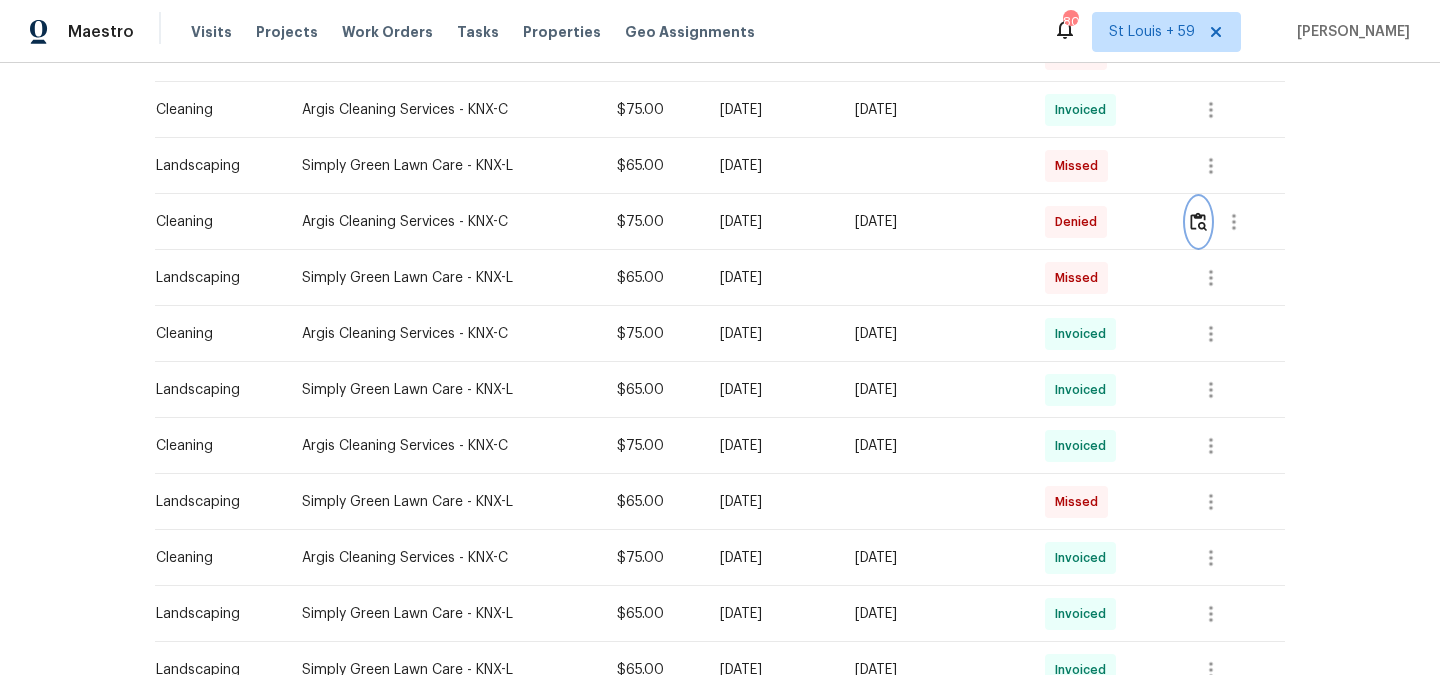 click at bounding box center [1198, 222] 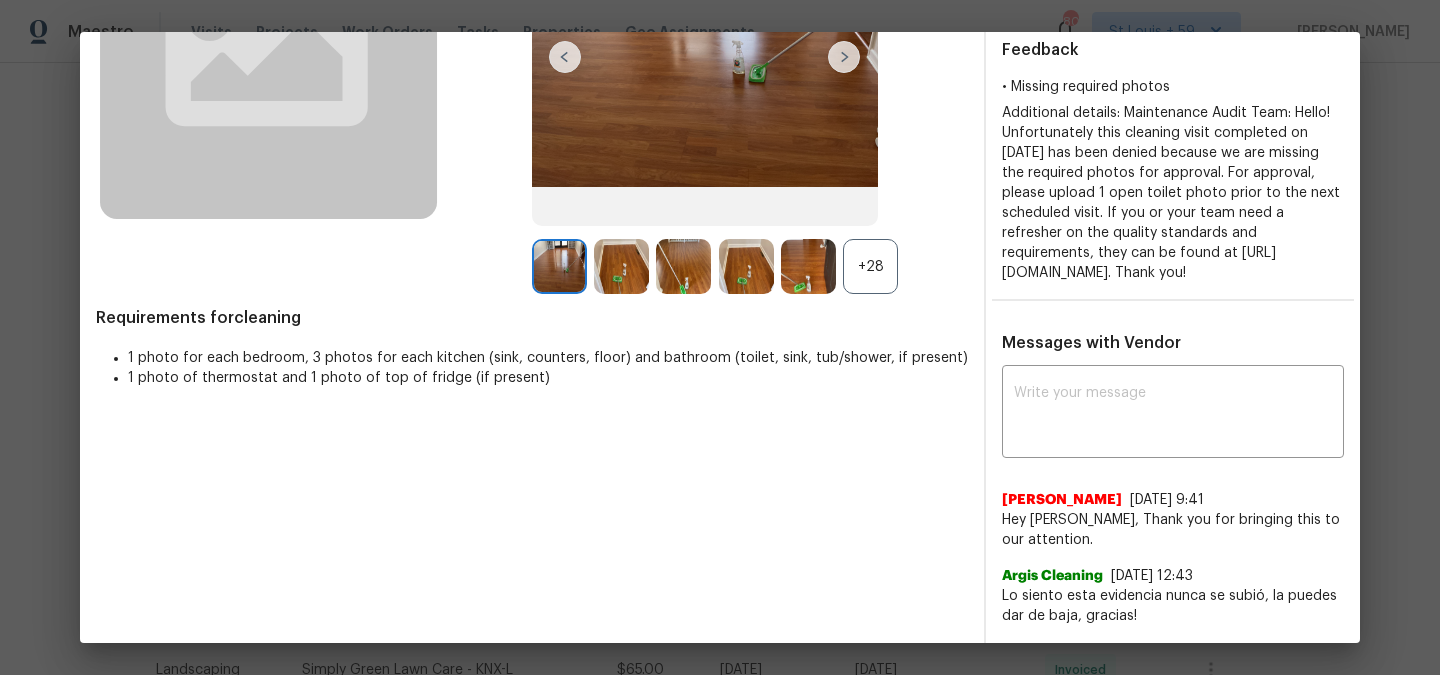 scroll, scrollTop: 0, scrollLeft: 0, axis: both 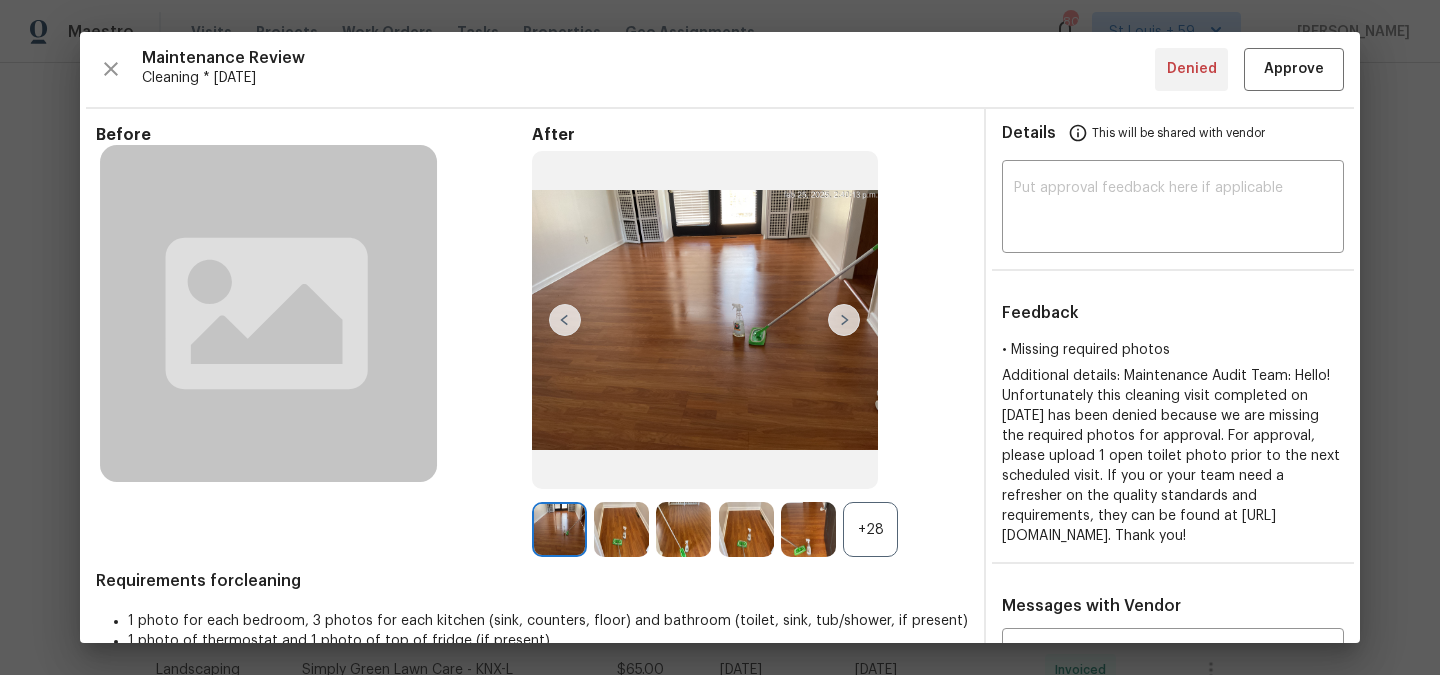 click at bounding box center (844, 320) 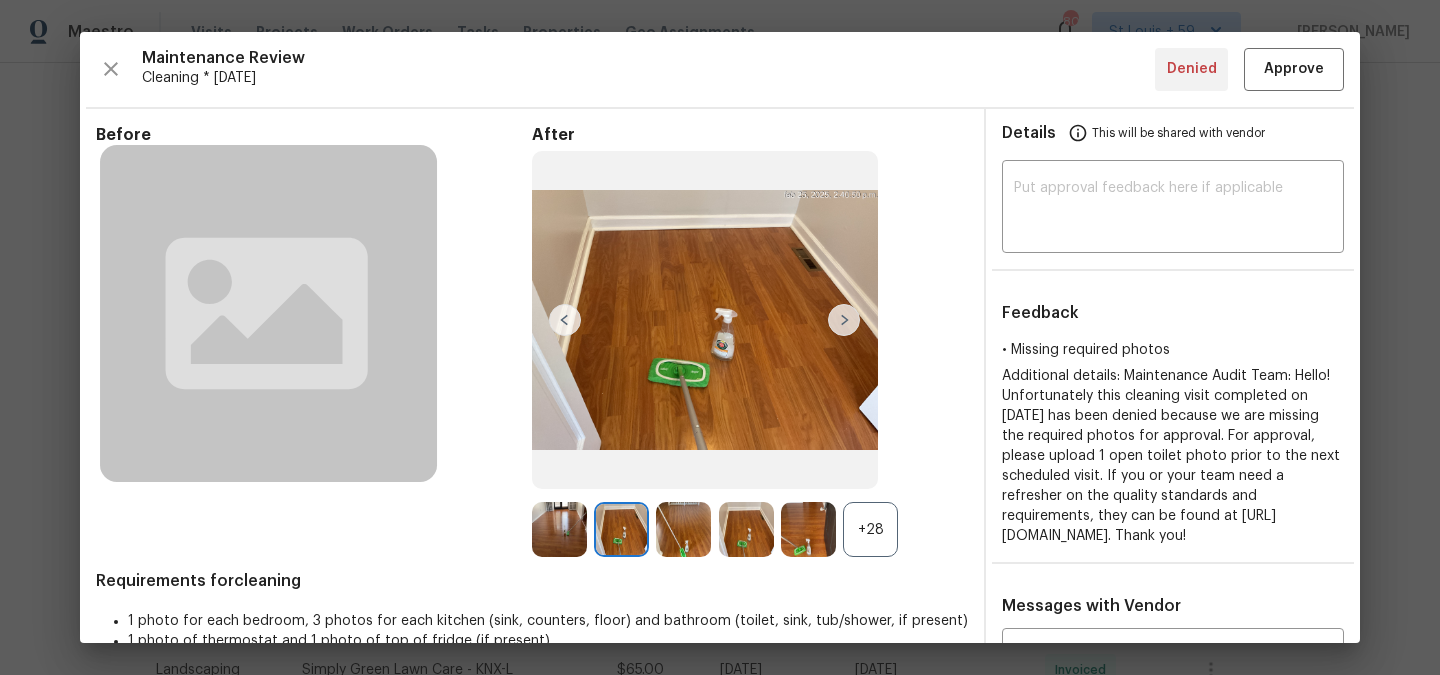click at bounding box center [844, 320] 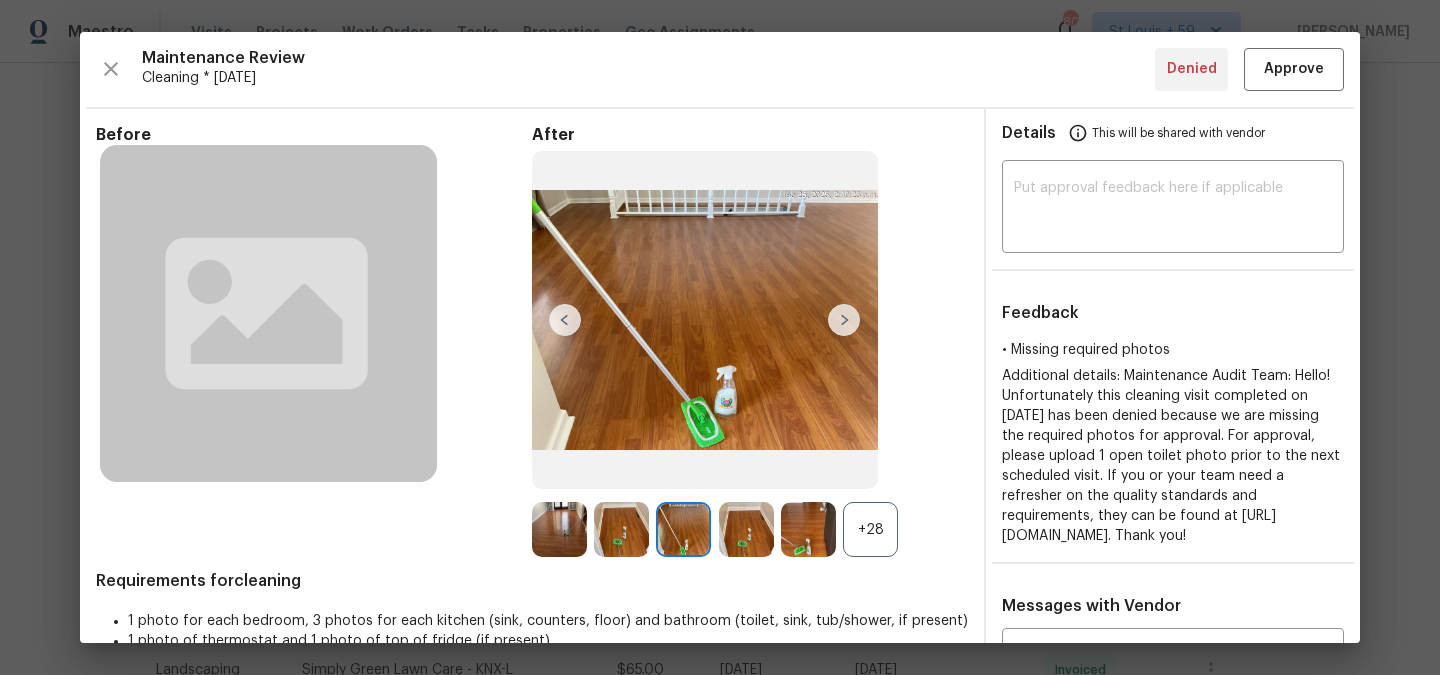 click at bounding box center [844, 320] 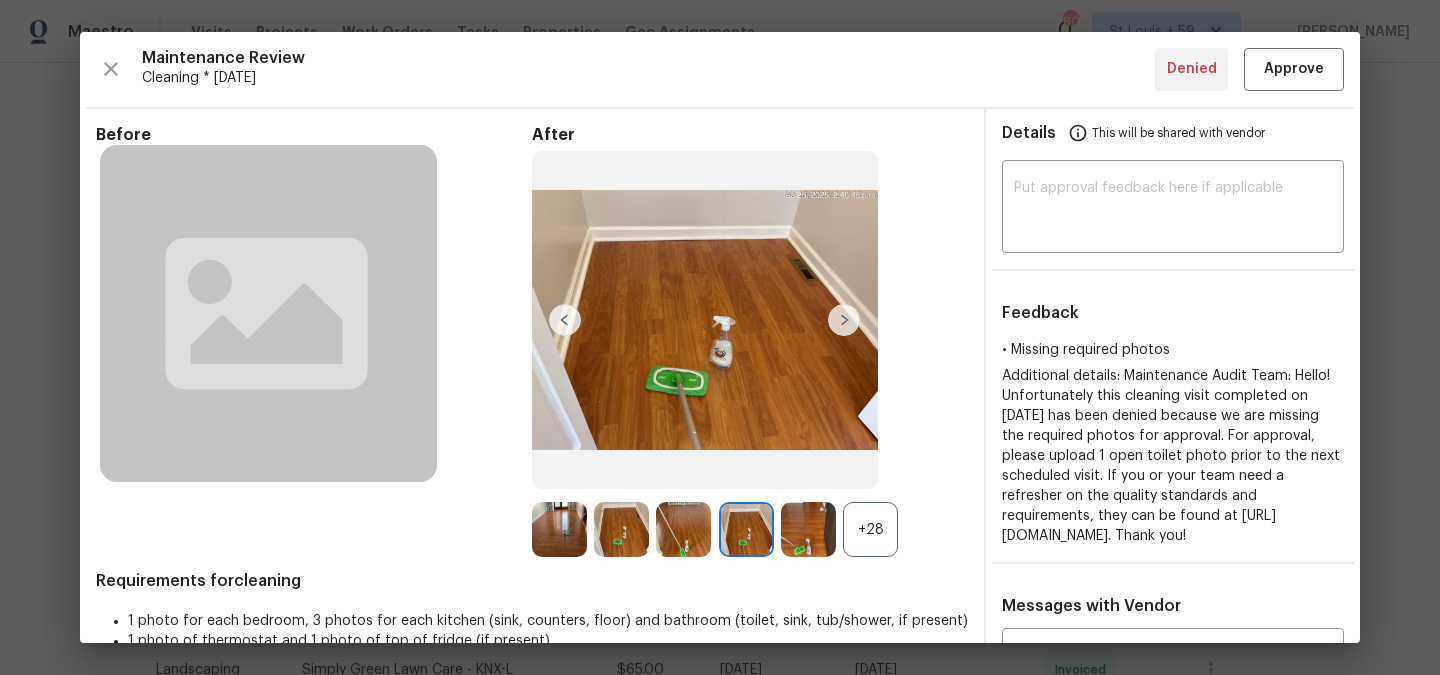 scroll, scrollTop: 108, scrollLeft: 0, axis: vertical 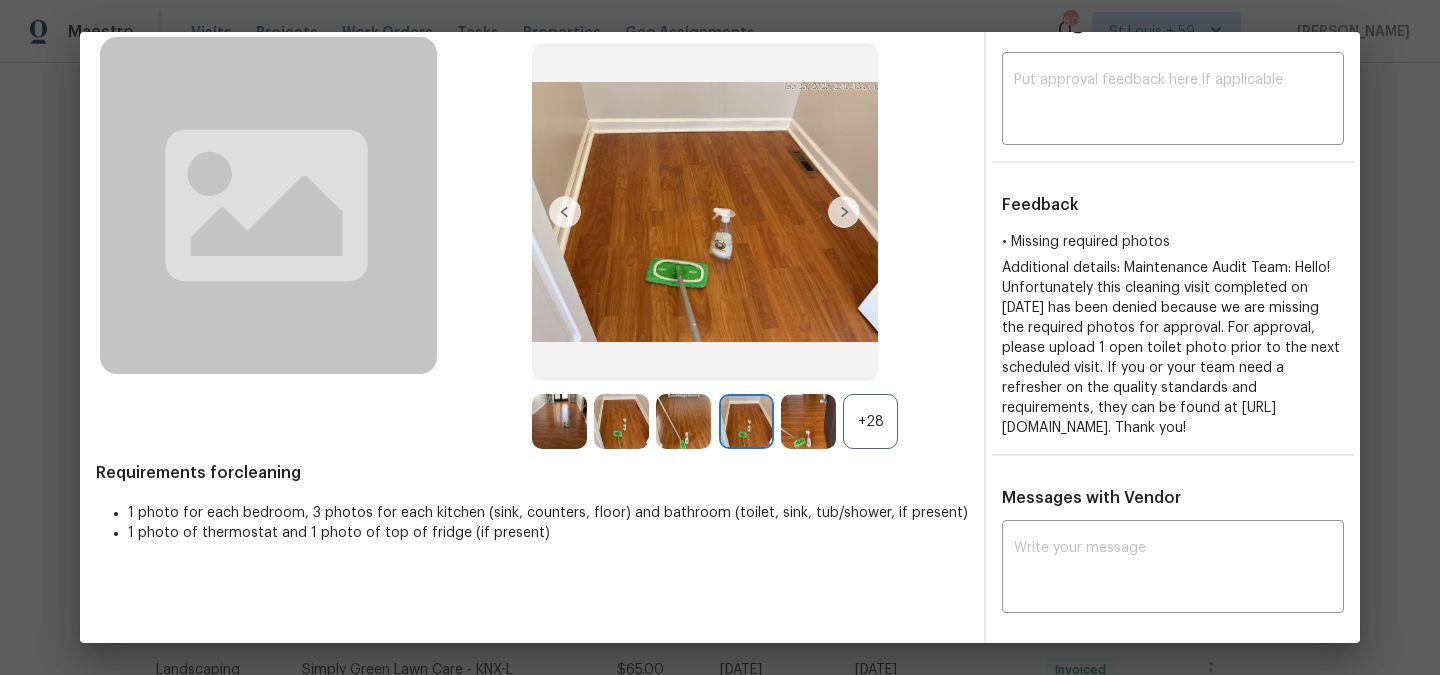 click at bounding box center [844, 212] 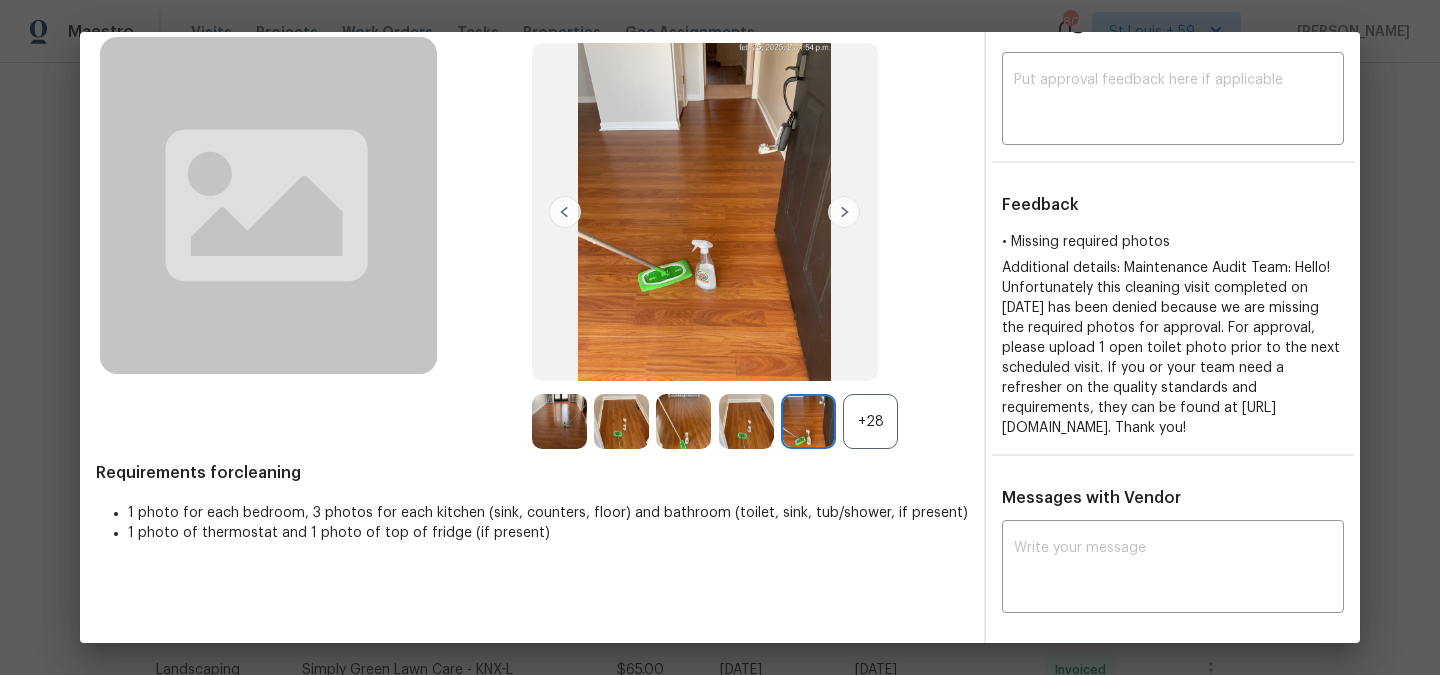 click at bounding box center [844, 212] 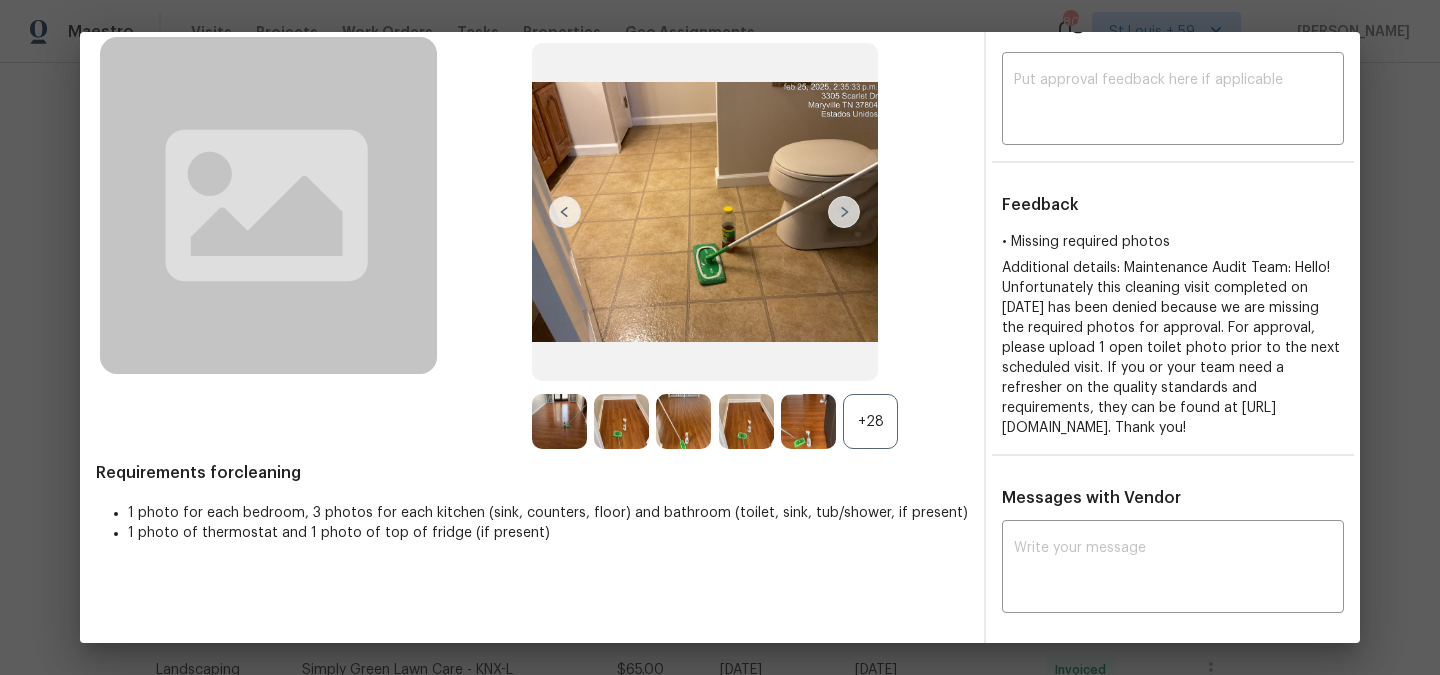 click at bounding box center (844, 212) 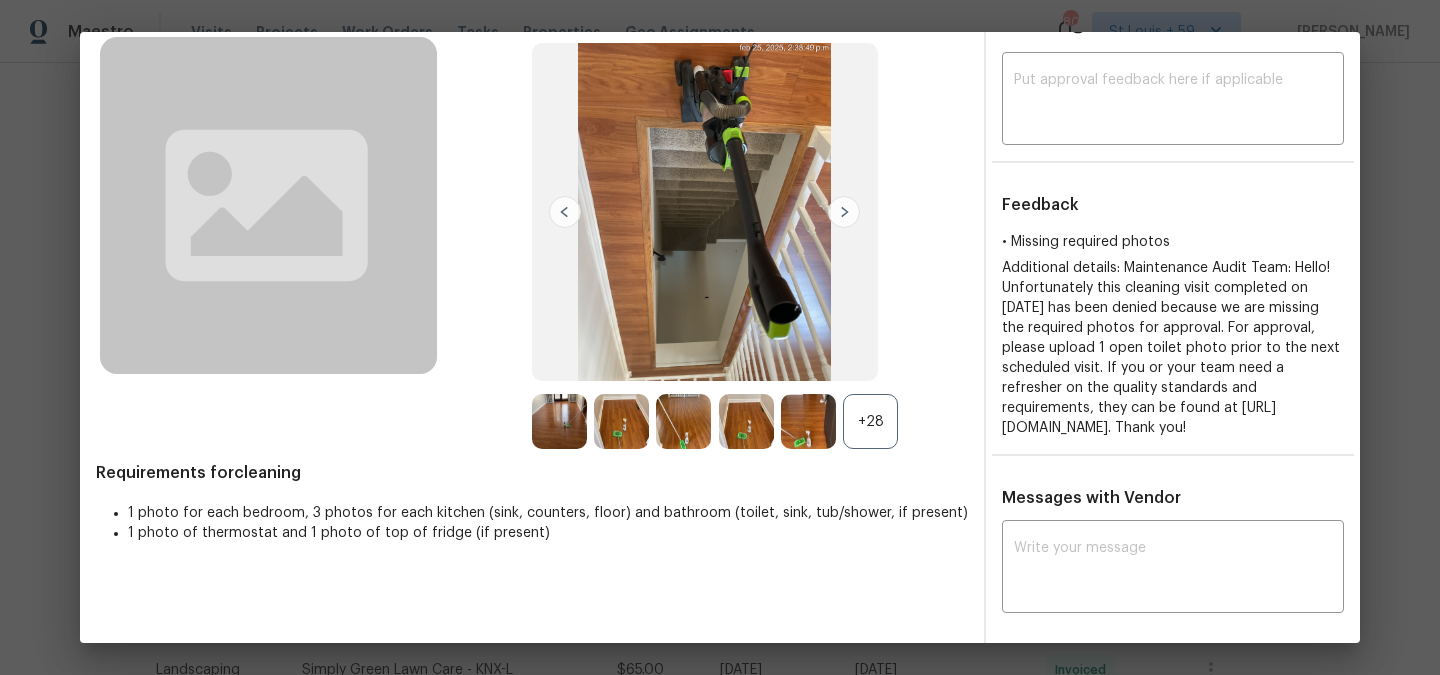click at bounding box center [844, 212] 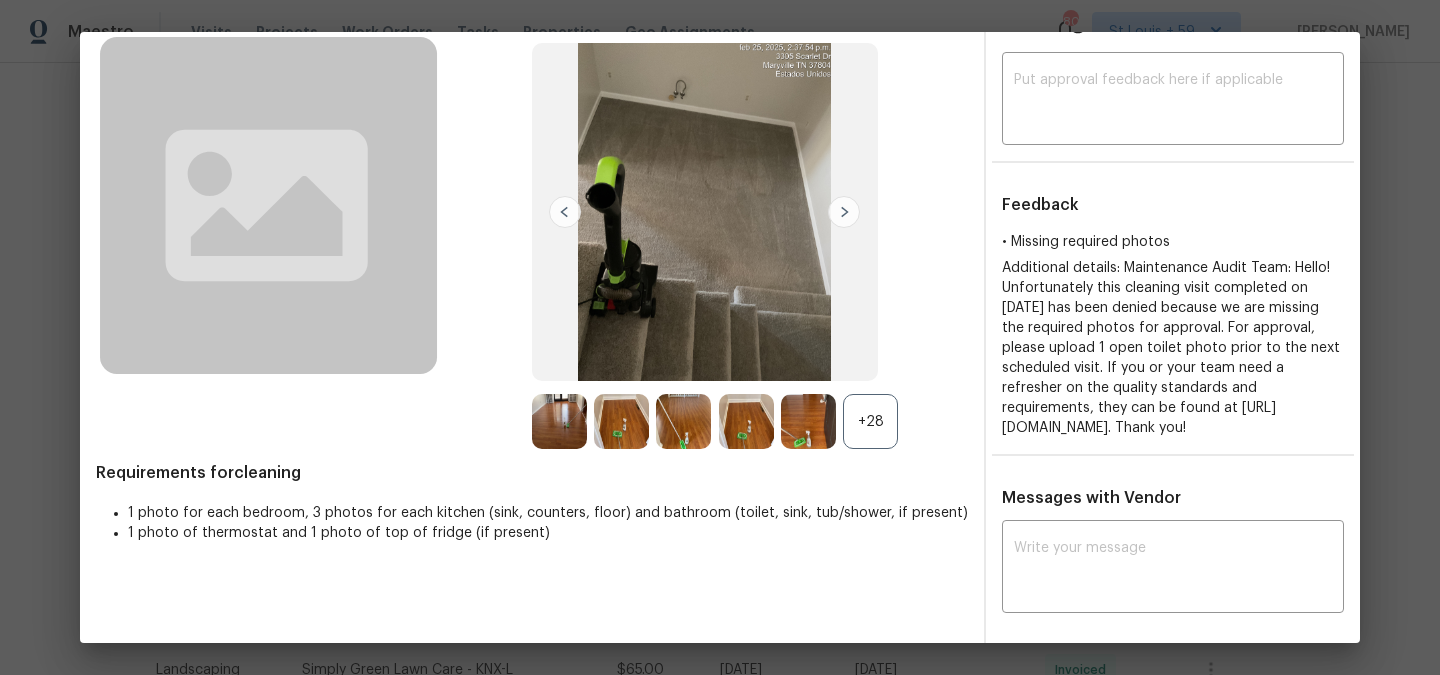 click at bounding box center (844, 212) 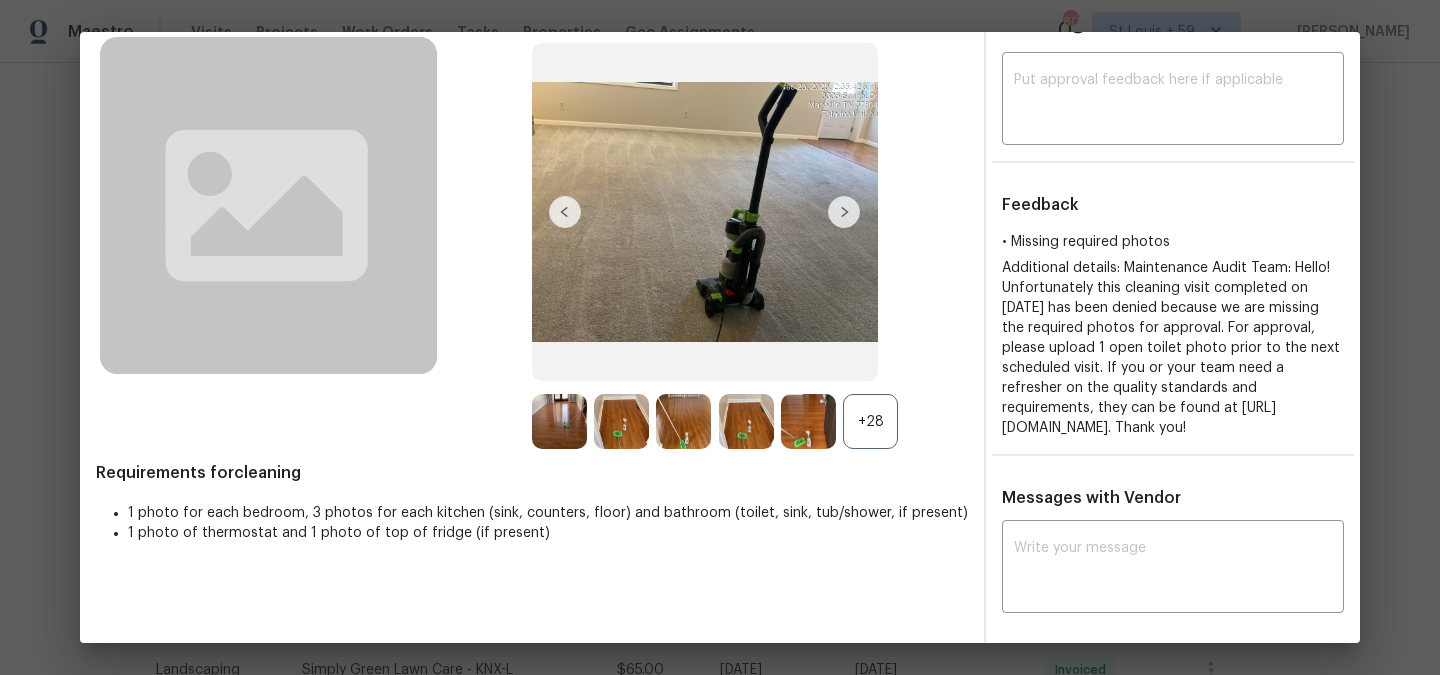 click at bounding box center (844, 212) 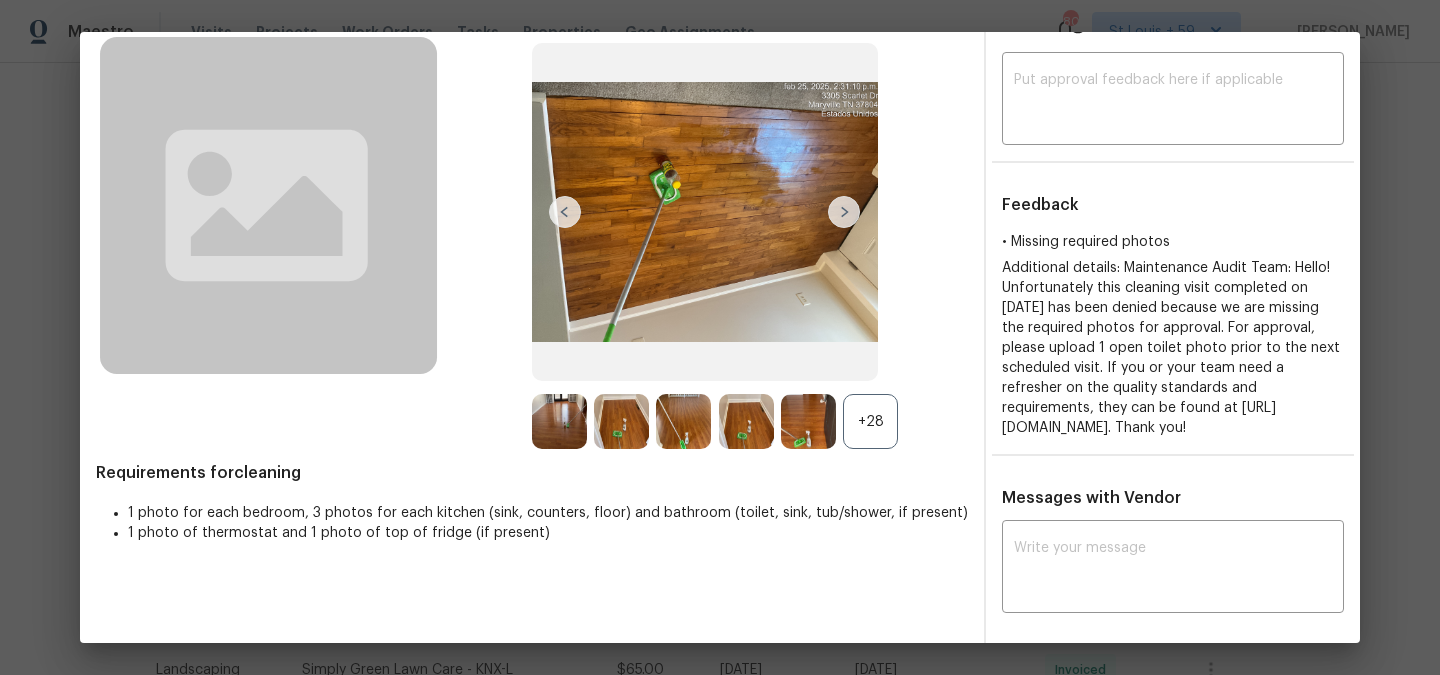 click at bounding box center (844, 212) 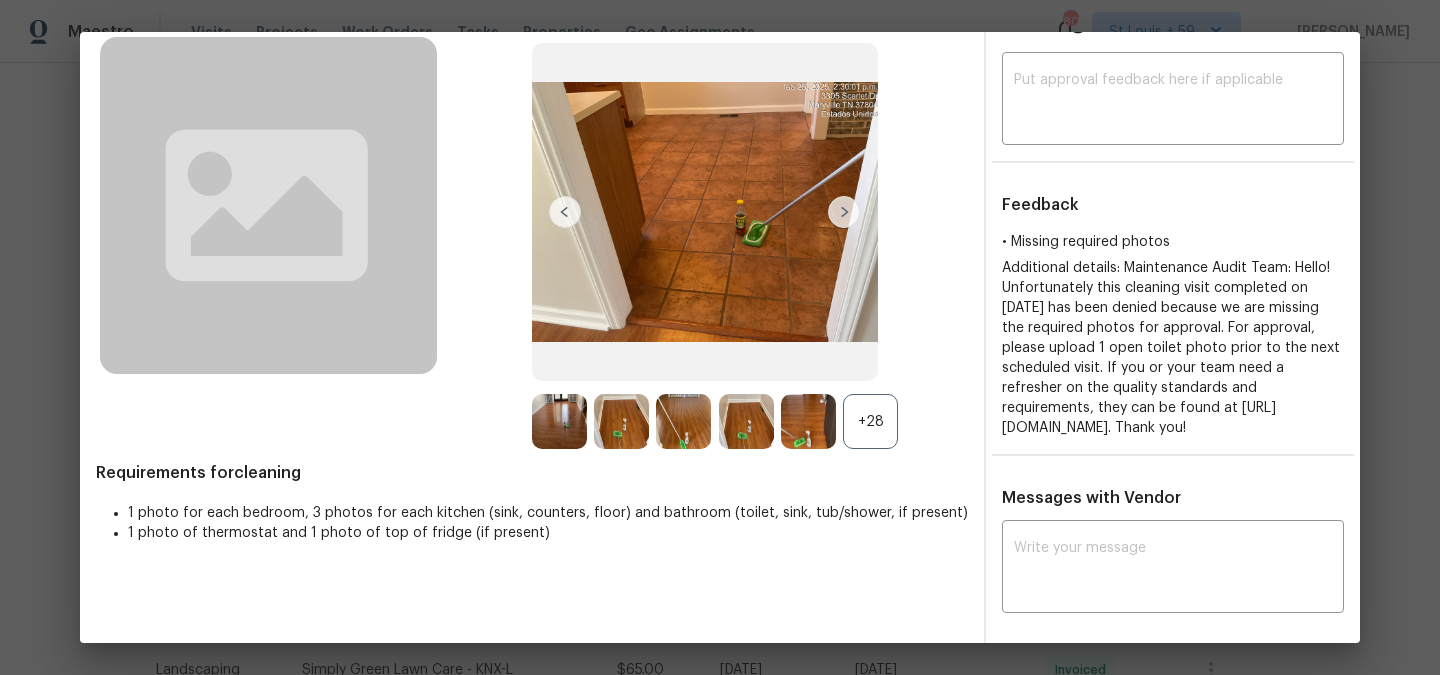 click at bounding box center (844, 212) 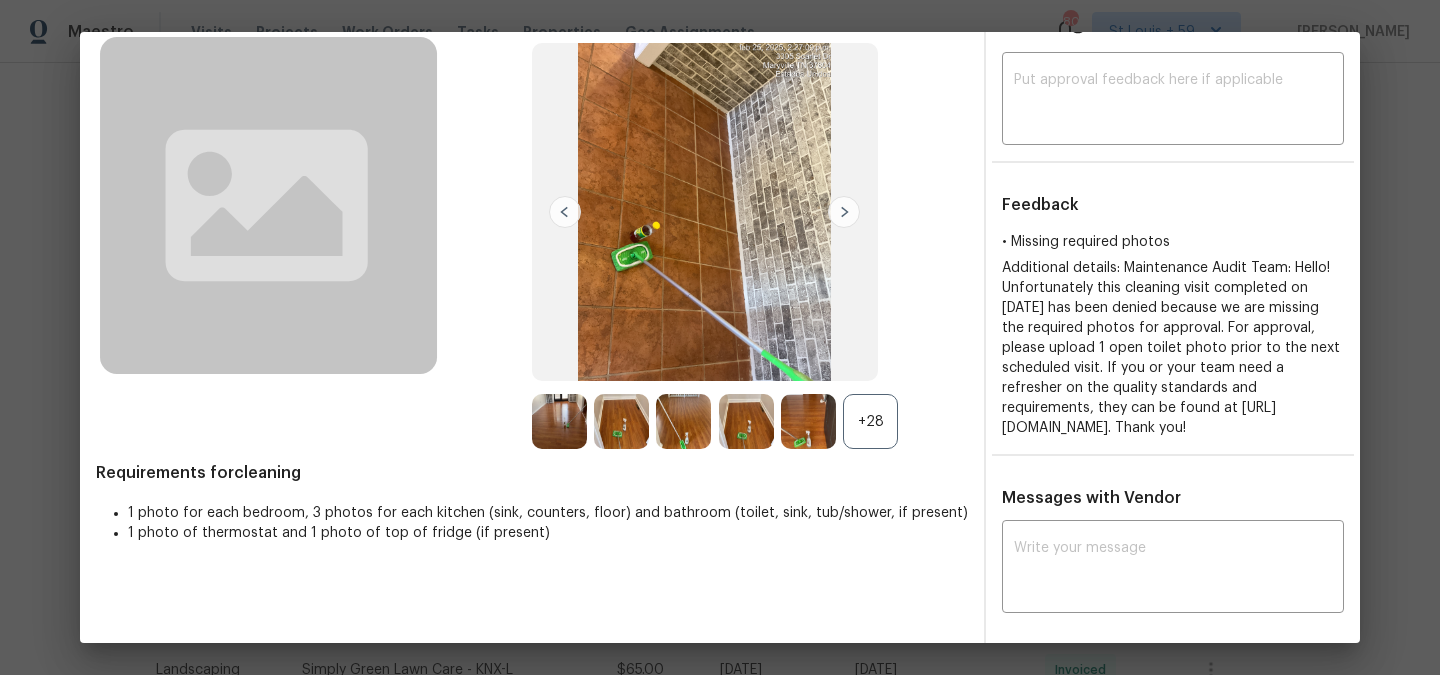 click at bounding box center [844, 212] 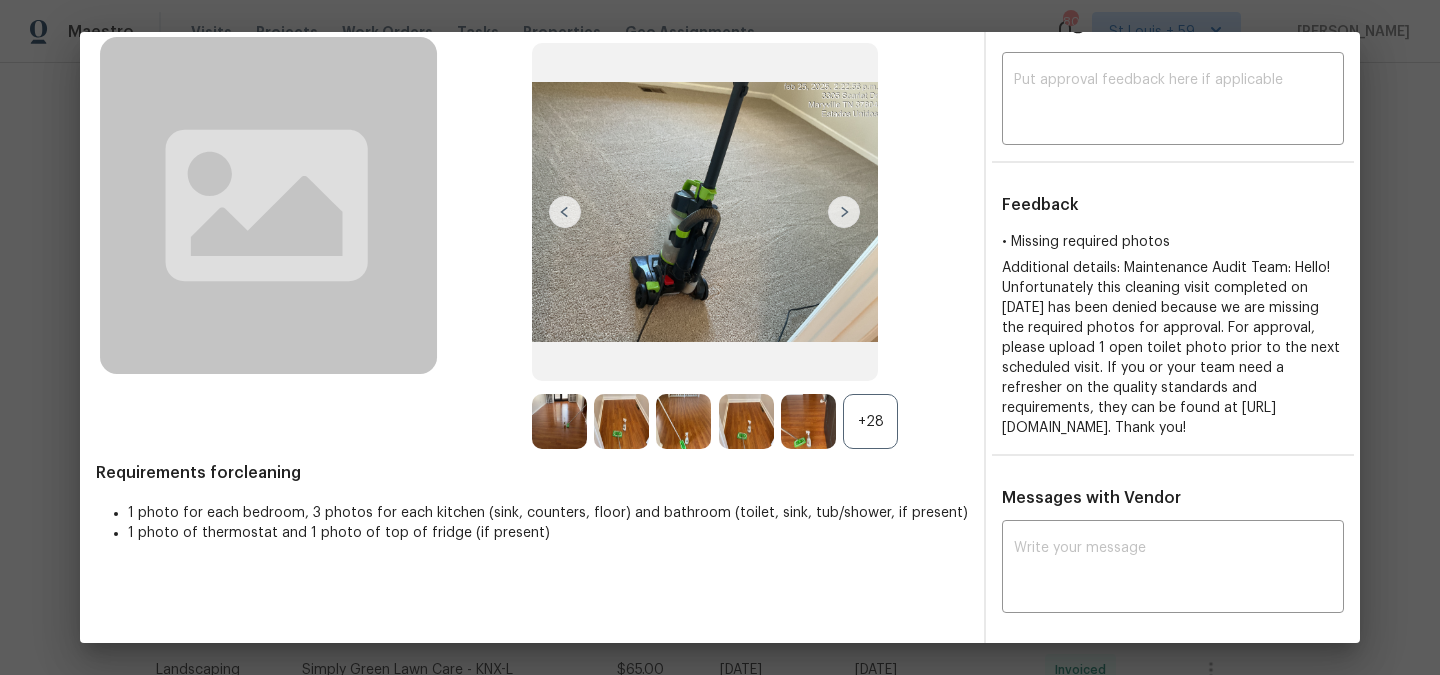 click at bounding box center (844, 212) 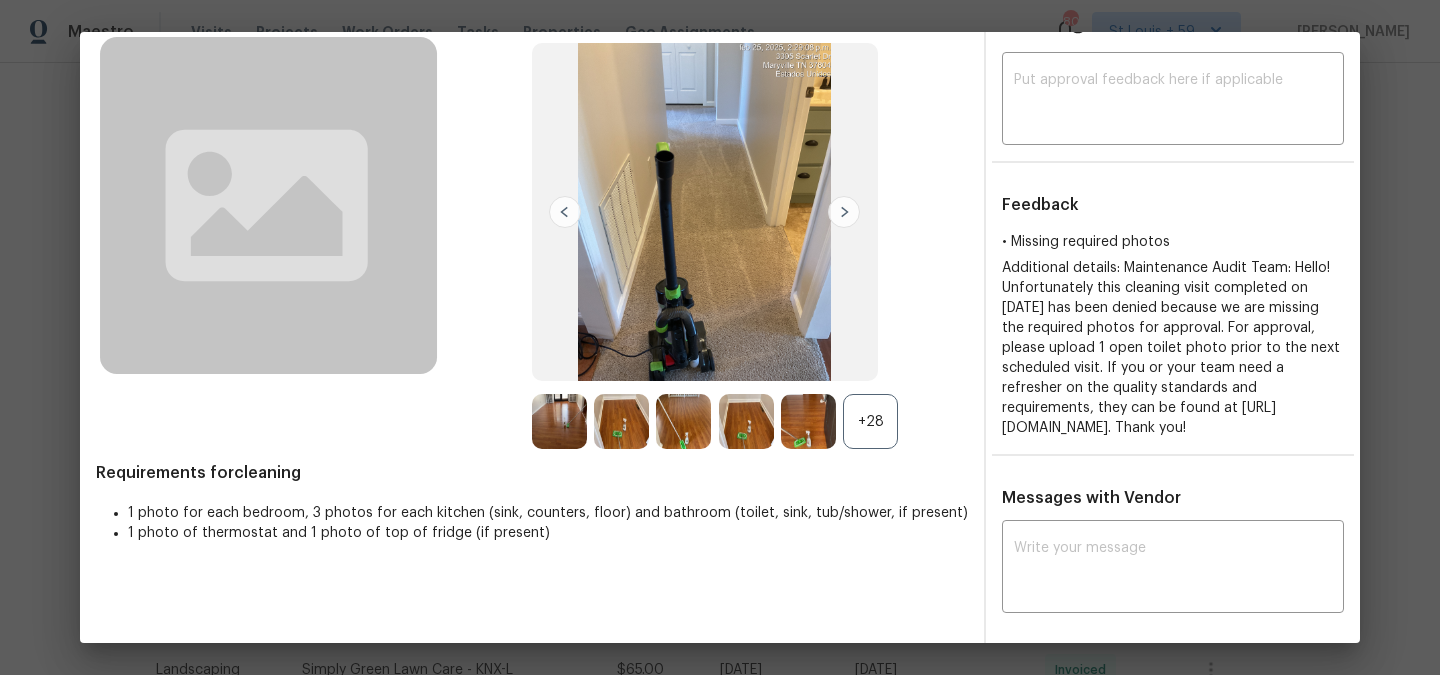 click at bounding box center [844, 212] 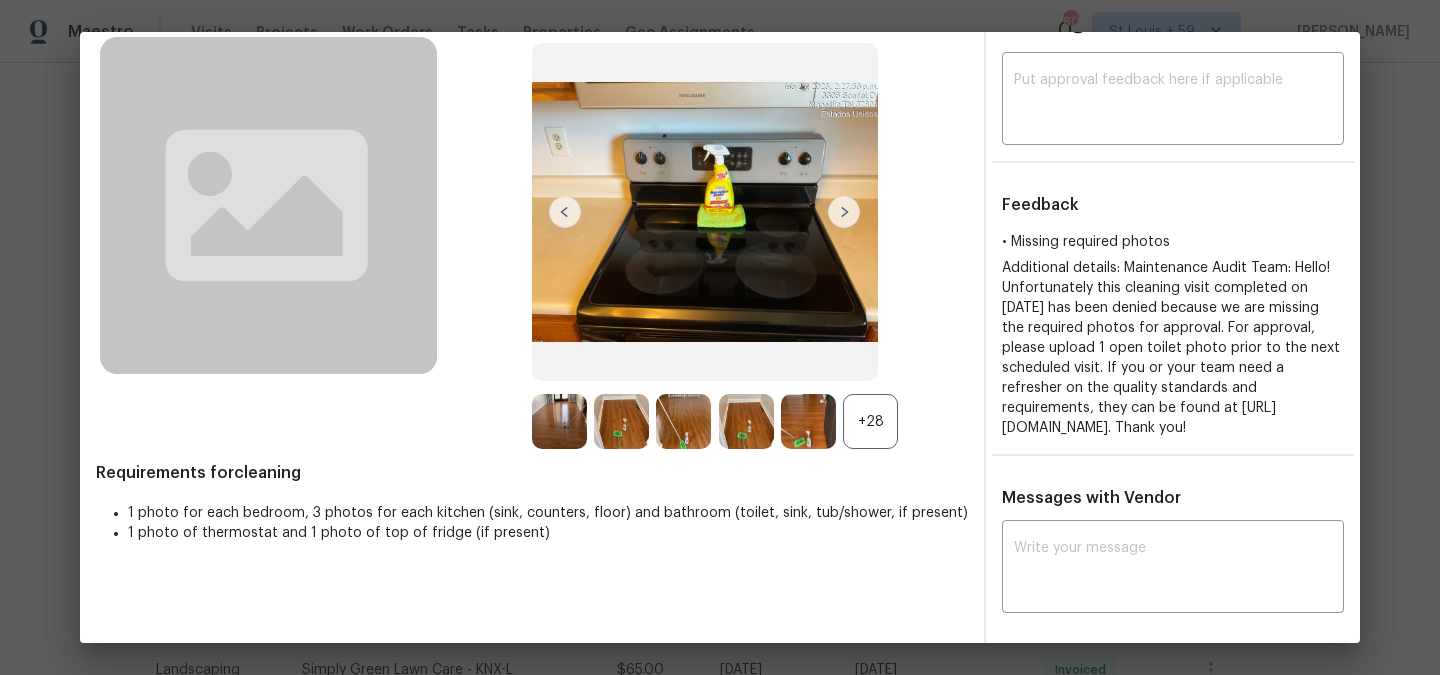 click at bounding box center (844, 212) 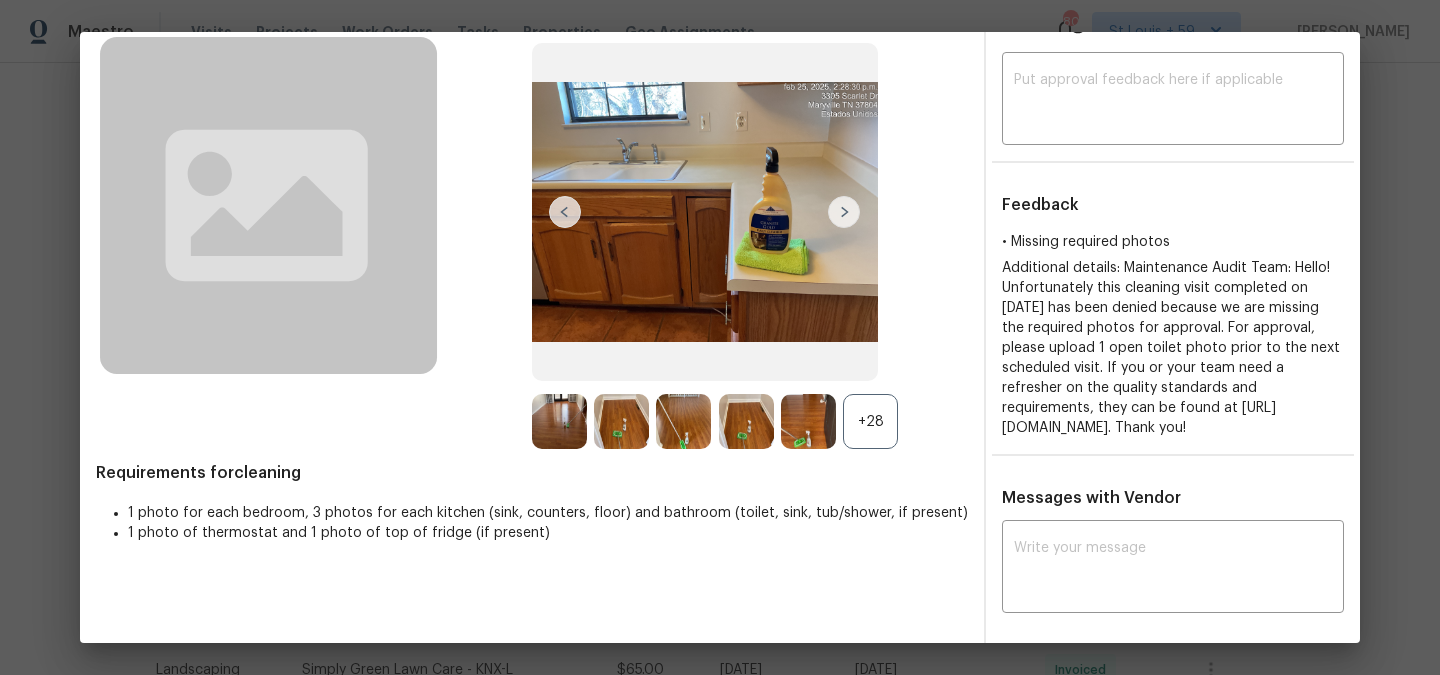 click on "+28" at bounding box center (870, 421) 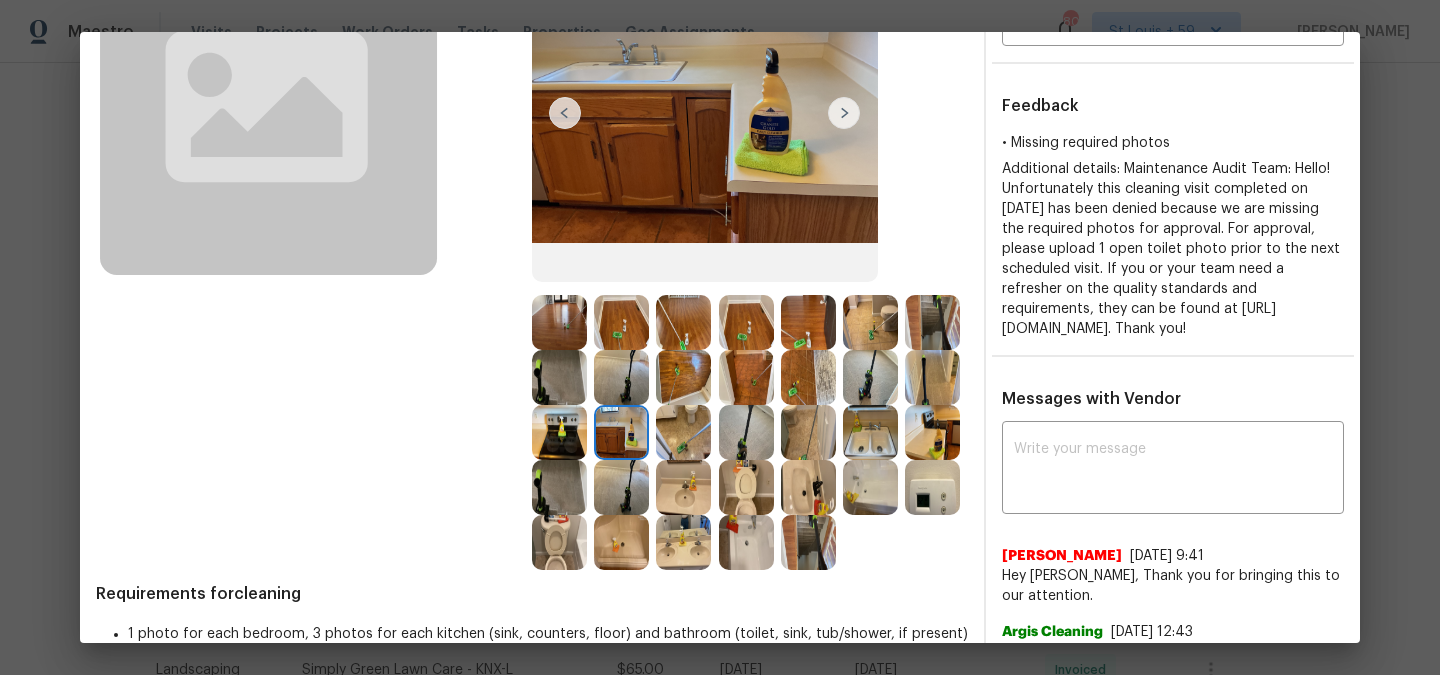 scroll, scrollTop: 0, scrollLeft: 0, axis: both 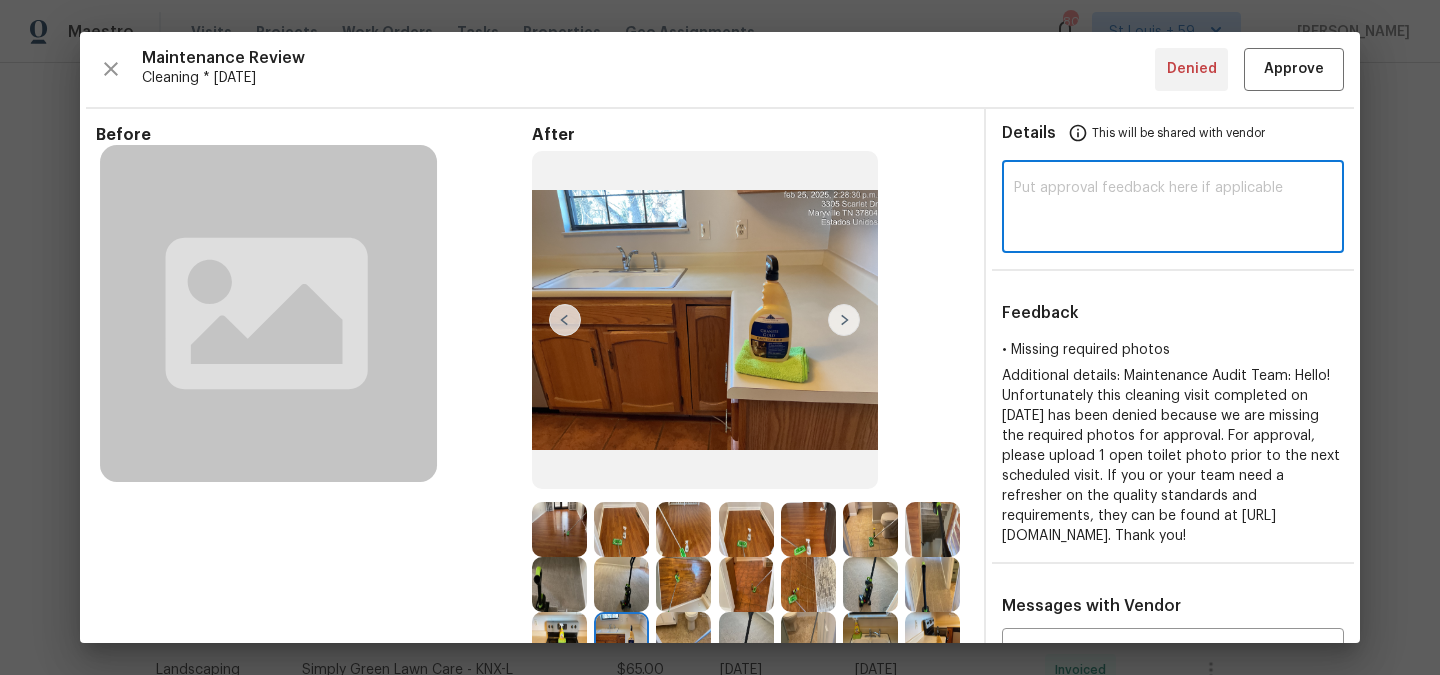 click at bounding box center (1173, 209) 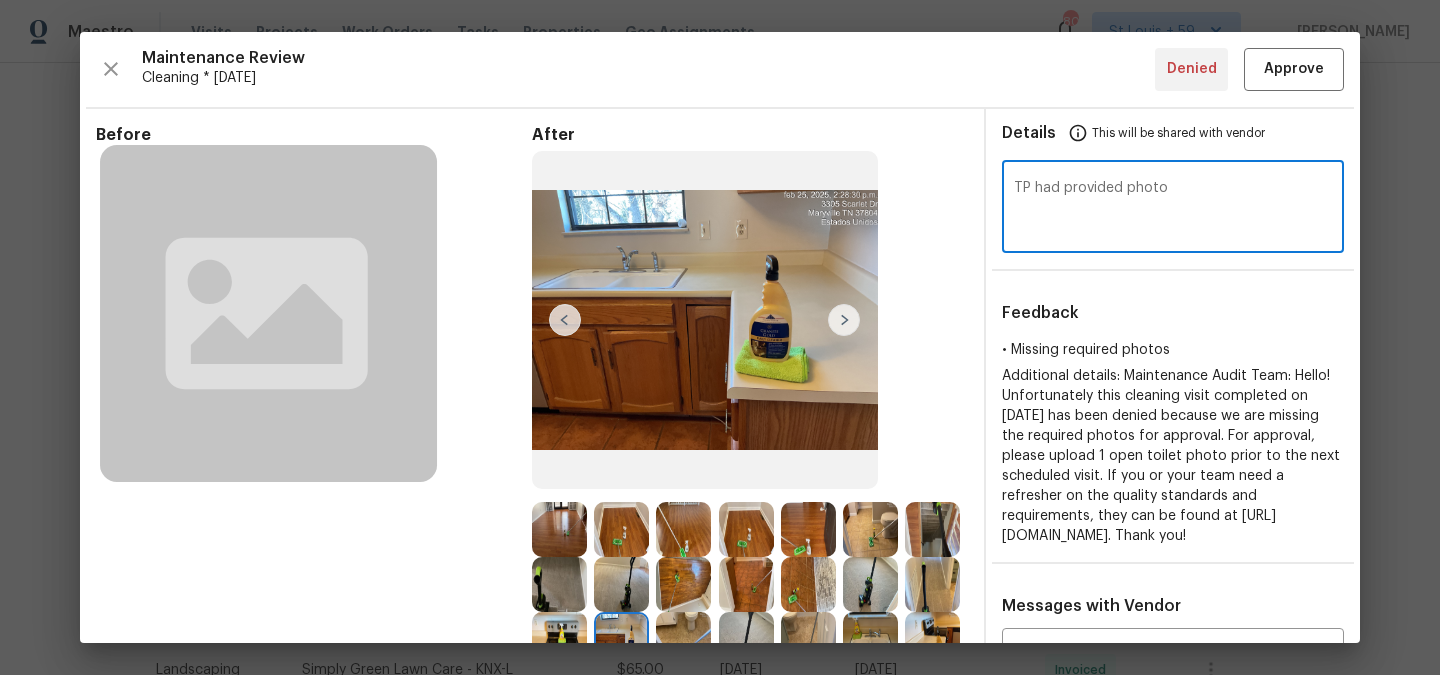 type on "TP had provided photo" 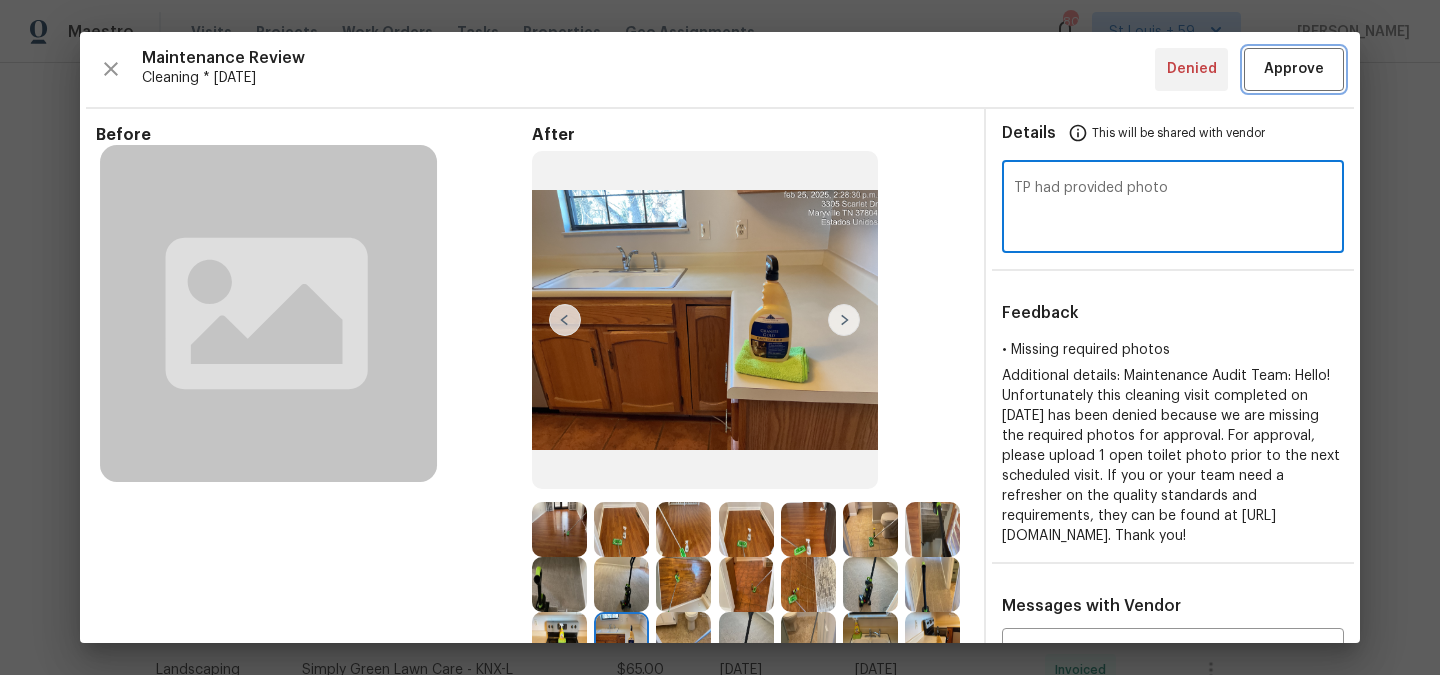 click on "Approve" at bounding box center (1294, 69) 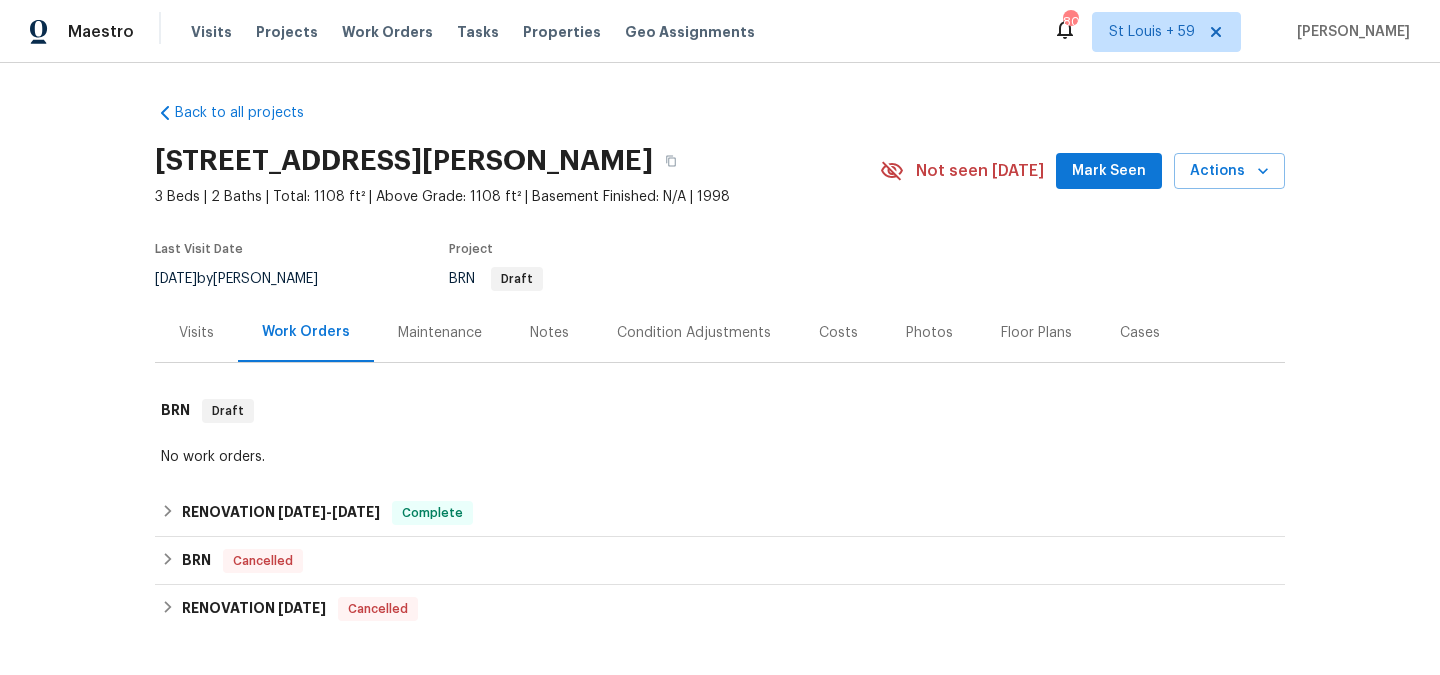 scroll, scrollTop: 0, scrollLeft: 0, axis: both 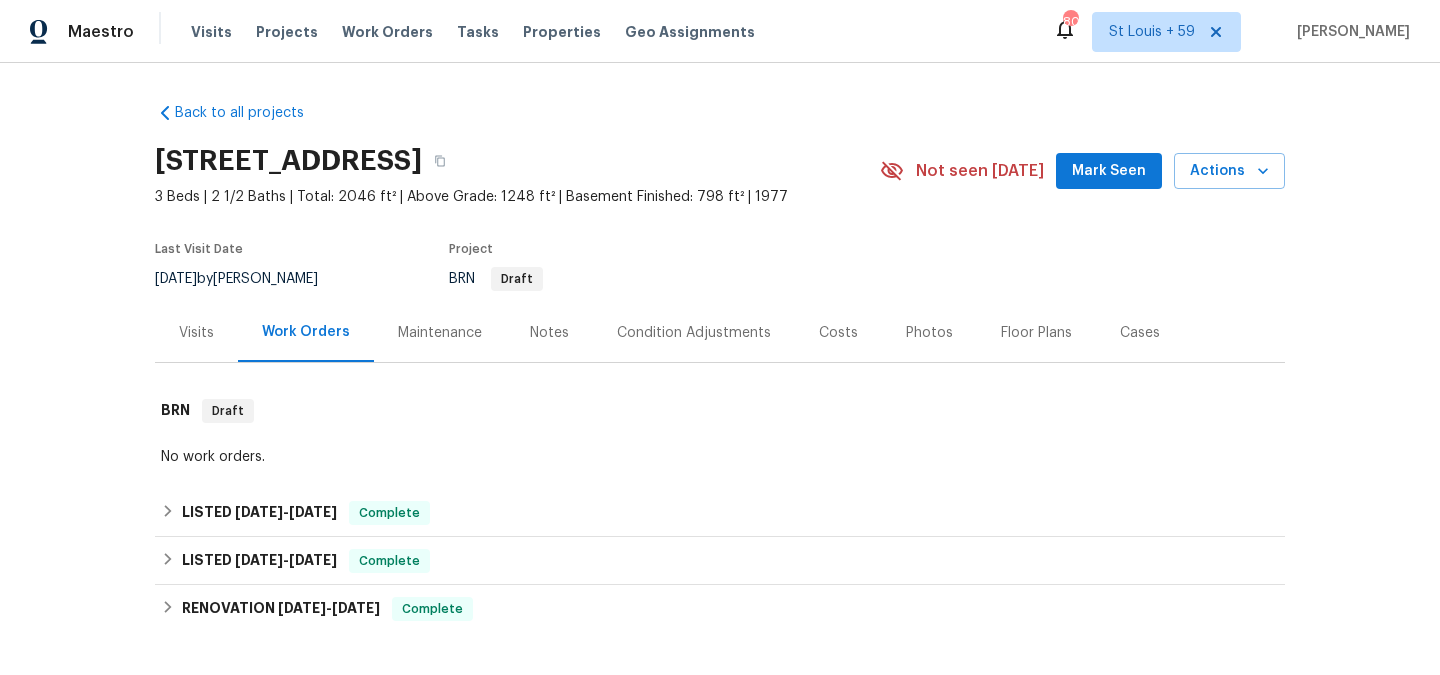 click on "Maintenance" at bounding box center [440, 333] 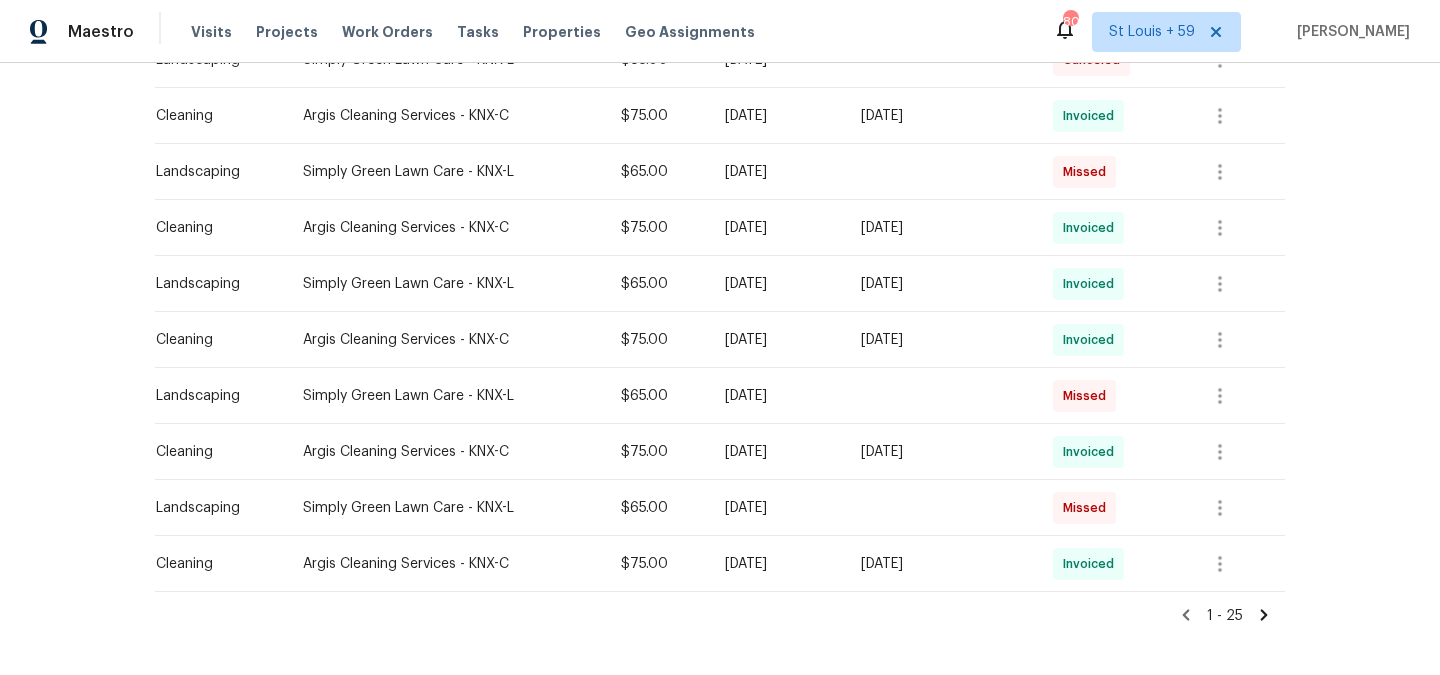 scroll, scrollTop: 1224, scrollLeft: 0, axis: vertical 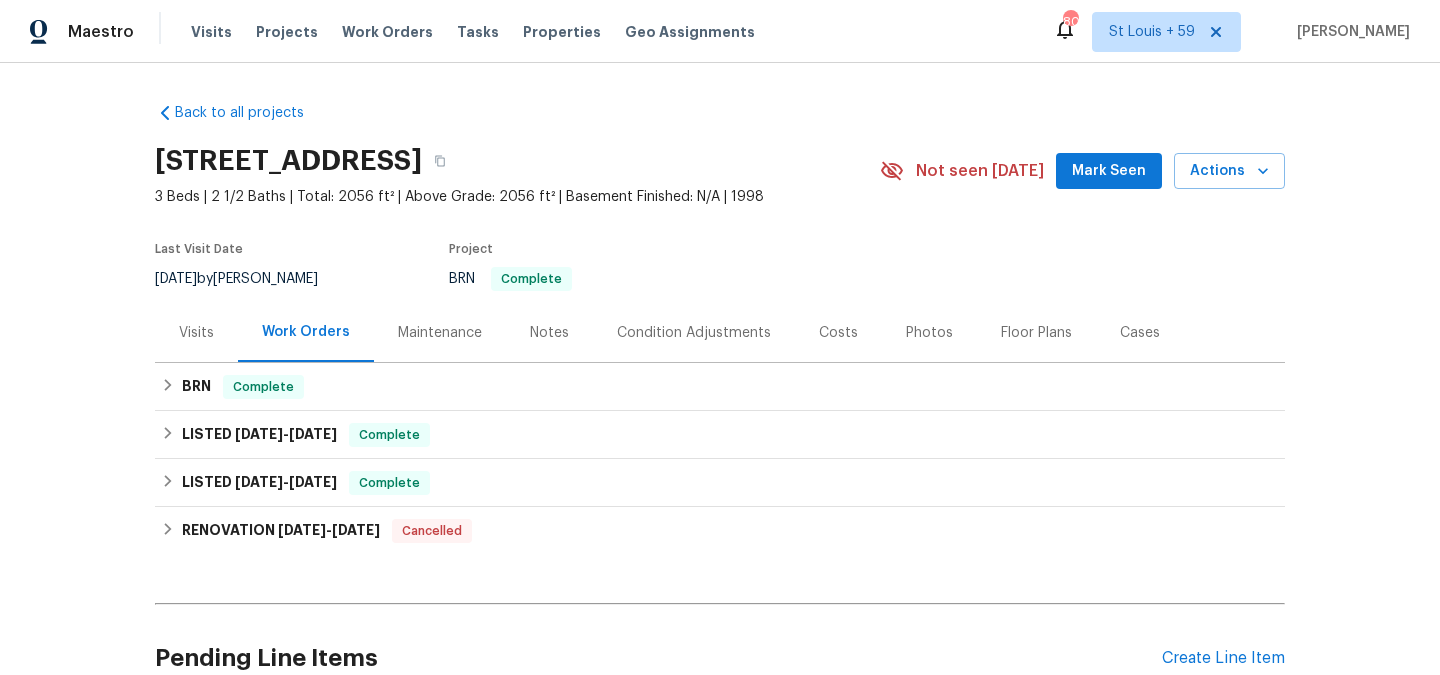 click on "Maintenance" at bounding box center [440, 332] 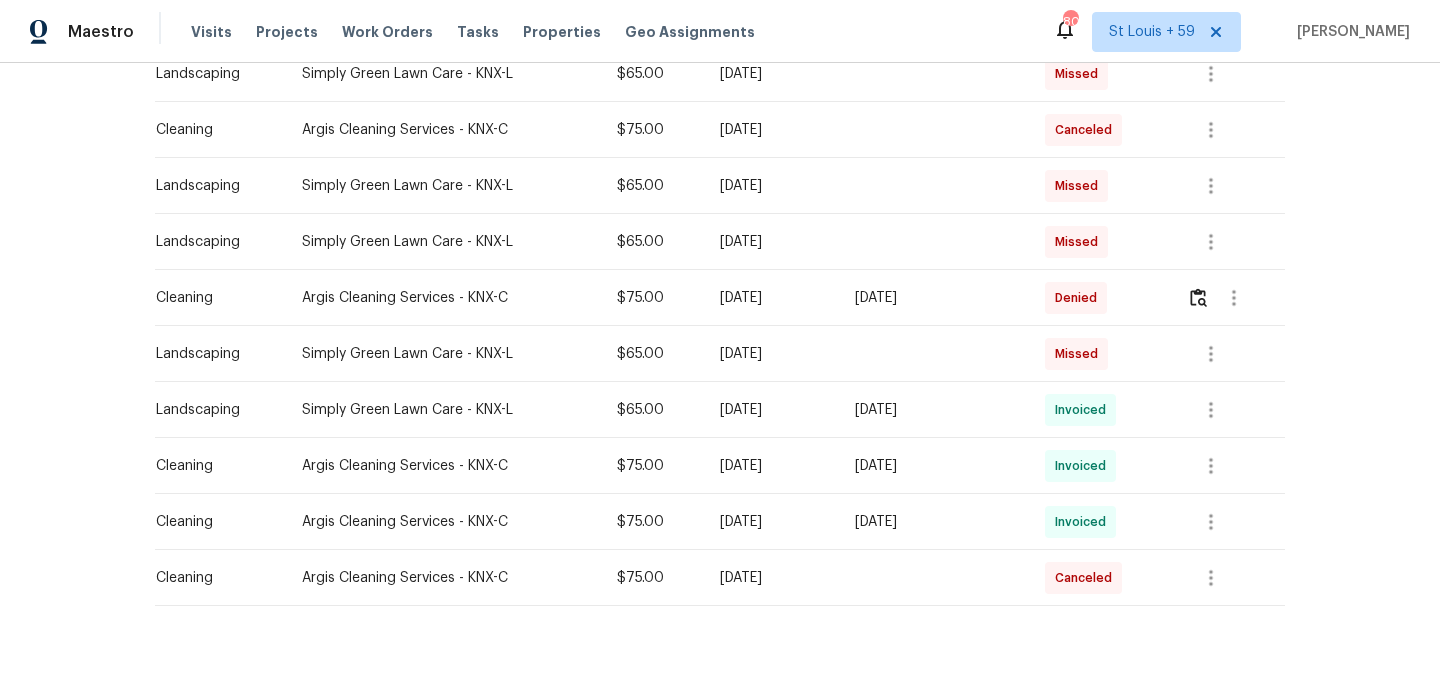 scroll, scrollTop: 668, scrollLeft: 0, axis: vertical 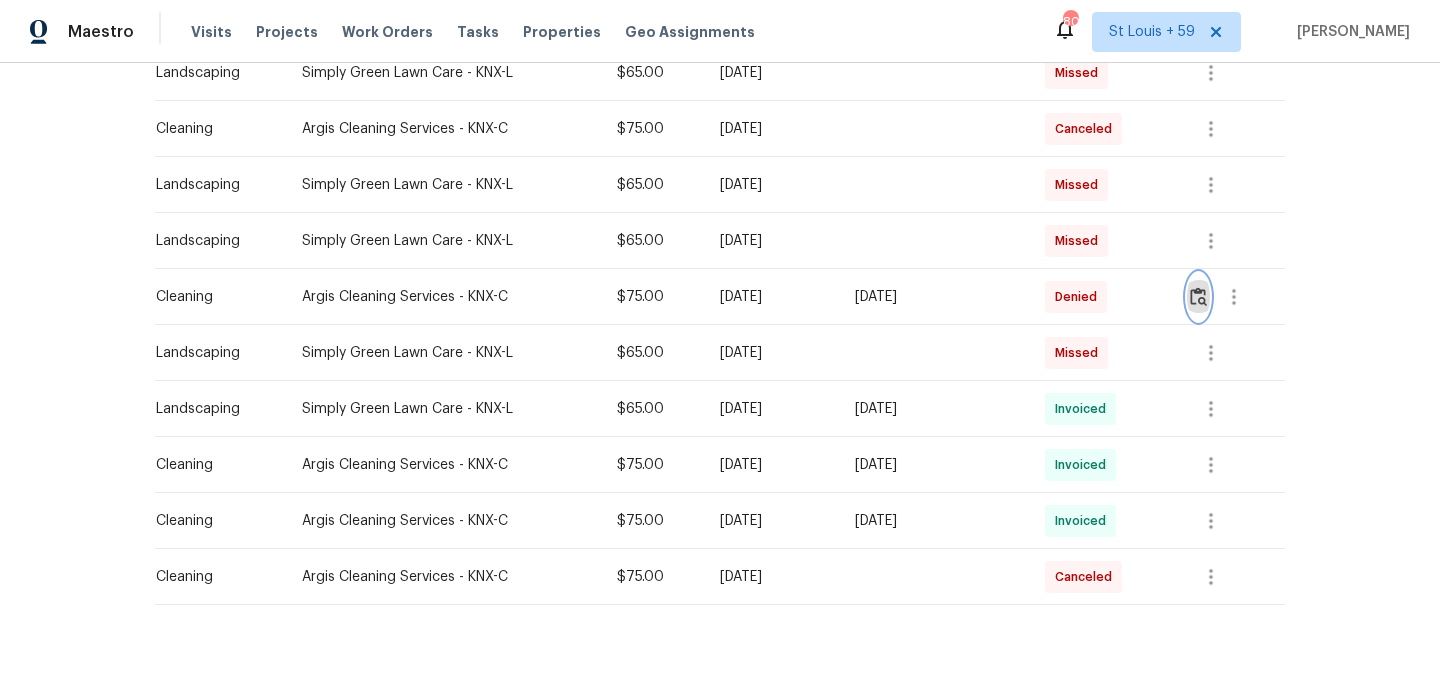click at bounding box center (1198, 296) 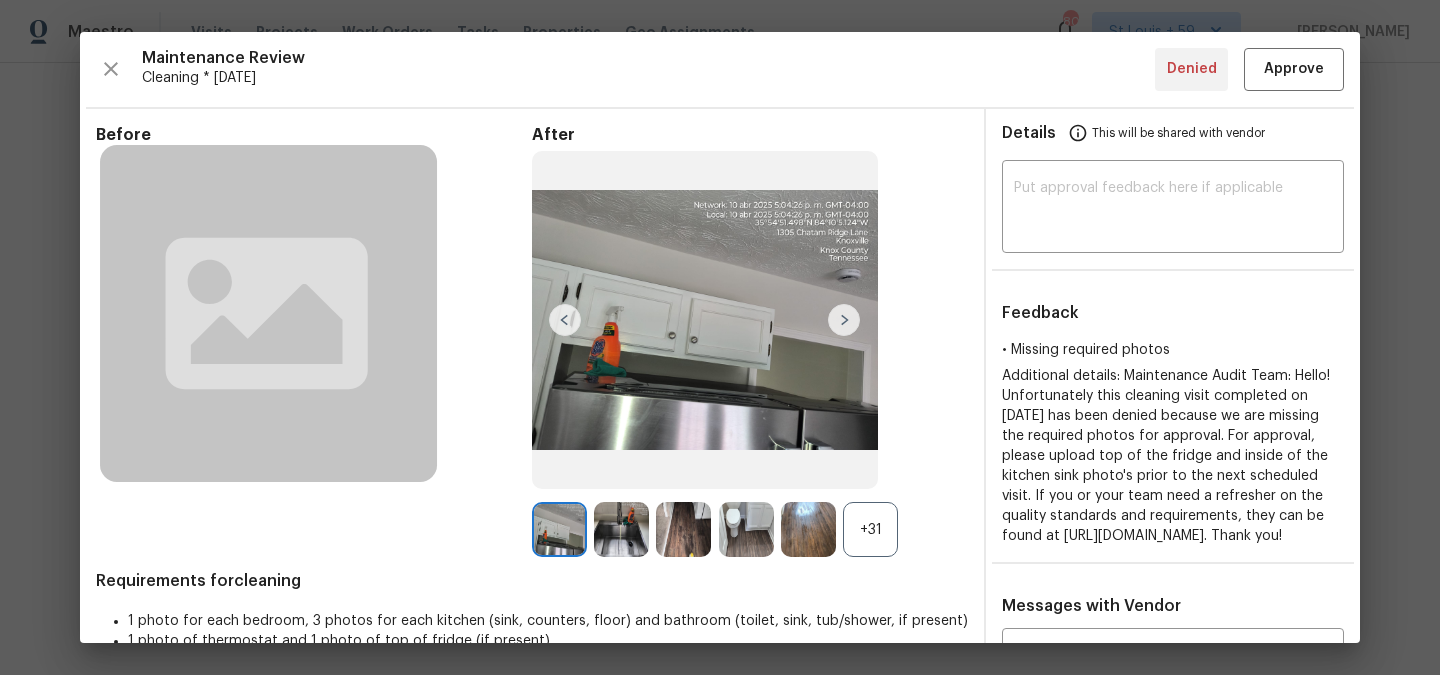 scroll, scrollTop: 5, scrollLeft: 0, axis: vertical 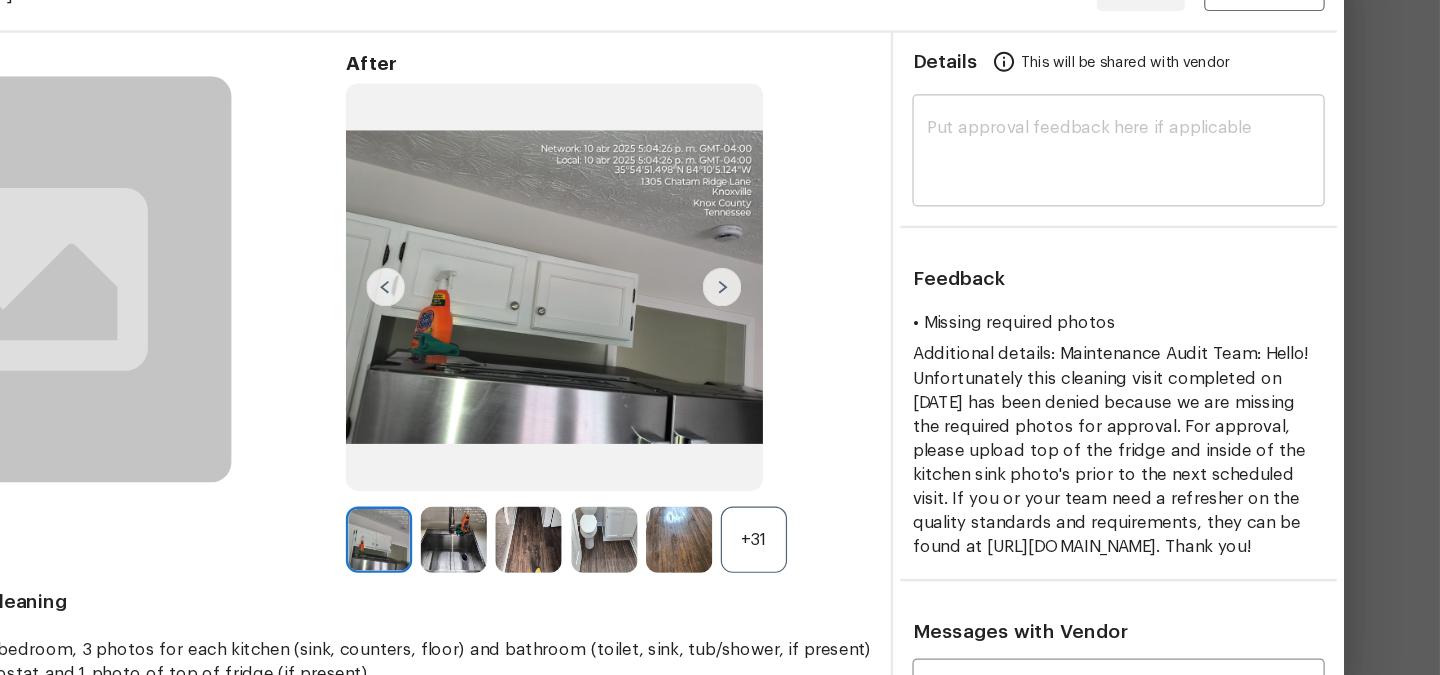 click at bounding box center [1173, 204] 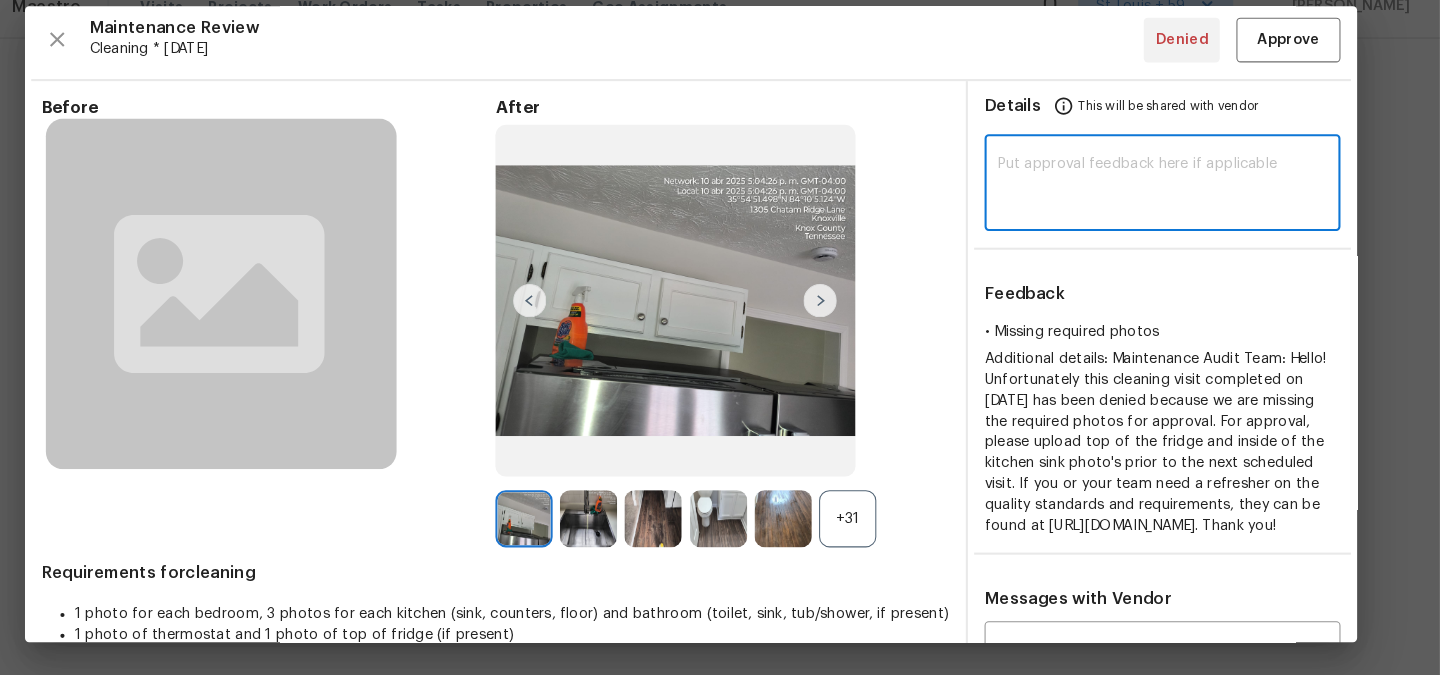 scroll, scrollTop: 0, scrollLeft: 0, axis: both 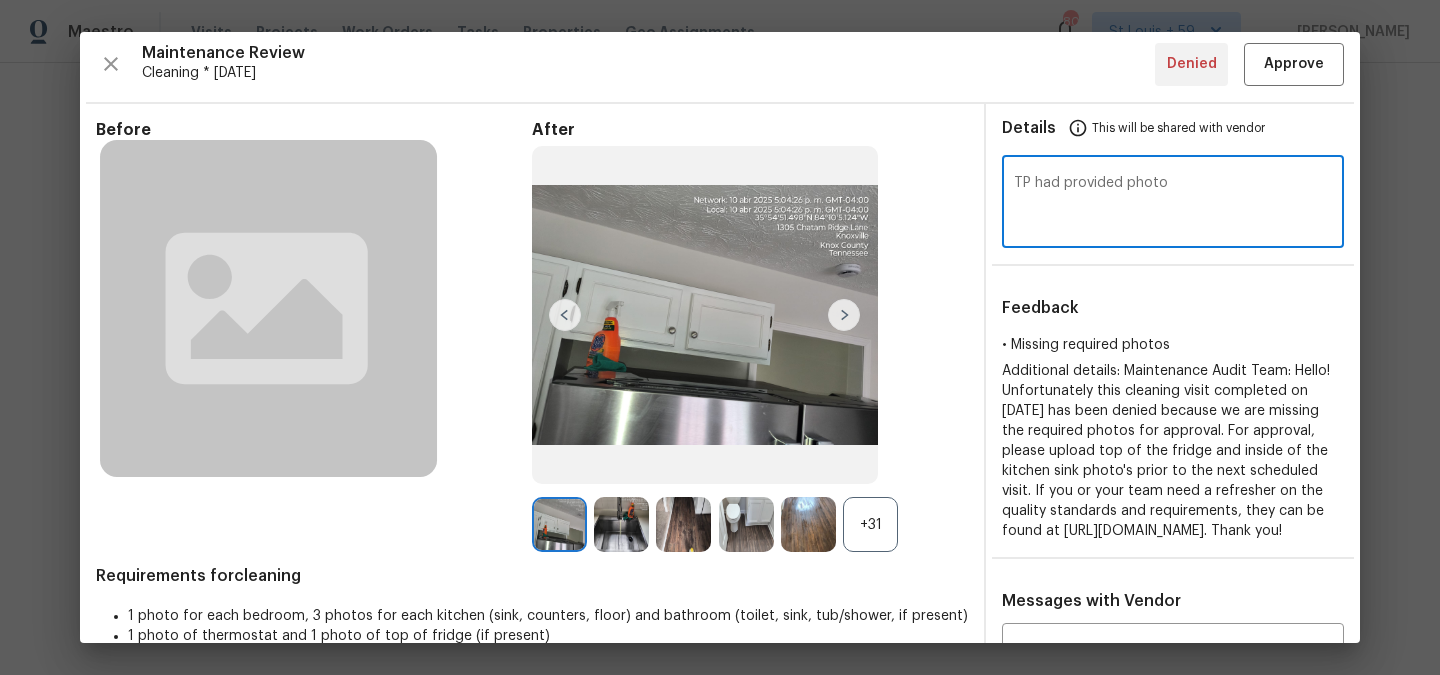 type on "TP had provided photo" 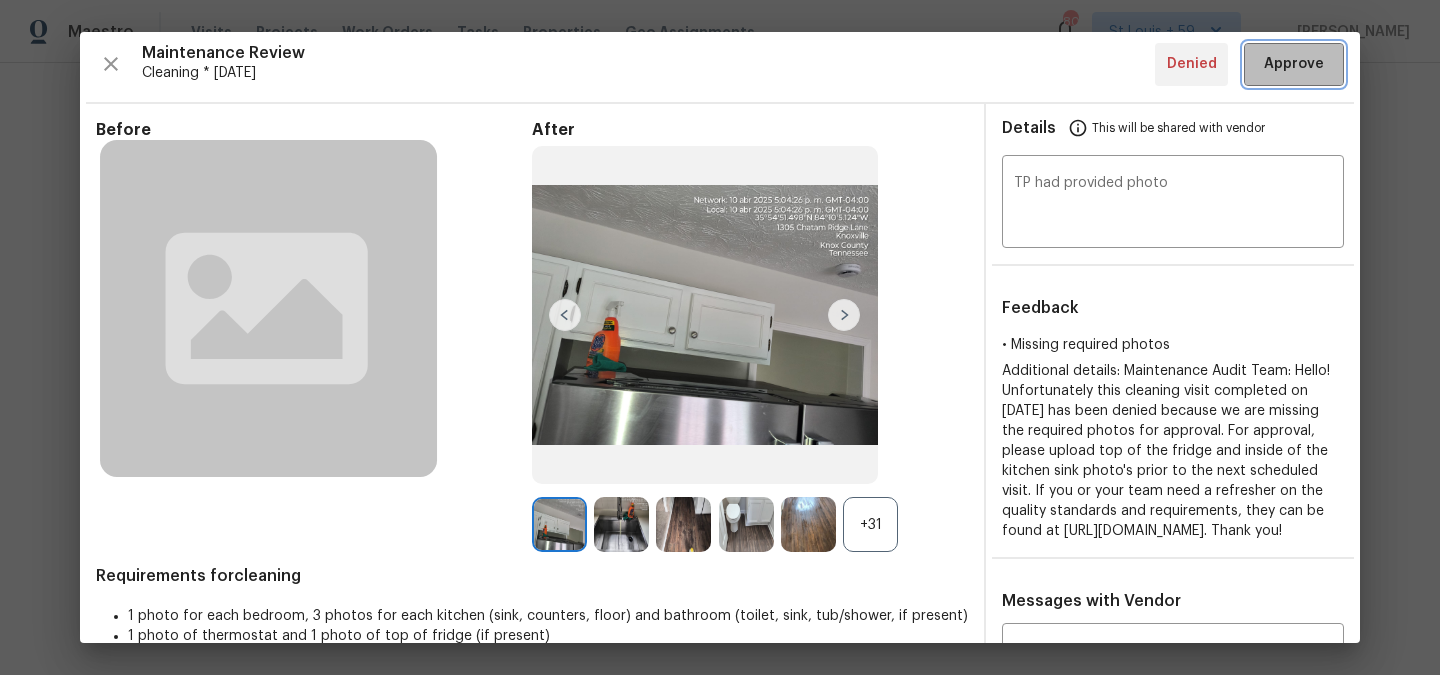 click on "Approve" at bounding box center [1294, 64] 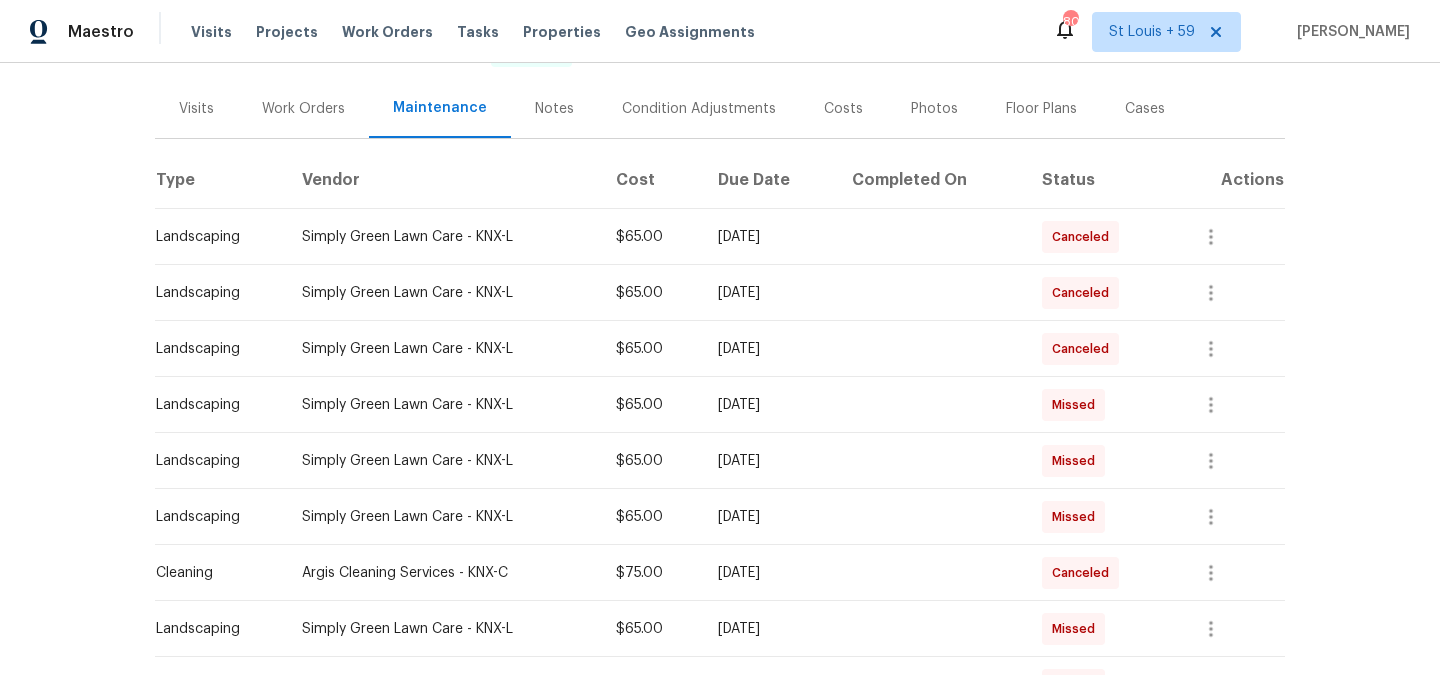 scroll, scrollTop: 219, scrollLeft: 0, axis: vertical 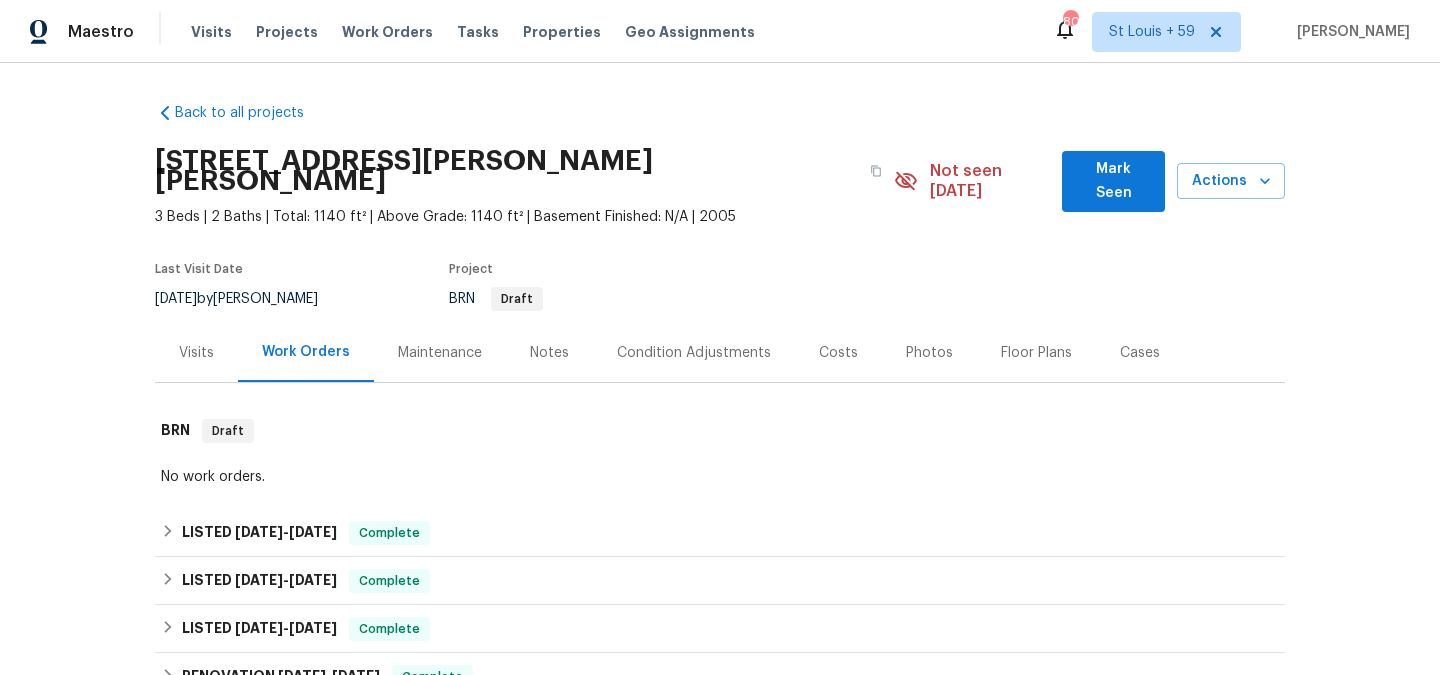 click on "Maintenance" at bounding box center (440, 353) 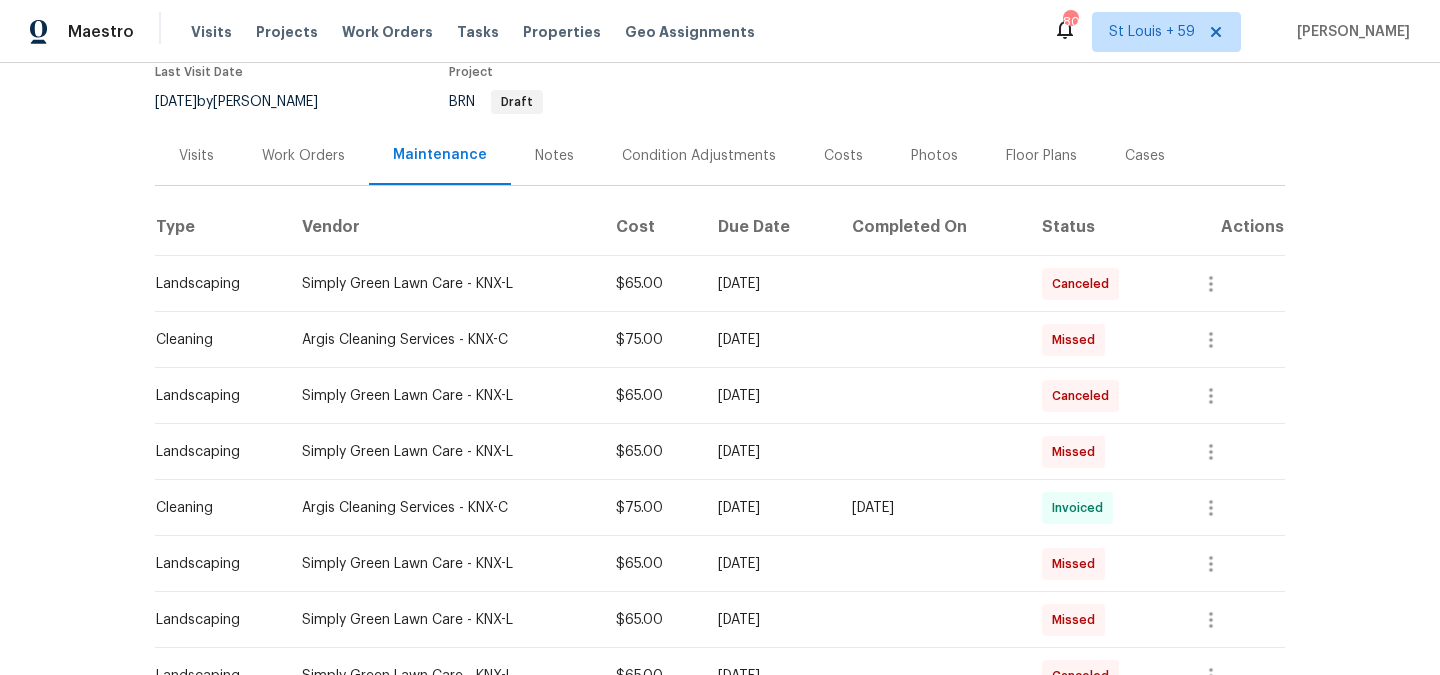 scroll, scrollTop: 191, scrollLeft: 0, axis: vertical 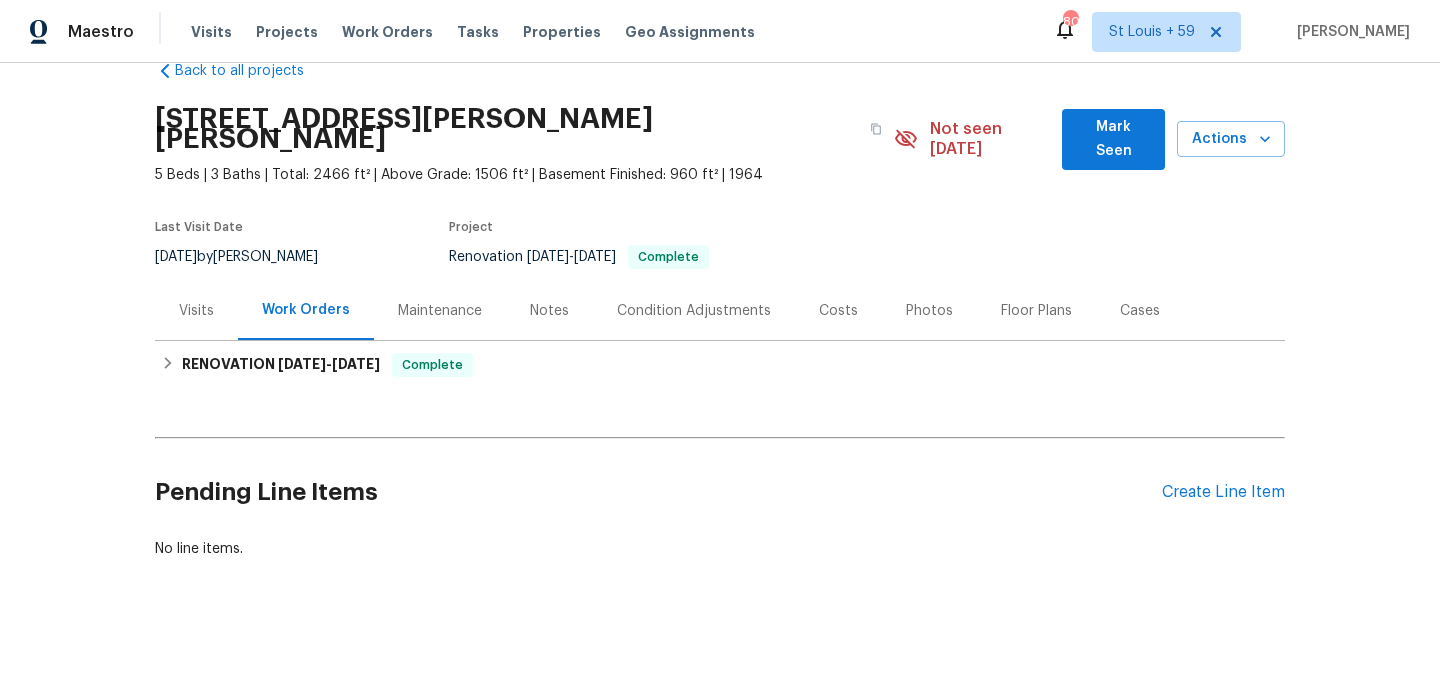 click on "Maintenance" at bounding box center [440, 311] 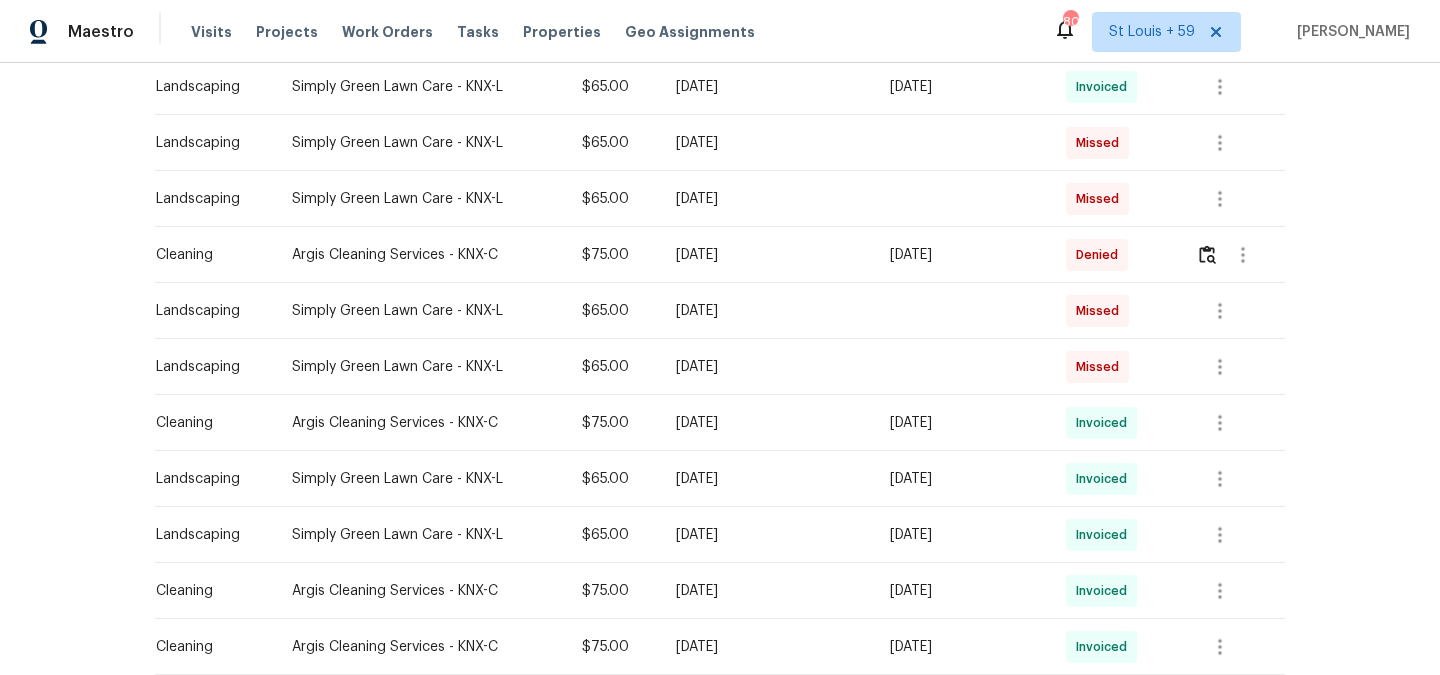scroll, scrollTop: 1014, scrollLeft: 0, axis: vertical 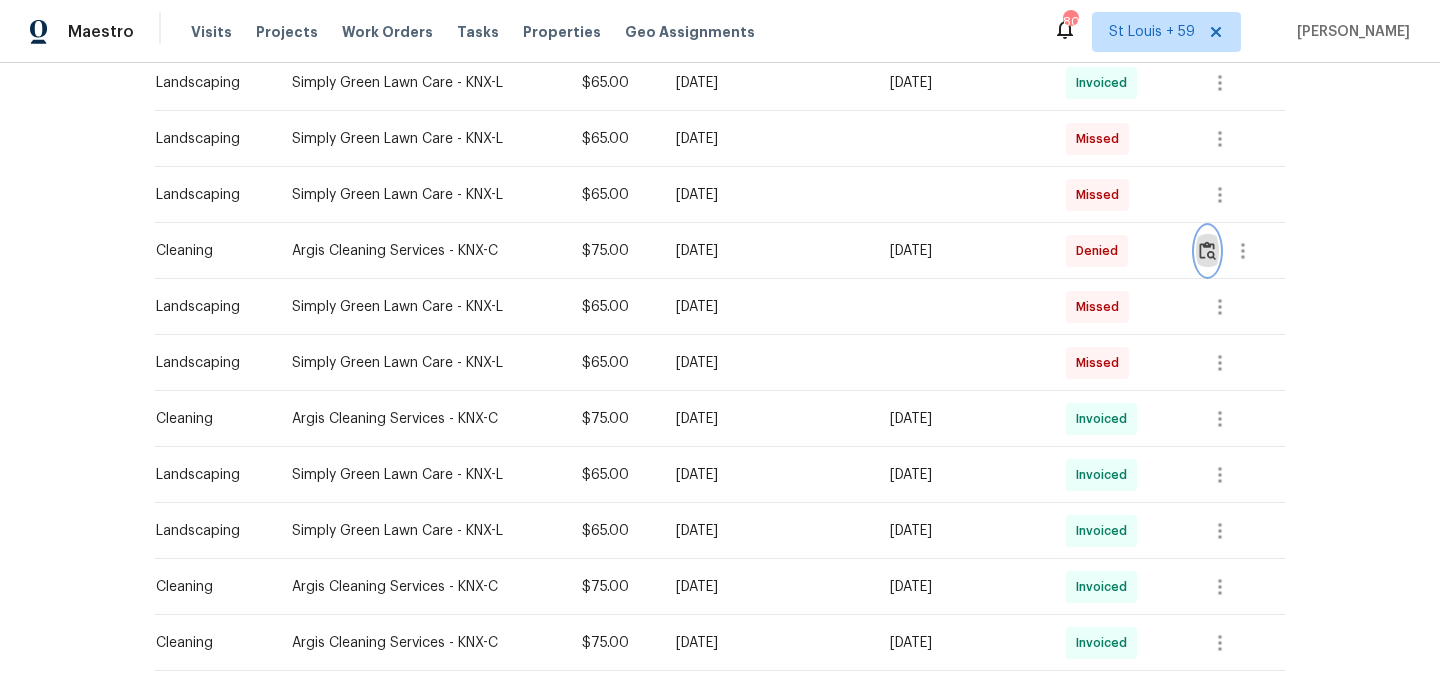 click at bounding box center (1207, 250) 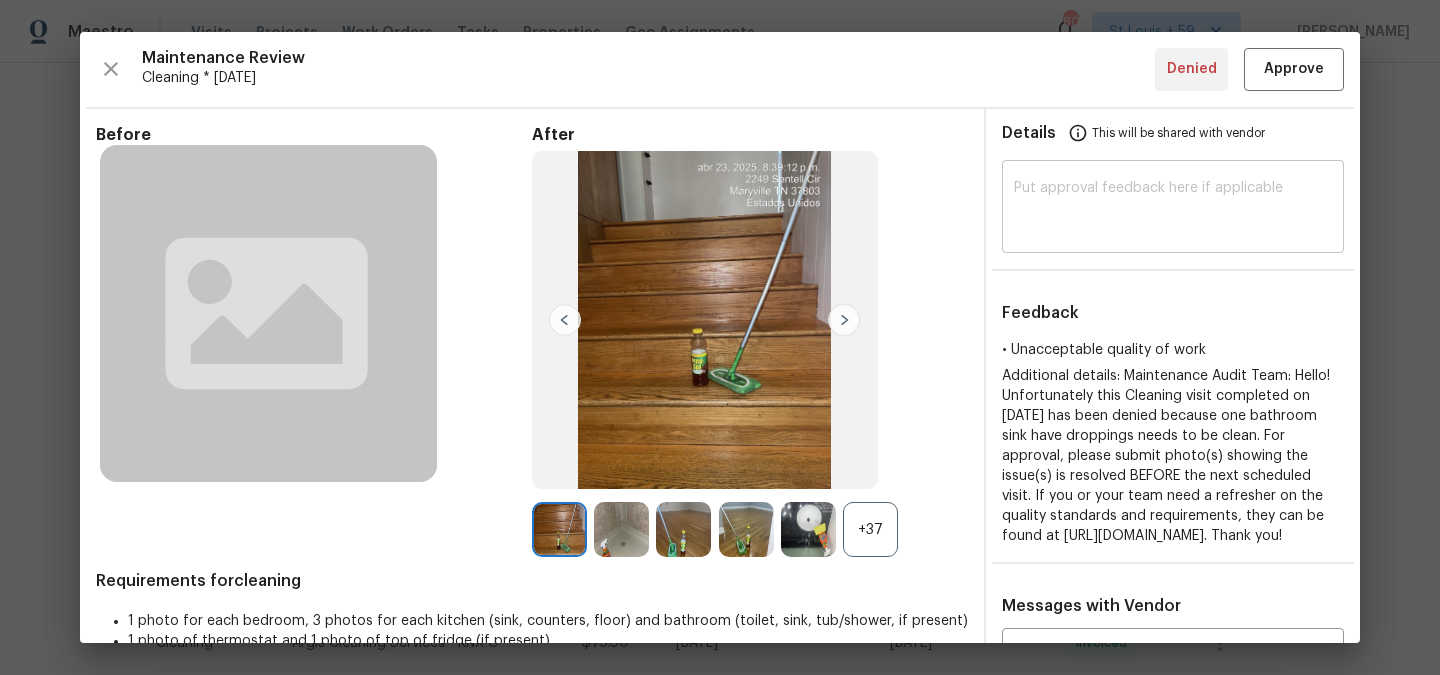 click at bounding box center (1173, 209) 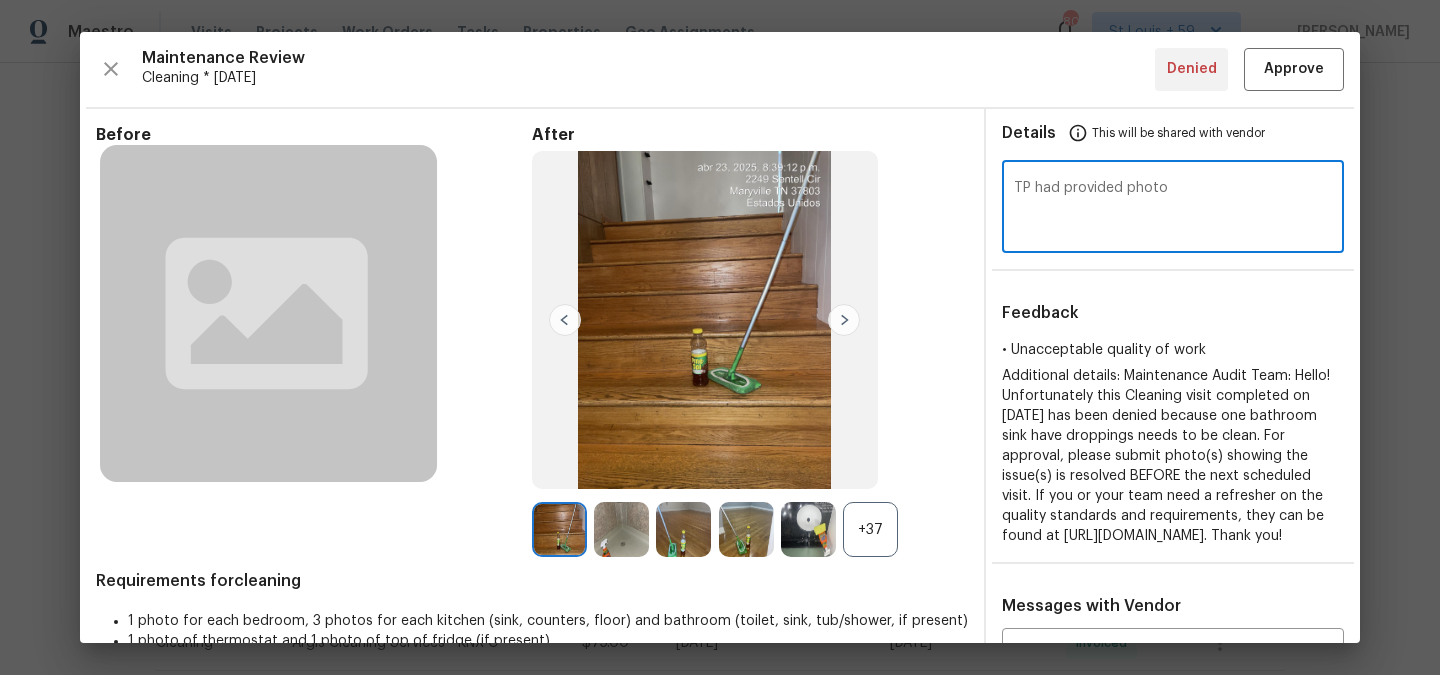 type on "TP had provided photo" 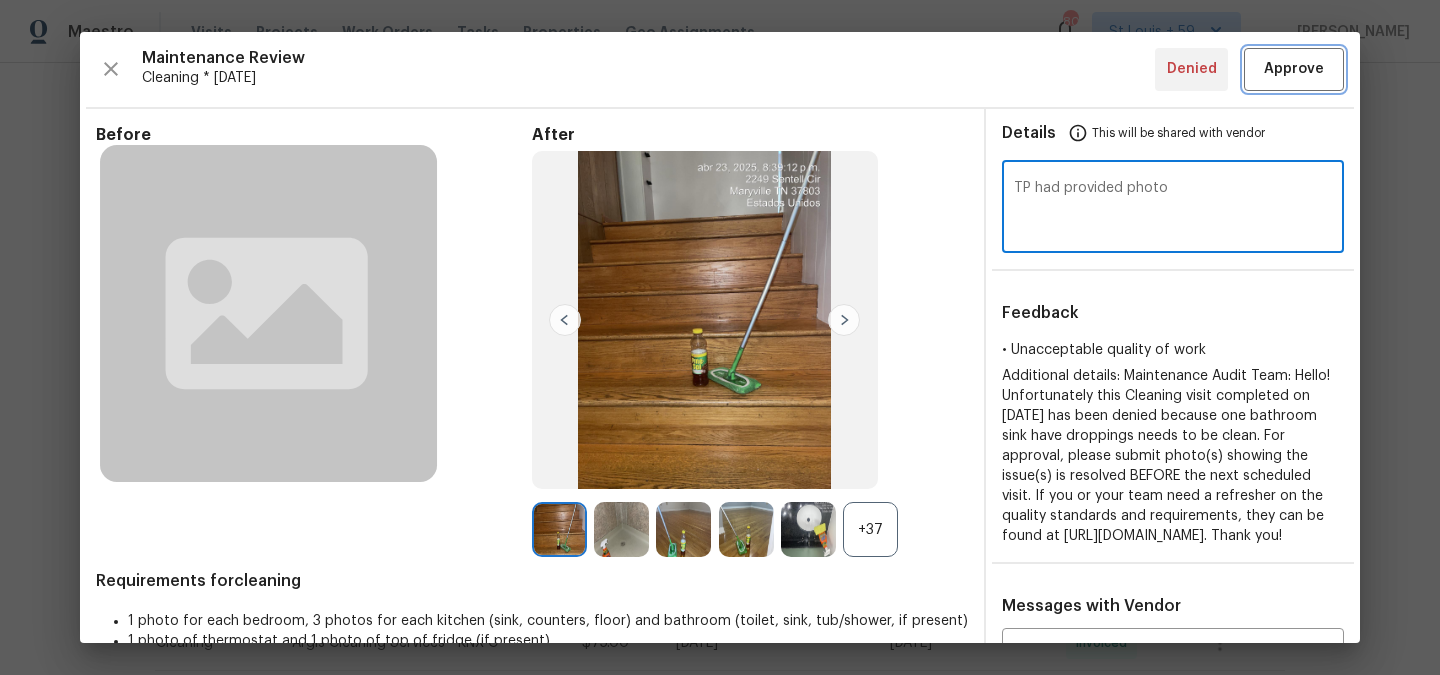 click on "Approve" at bounding box center [1294, 69] 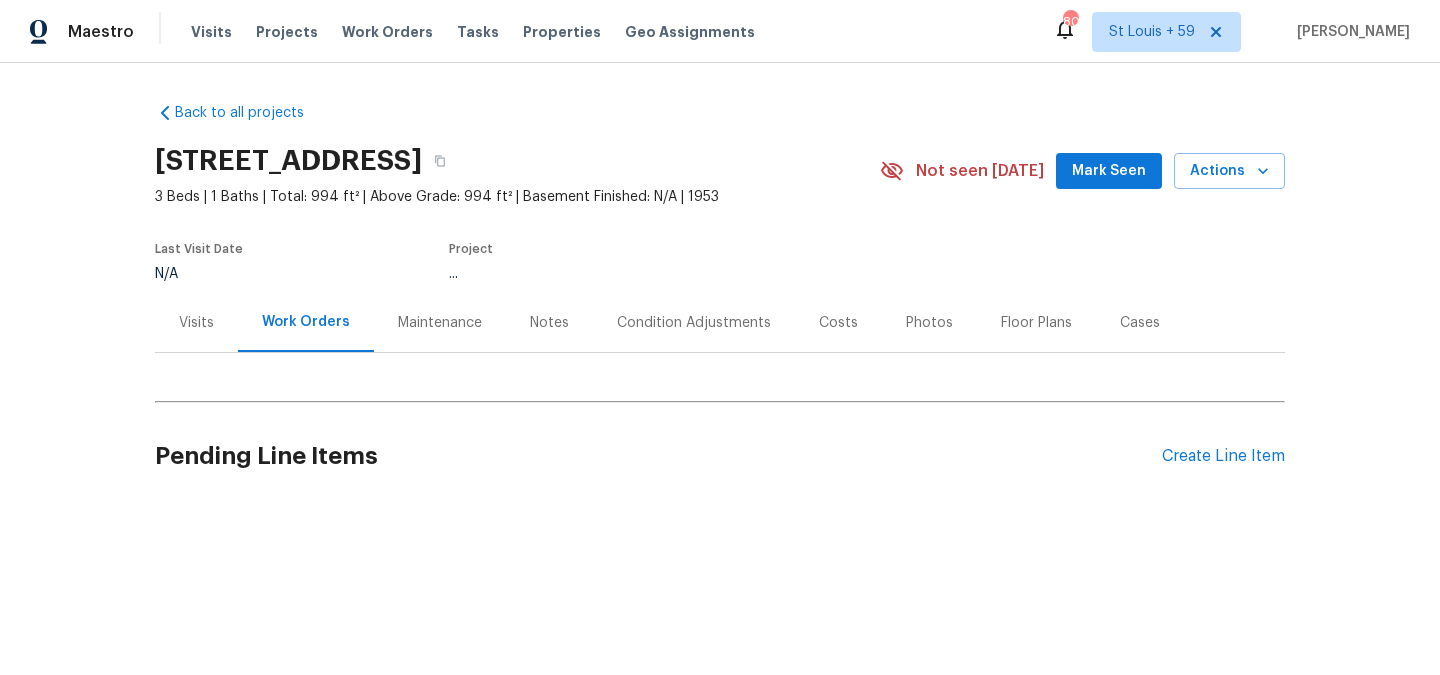 scroll, scrollTop: 0, scrollLeft: 0, axis: both 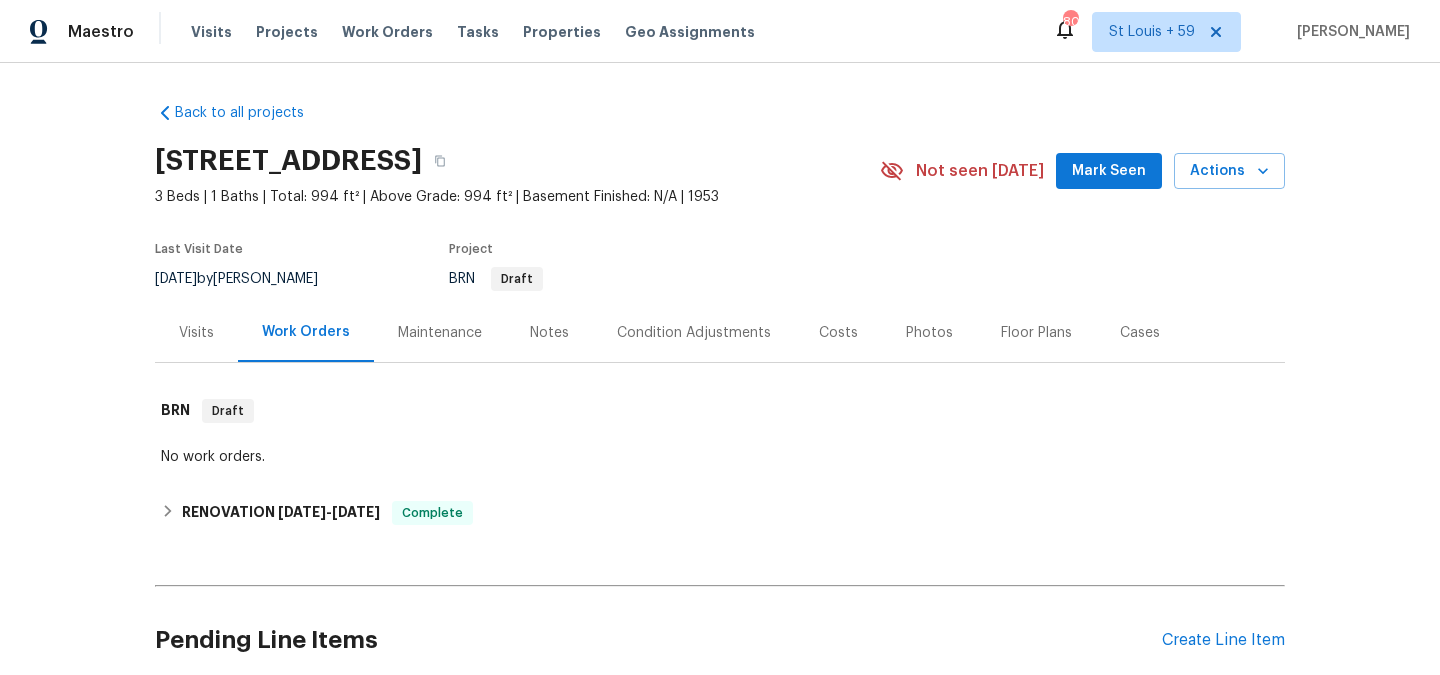 click on "Maintenance" at bounding box center [440, 333] 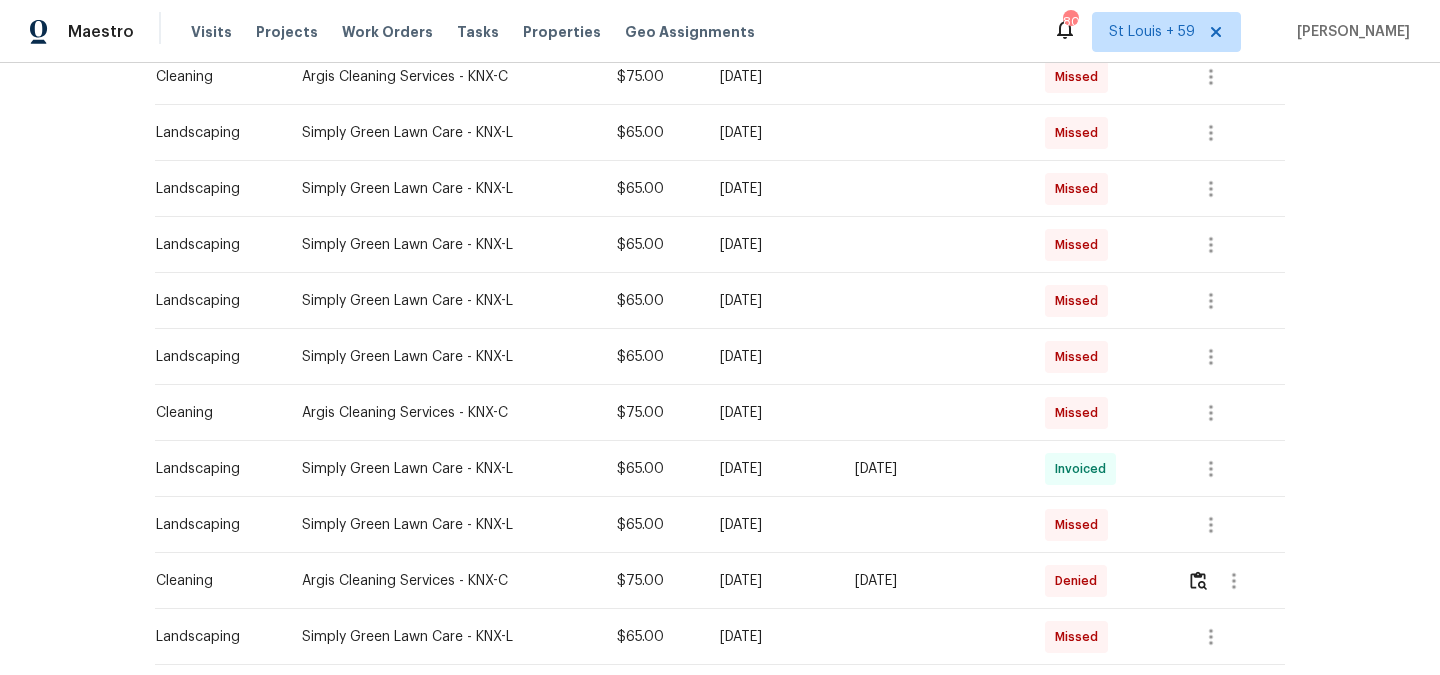 scroll, scrollTop: 772, scrollLeft: 0, axis: vertical 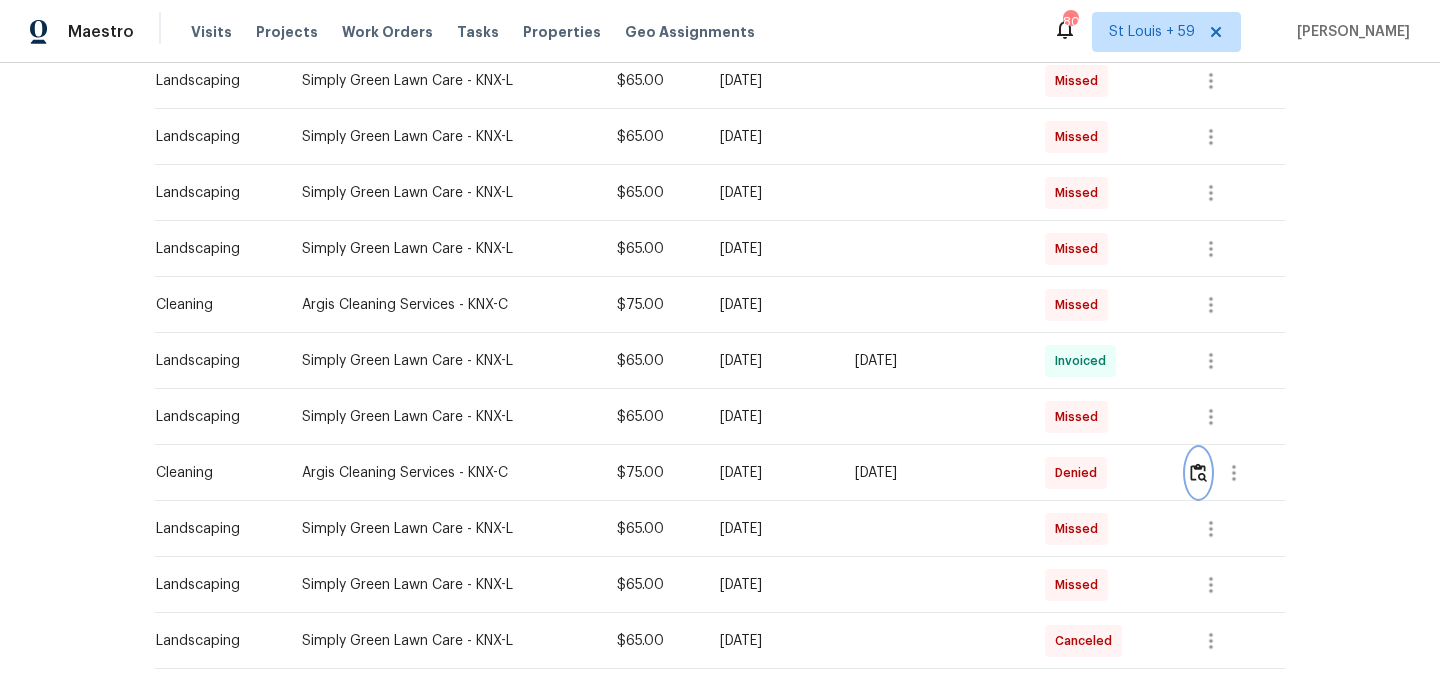 click at bounding box center [1198, 472] 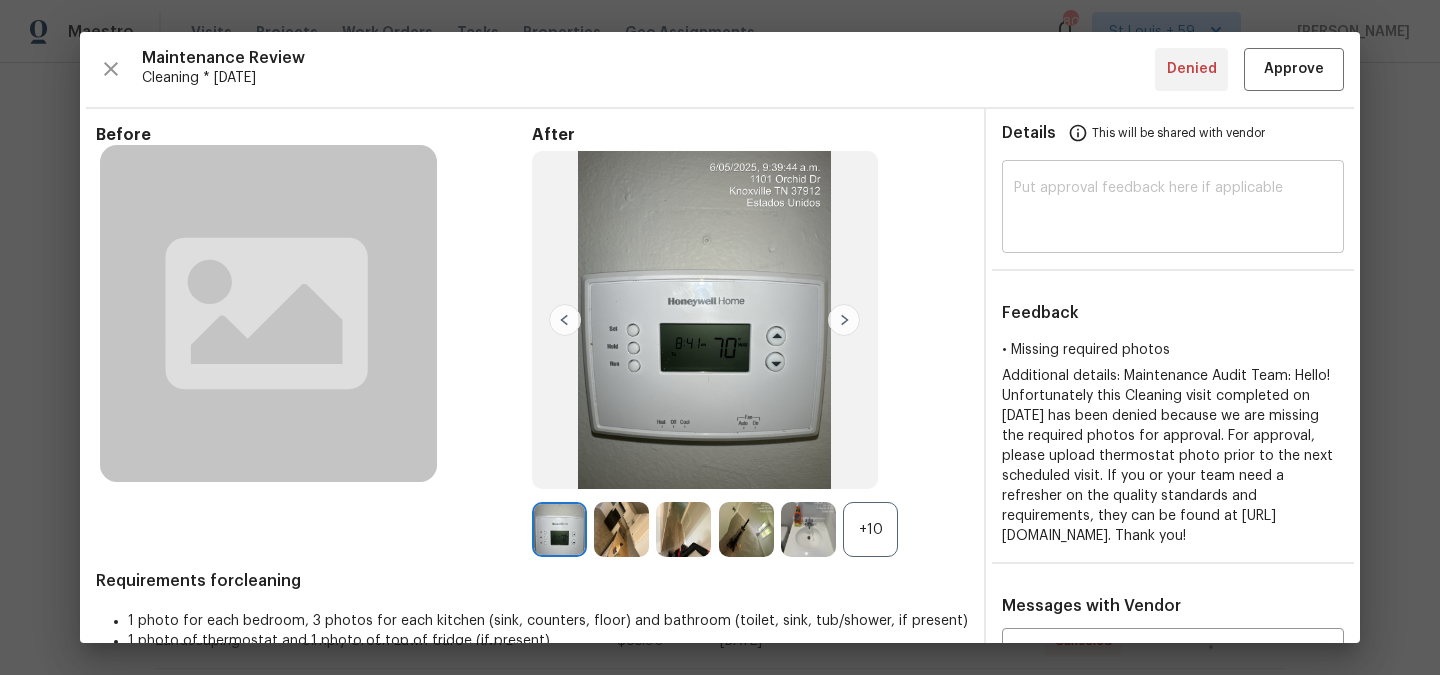 click at bounding box center (1173, 209) 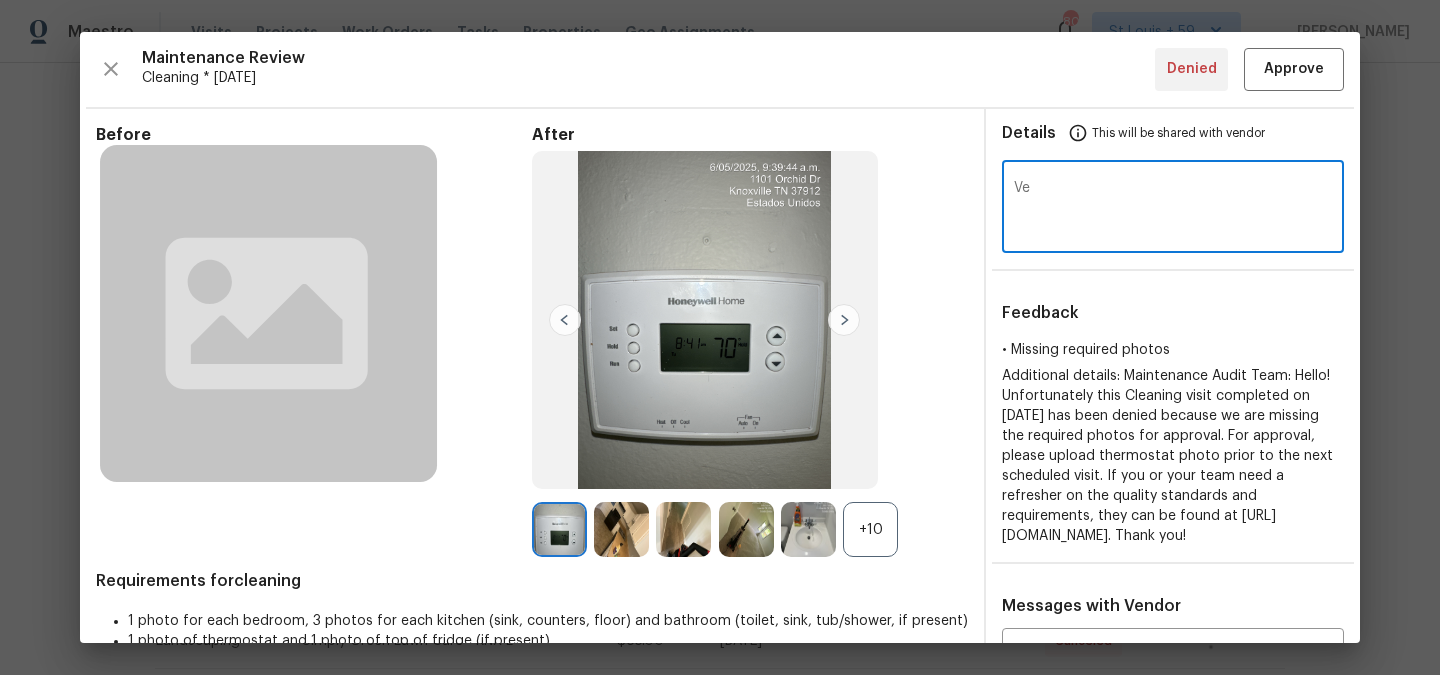 type on "V" 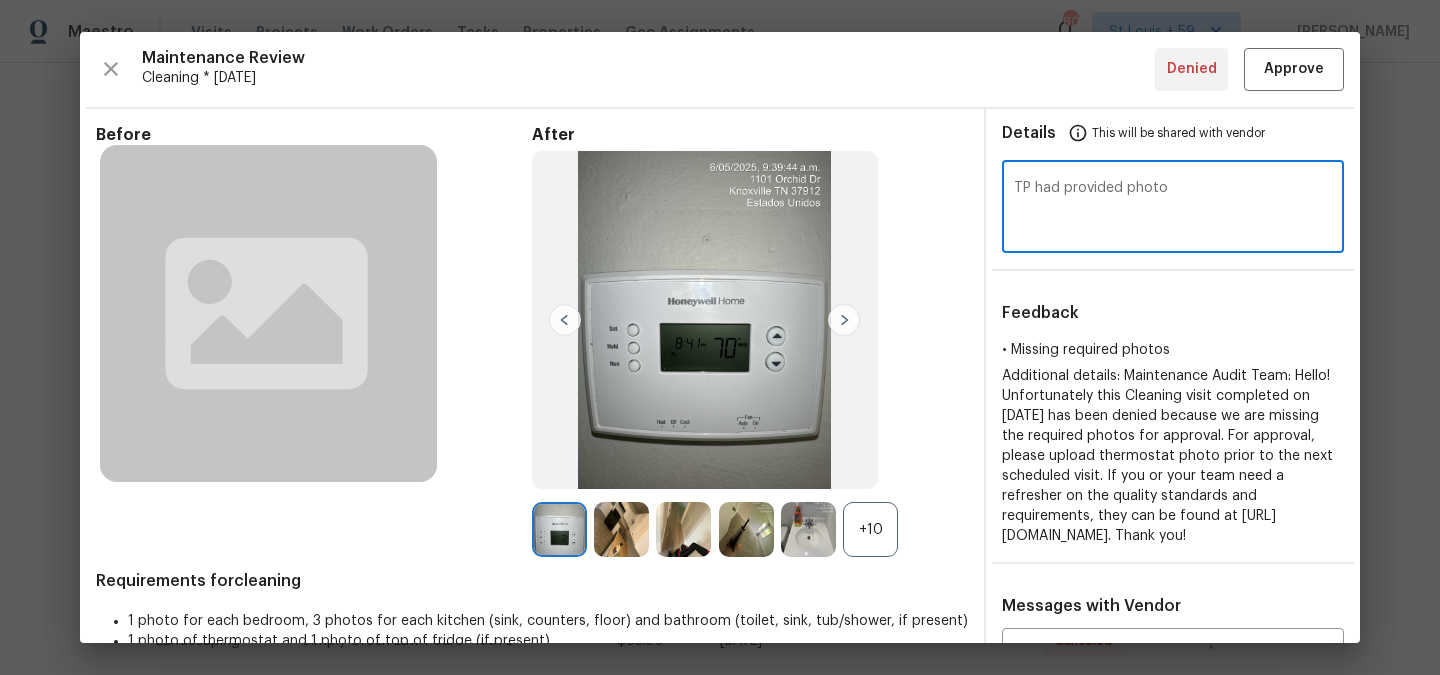 type on "TP had provided photo" 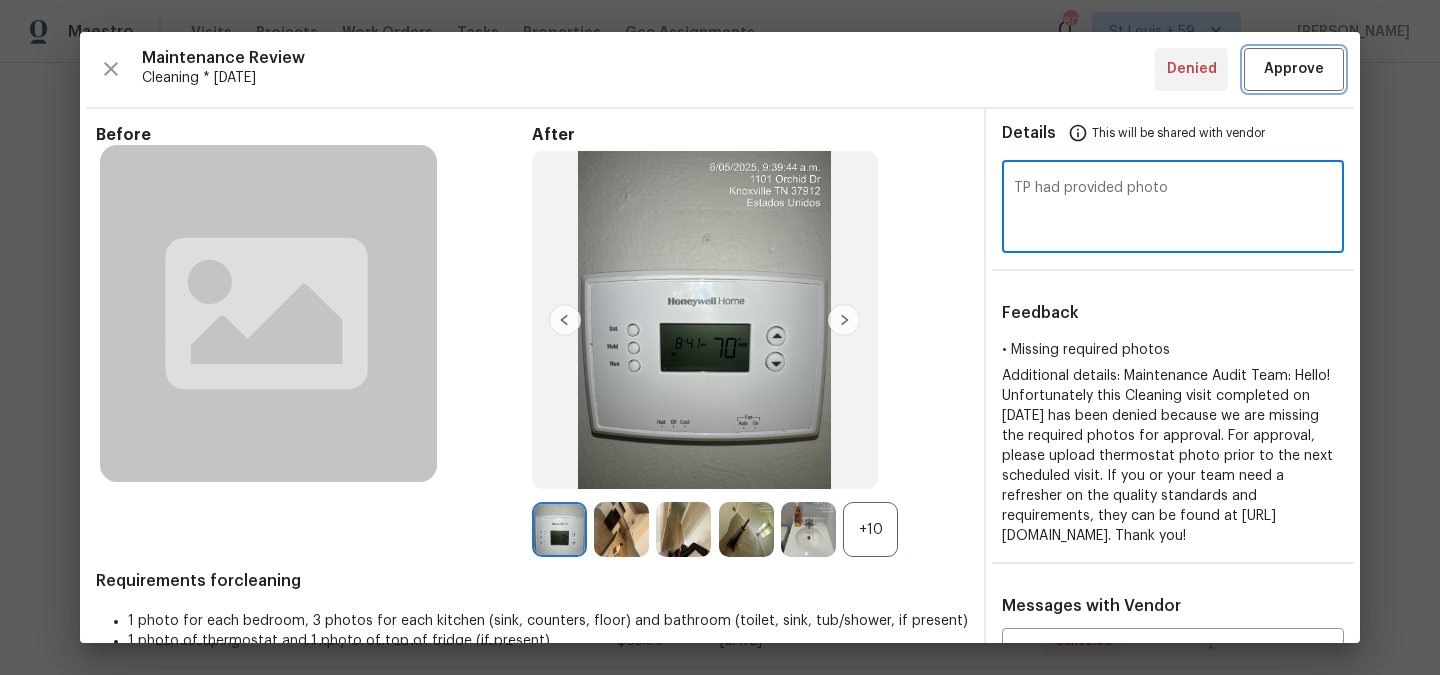 click on "Approve" at bounding box center (1294, 69) 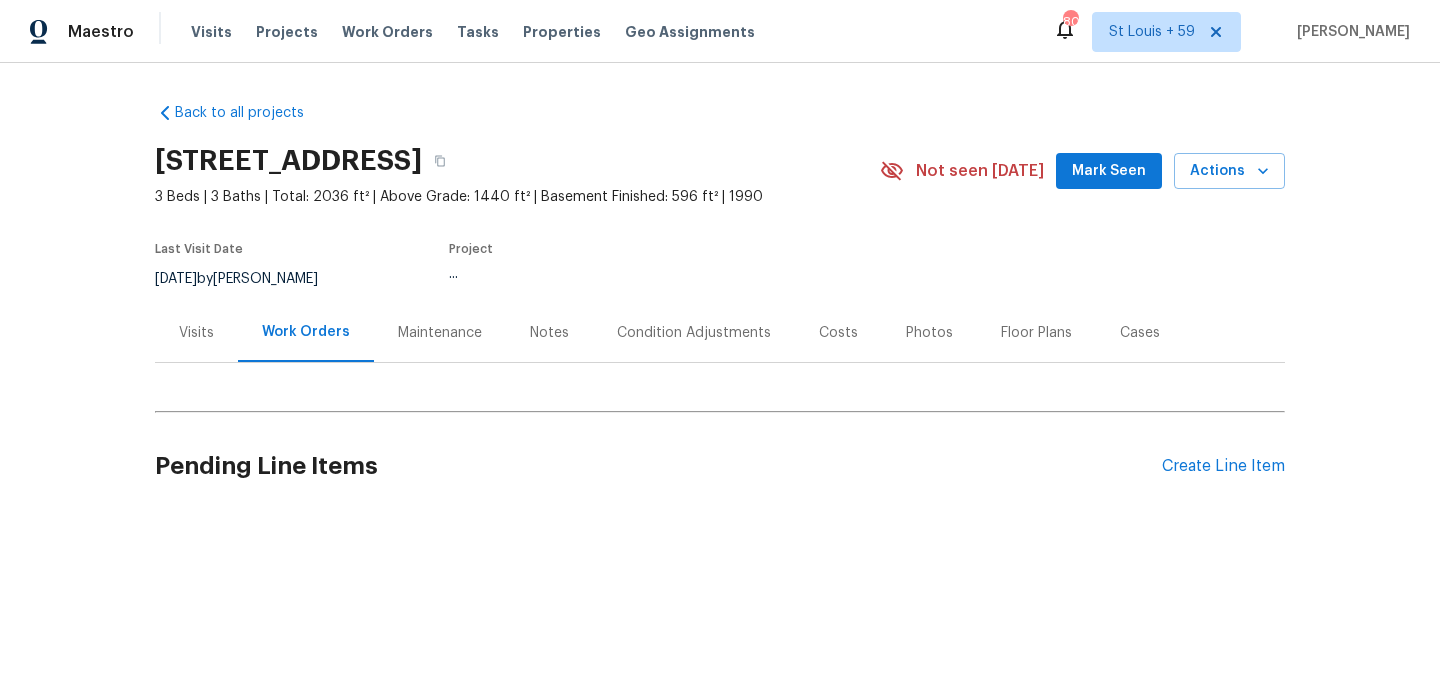 scroll, scrollTop: 0, scrollLeft: 0, axis: both 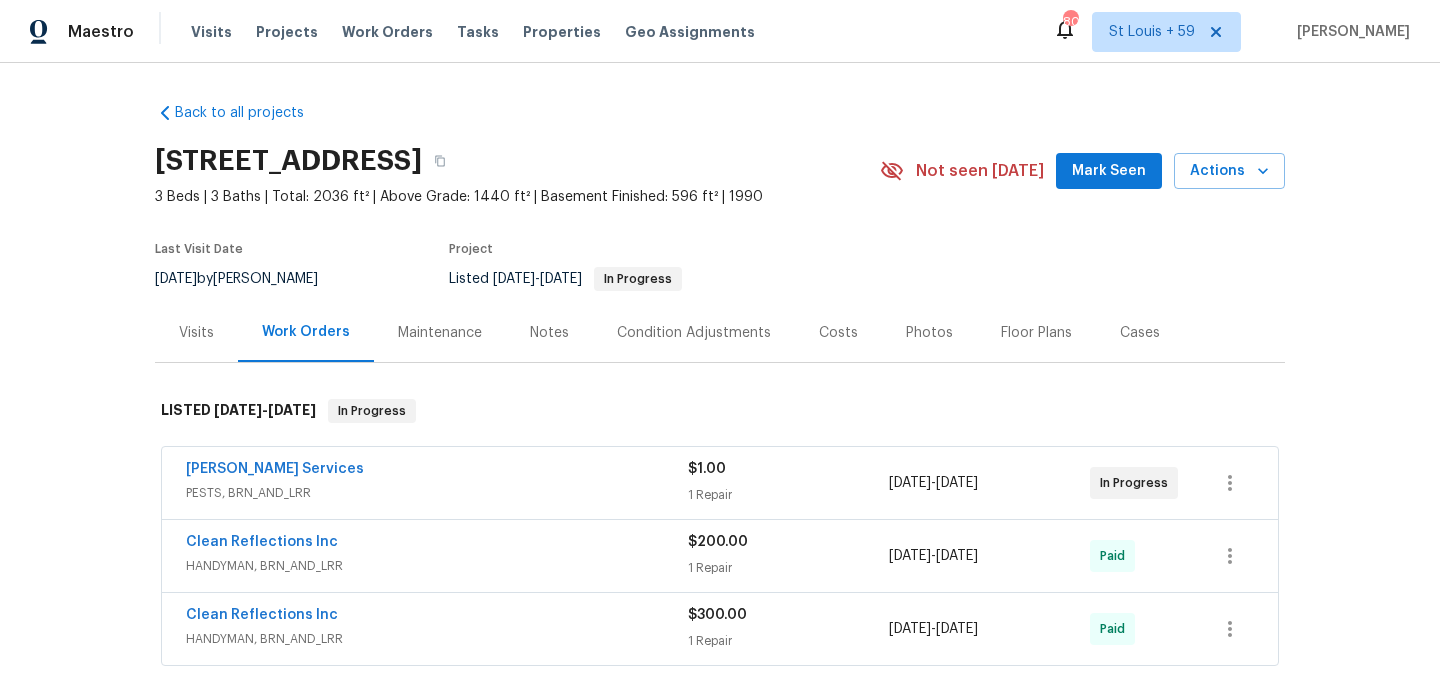 click on "Maintenance" at bounding box center (440, 333) 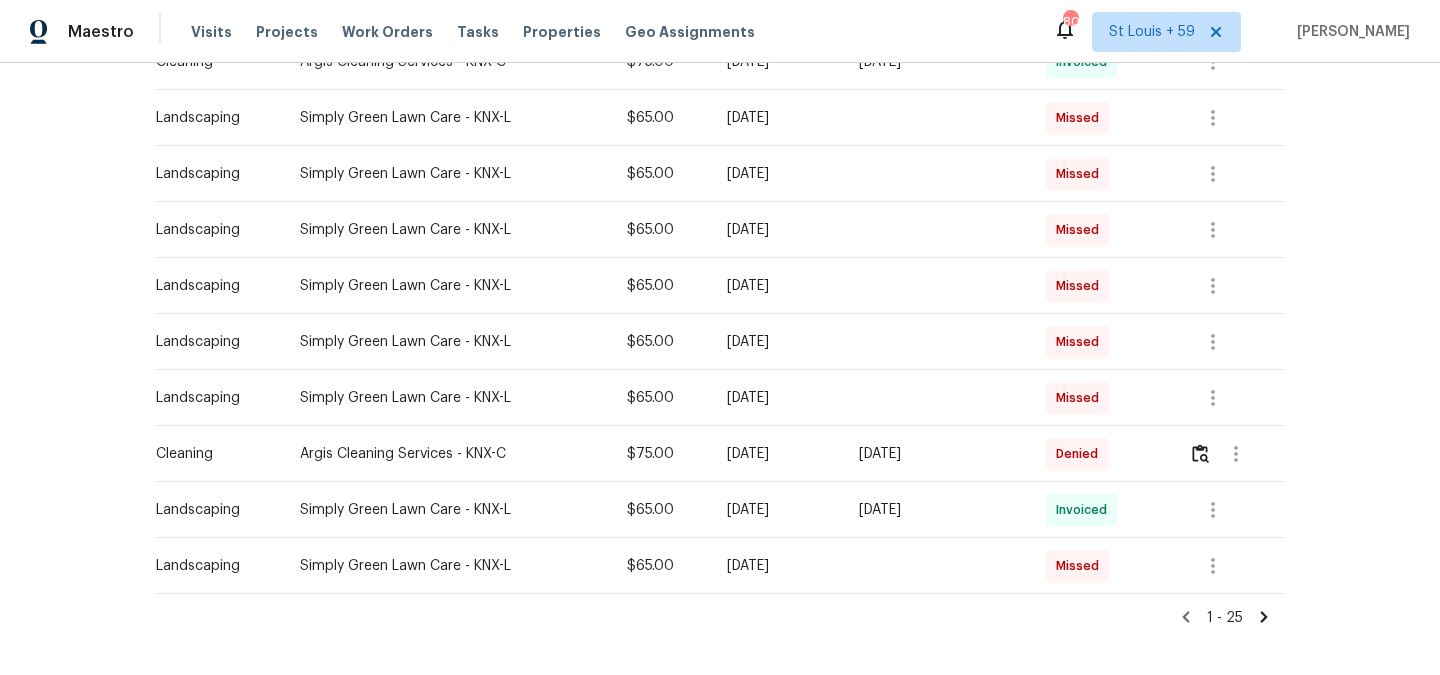 scroll, scrollTop: 1311, scrollLeft: 0, axis: vertical 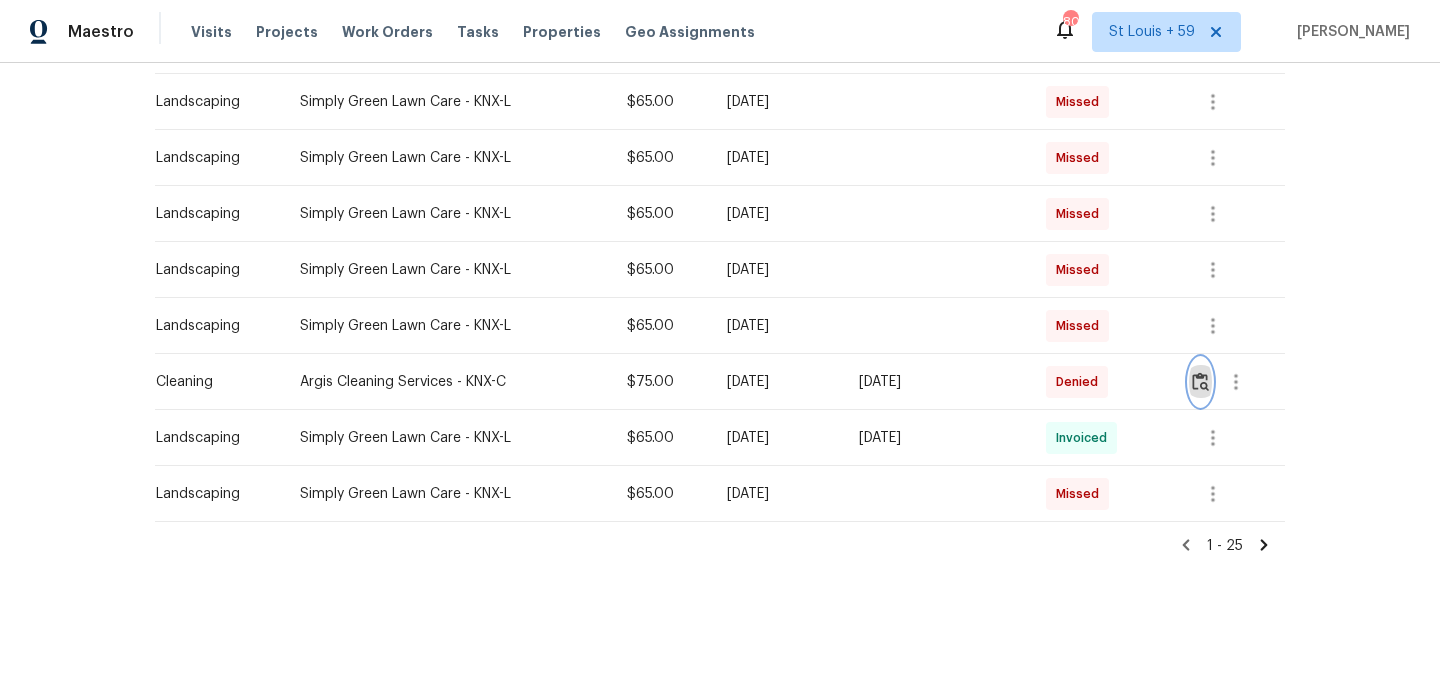 click at bounding box center [1200, 381] 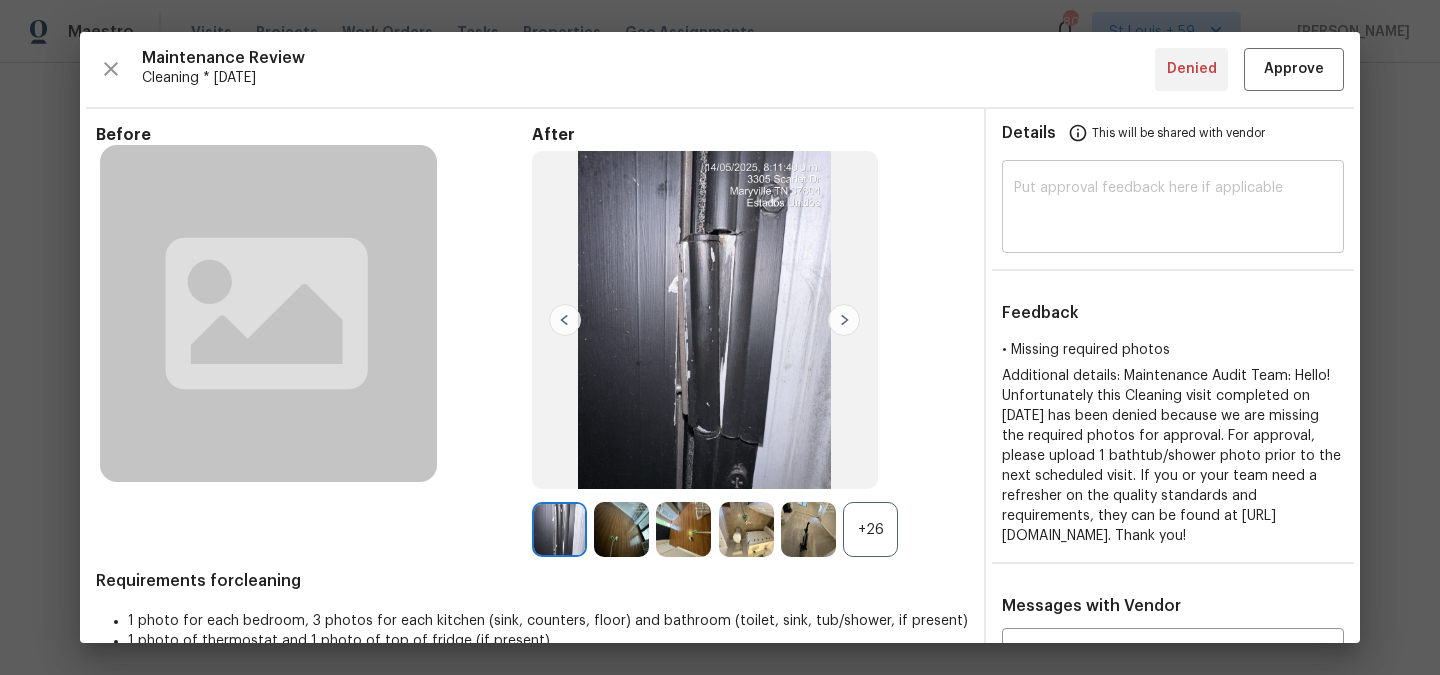 click at bounding box center (1173, 209) 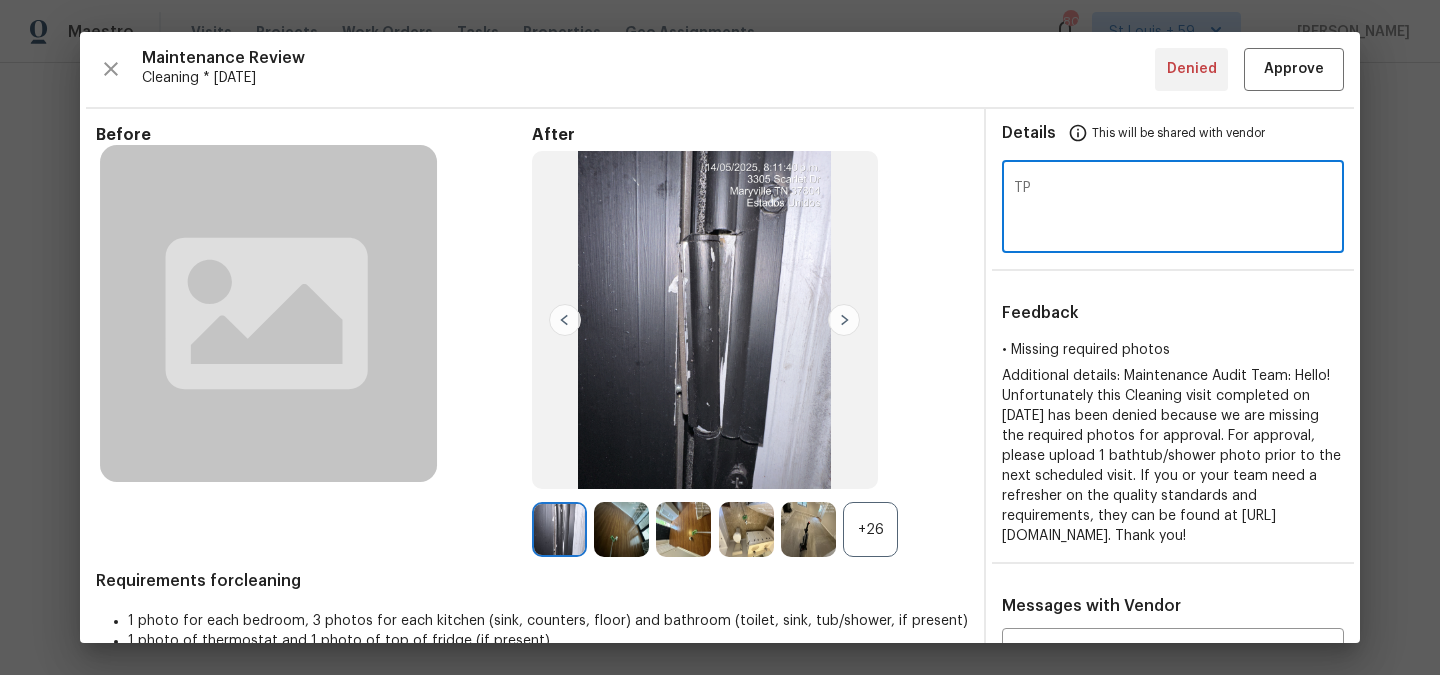 type on "TP" 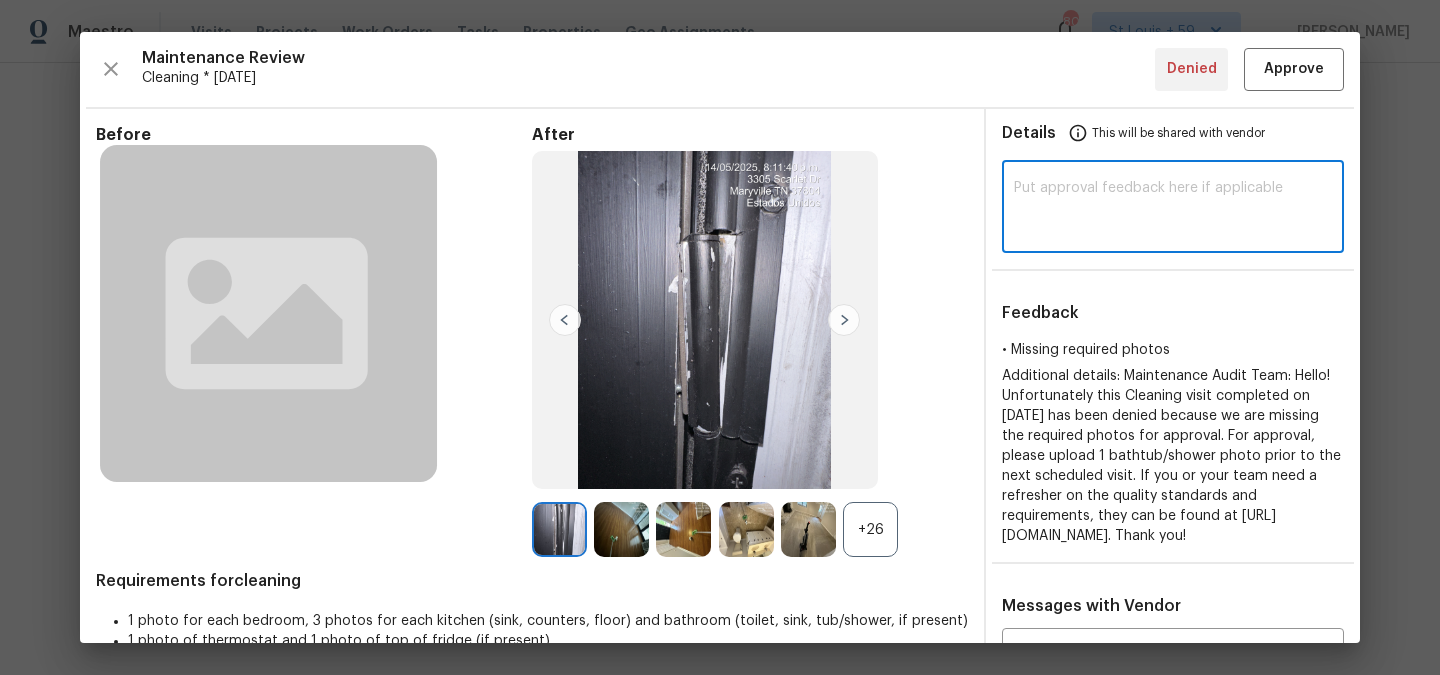 paste on "TP had provided photo" 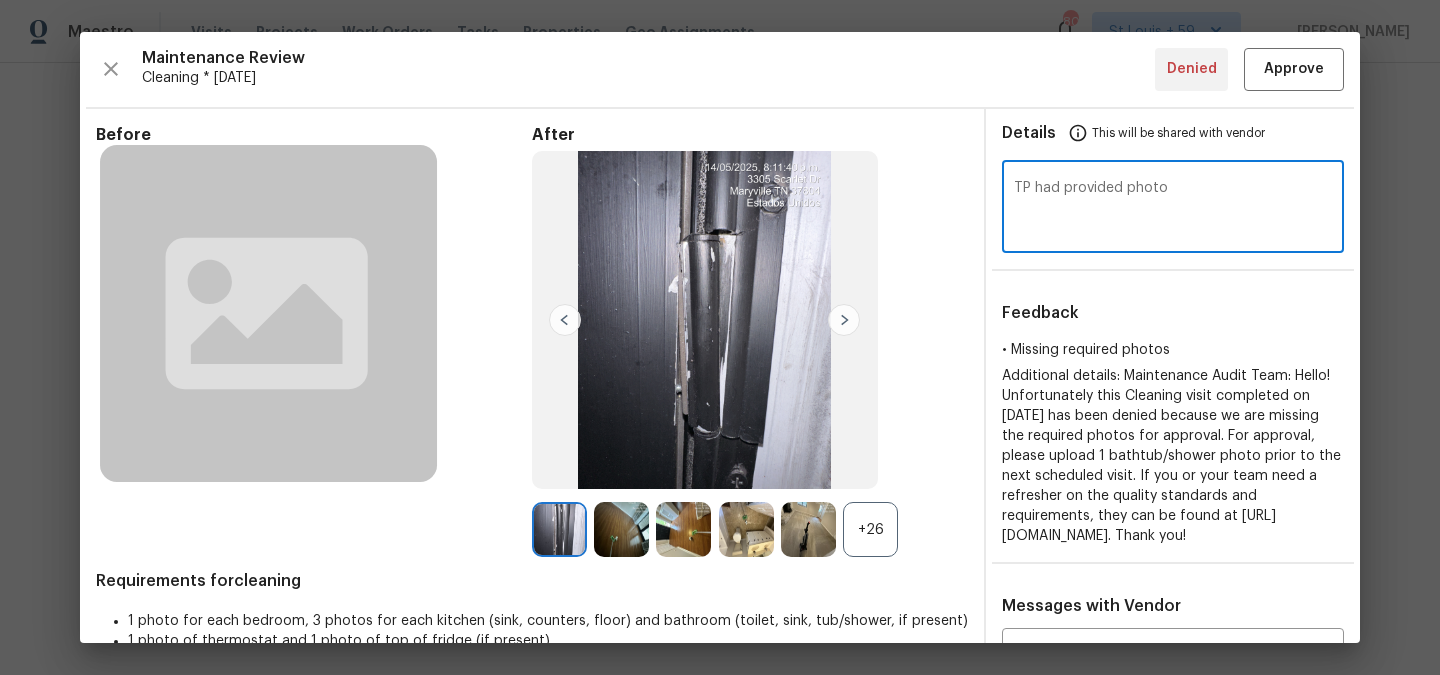 type on "TP had provided photo" 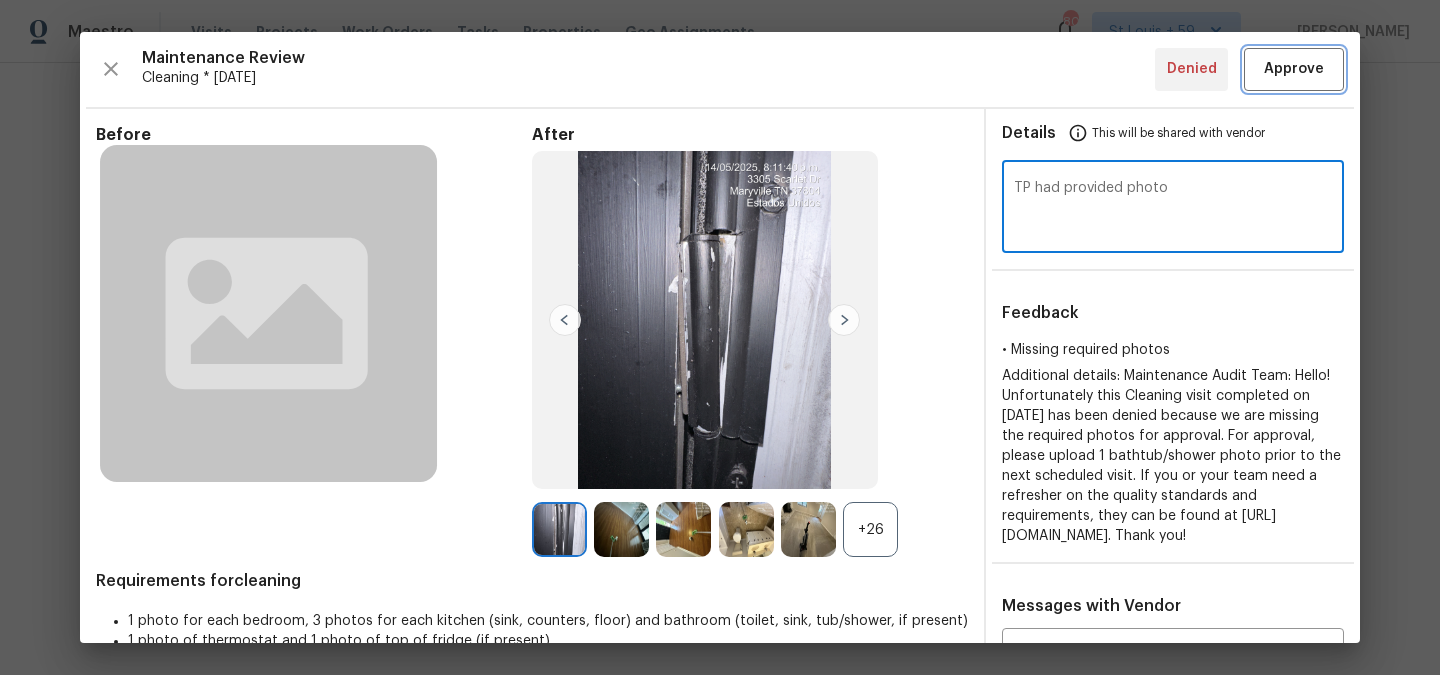 click on "Approve" at bounding box center [1294, 69] 